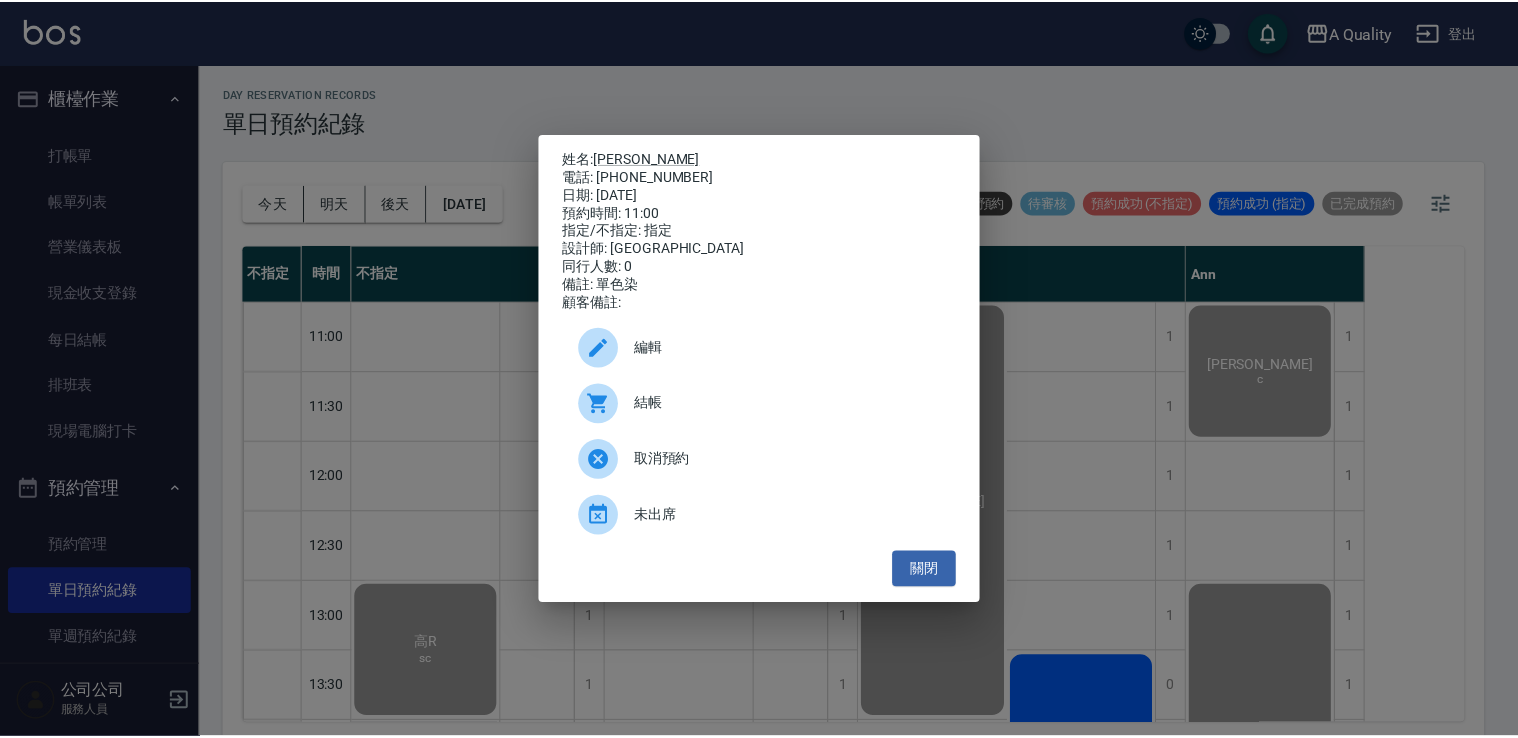 scroll, scrollTop: 0, scrollLeft: 0, axis: both 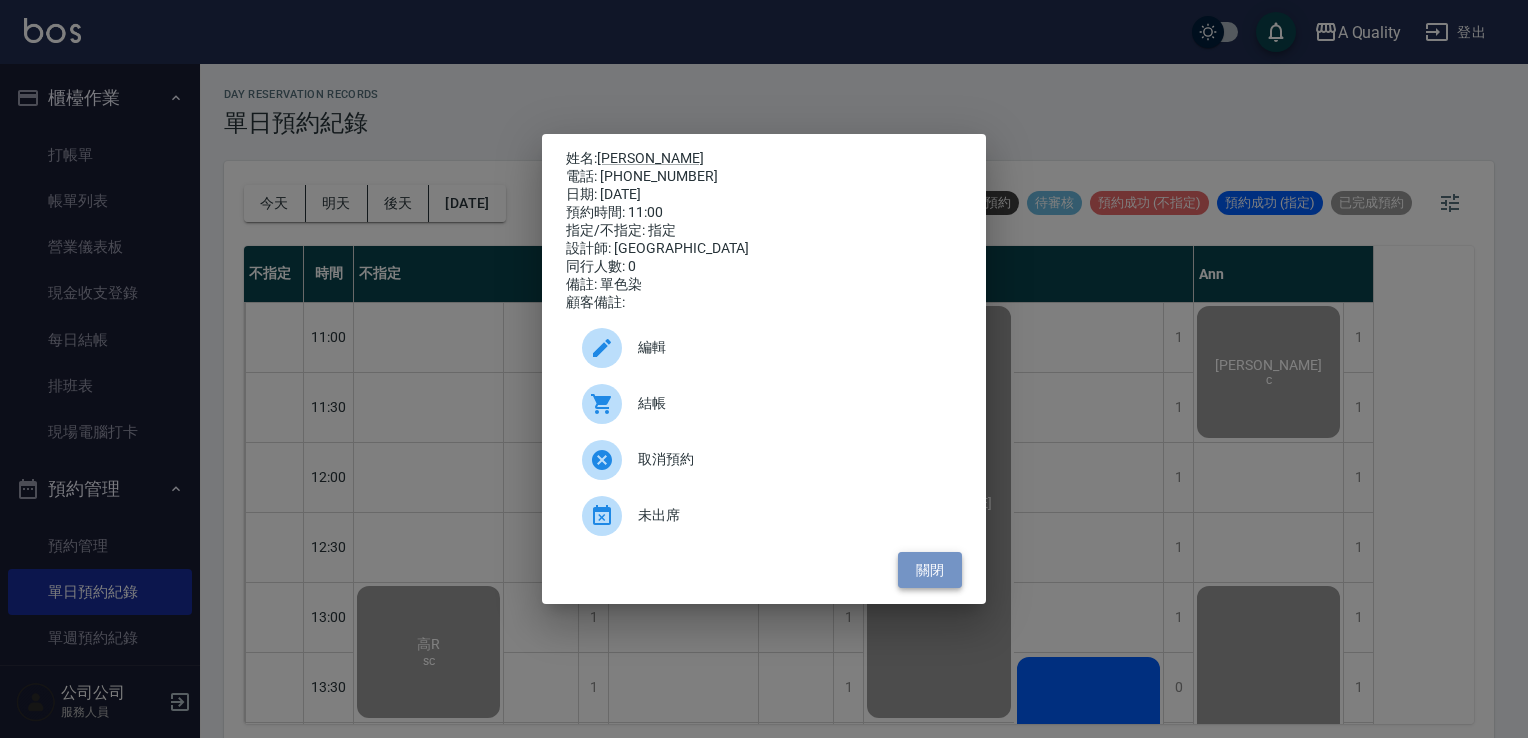 click on "關閉" at bounding box center (930, 570) 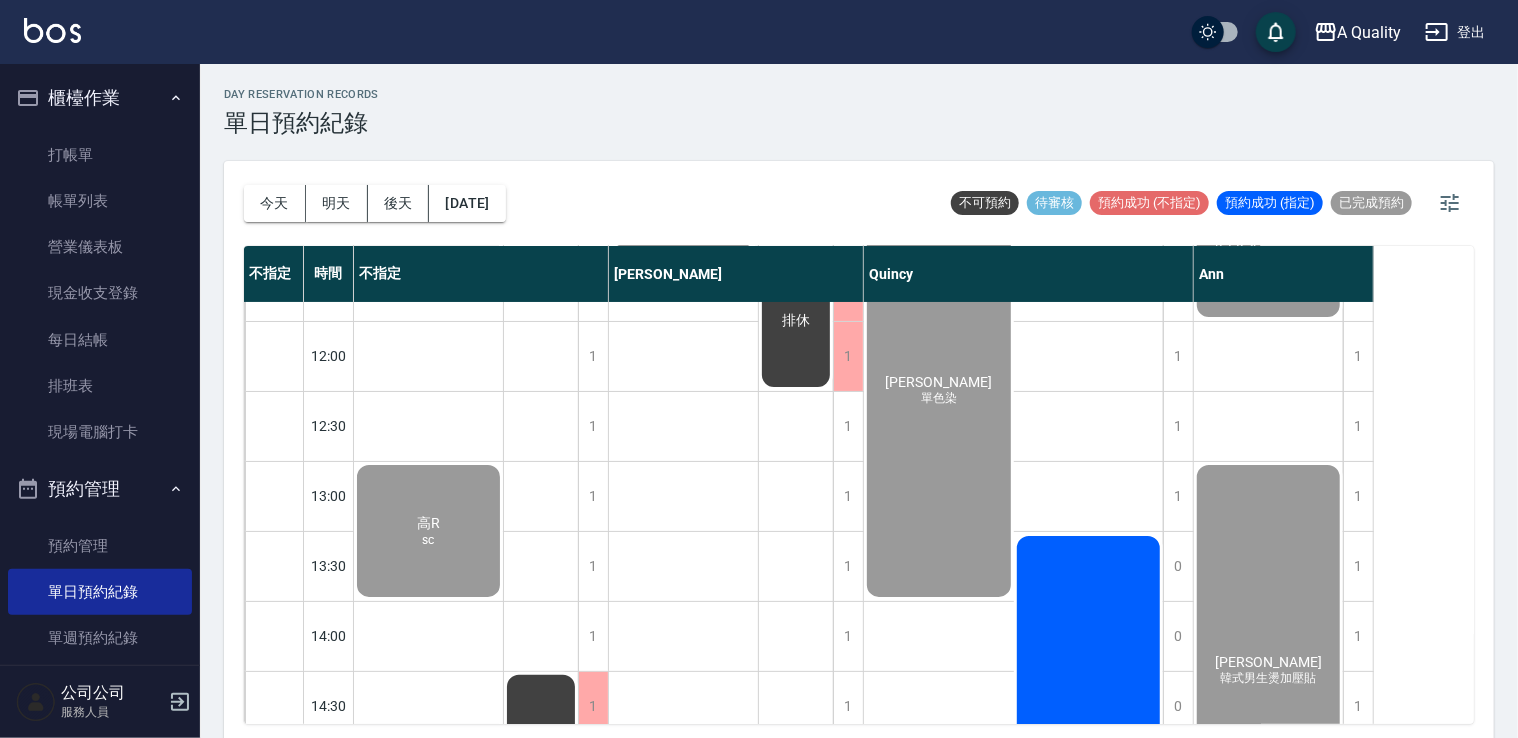scroll, scrollTop: 300, scrollLeft: 0, axis: vertical 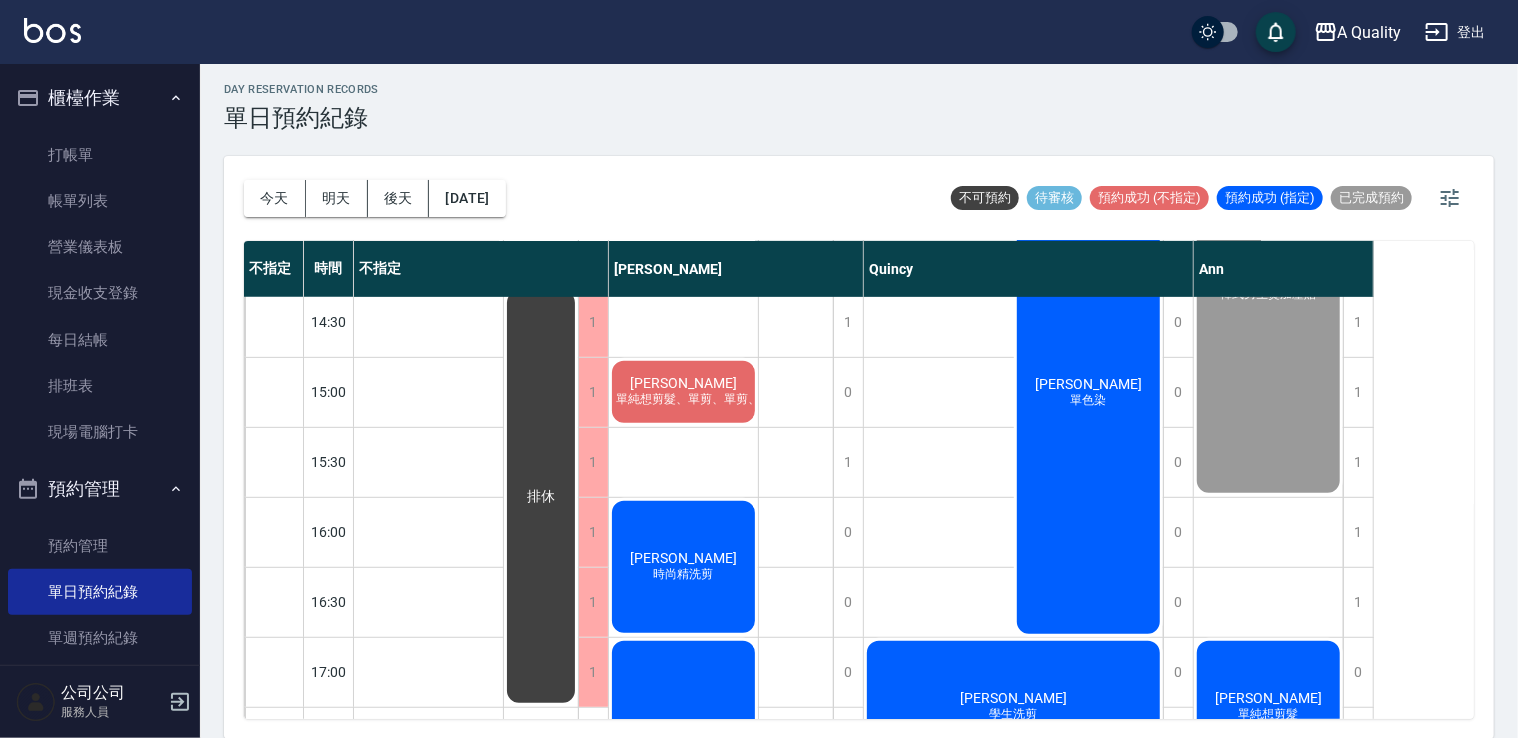 click on "單純想剪髮、單剪、單剪、時尚精剪" at bounding box center [712, 399] 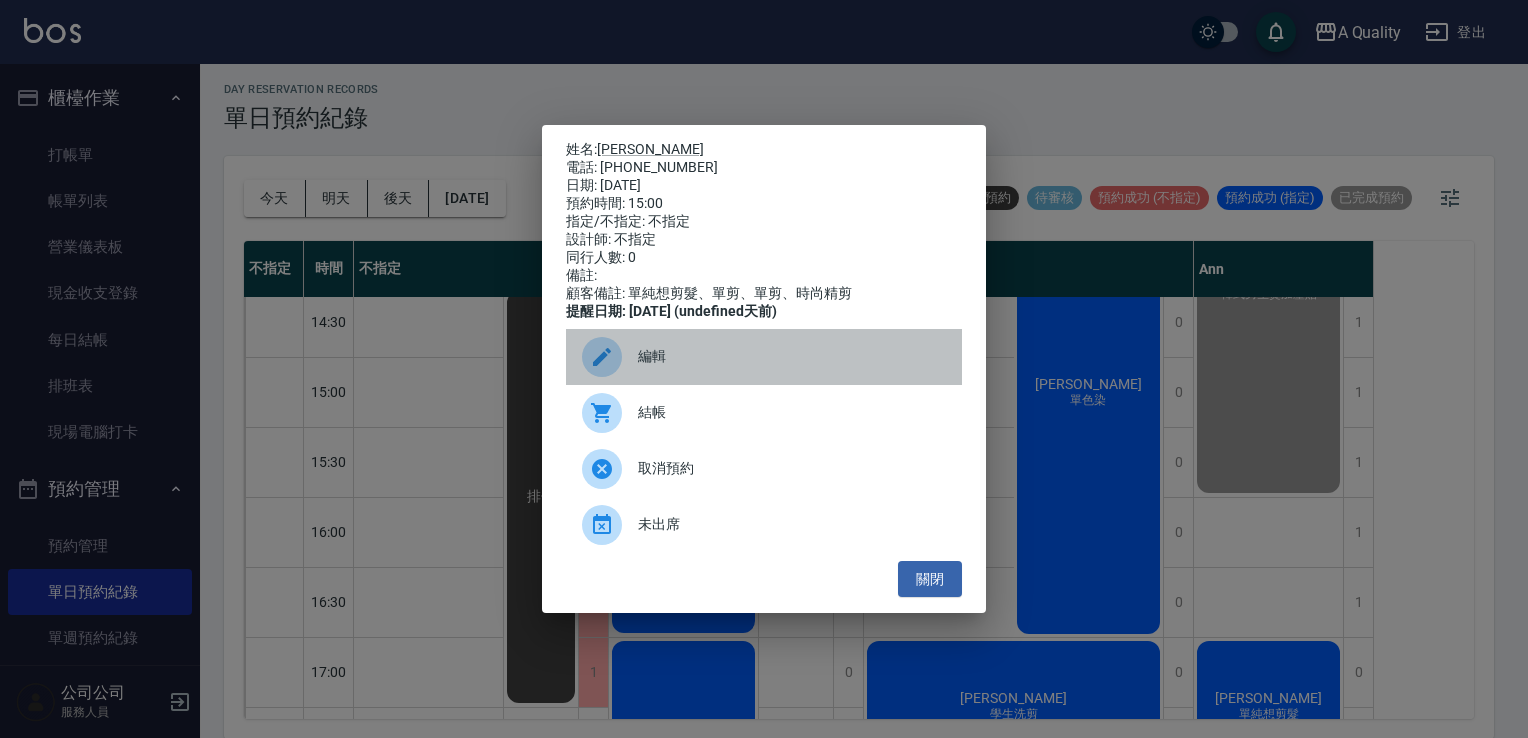 click on "編輯" at bounding box center [764, 357] 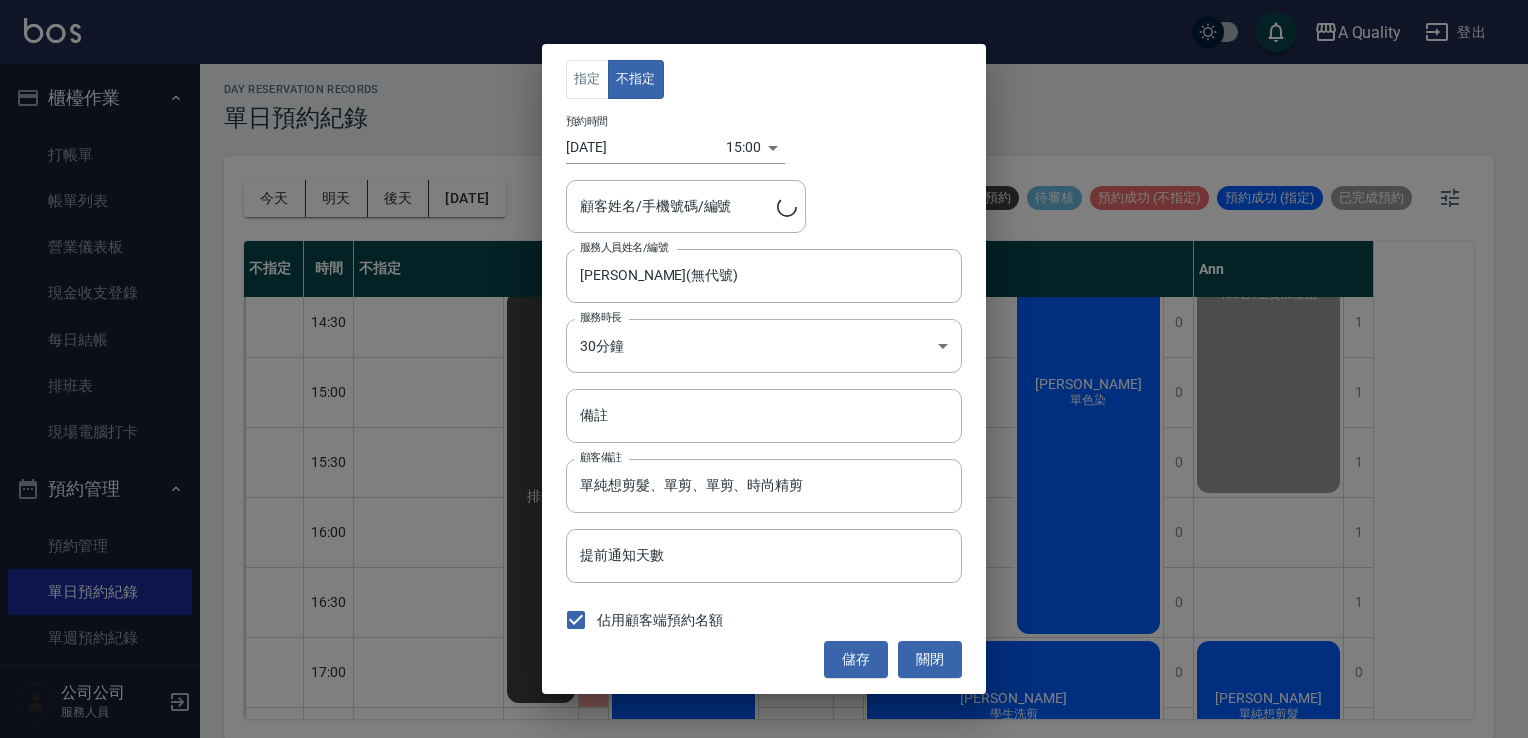 type on "[PERSON_NAME]/0936736152/" 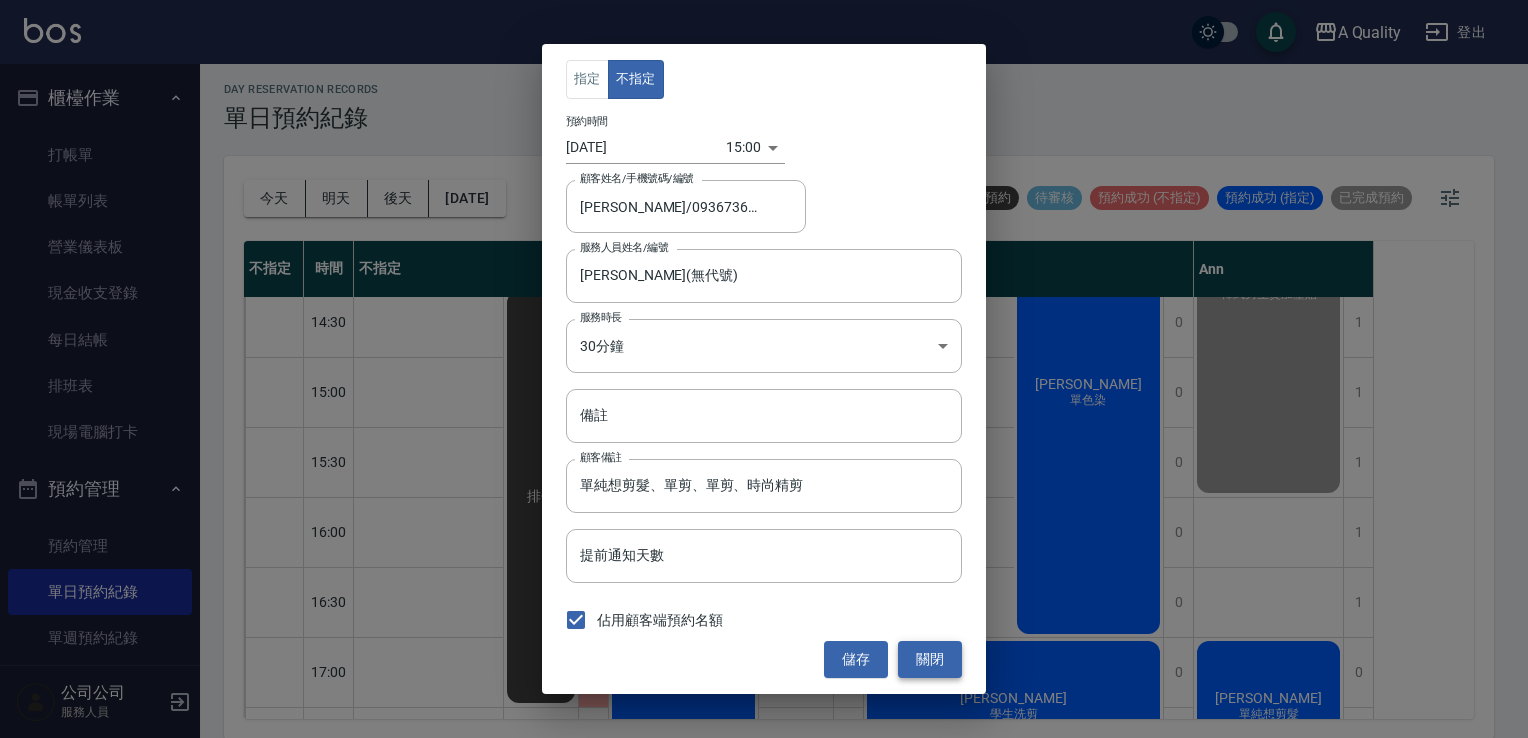 click on "關閉" at bounding box center (930, 659) 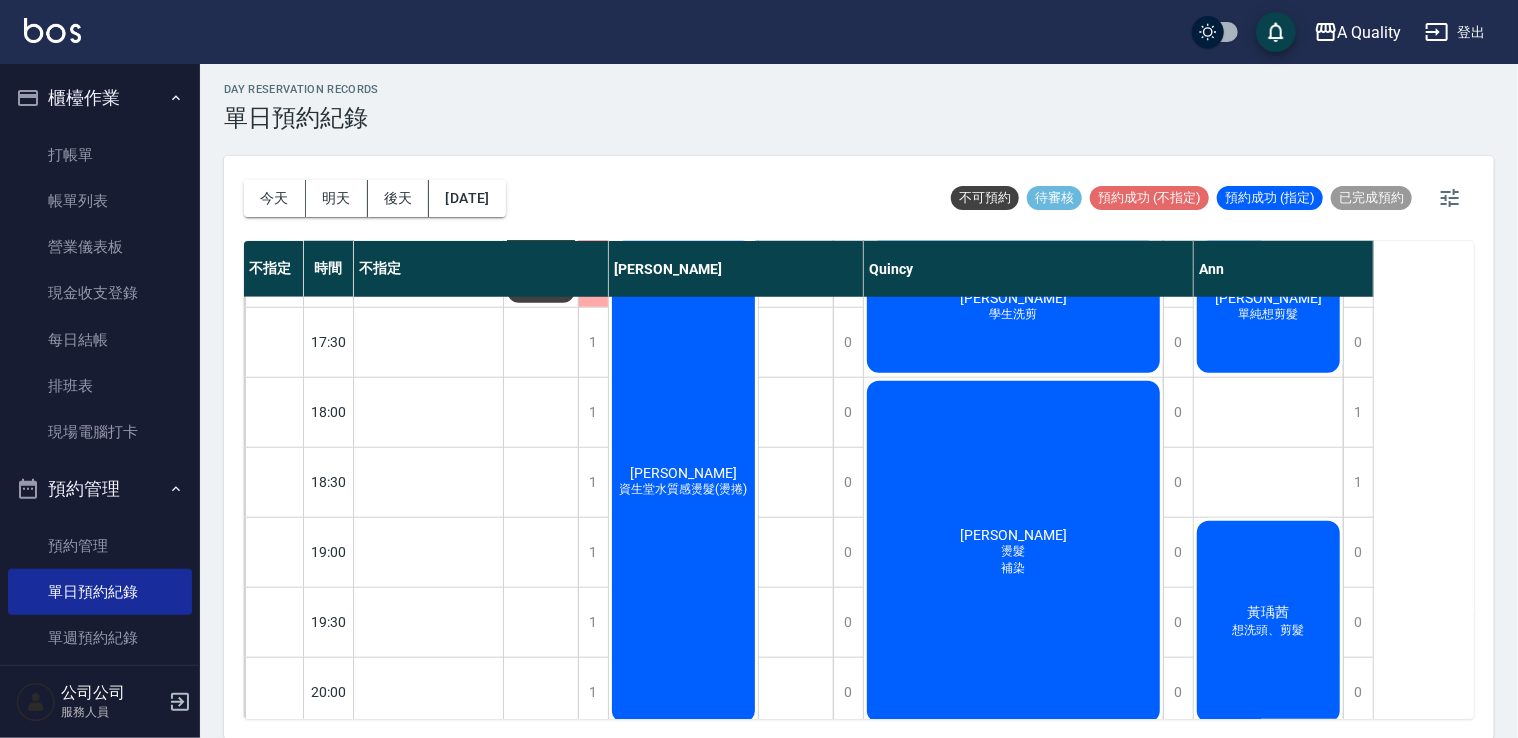 scroll, scrollTop: 400, scrollLeft: 0, axis: vertical 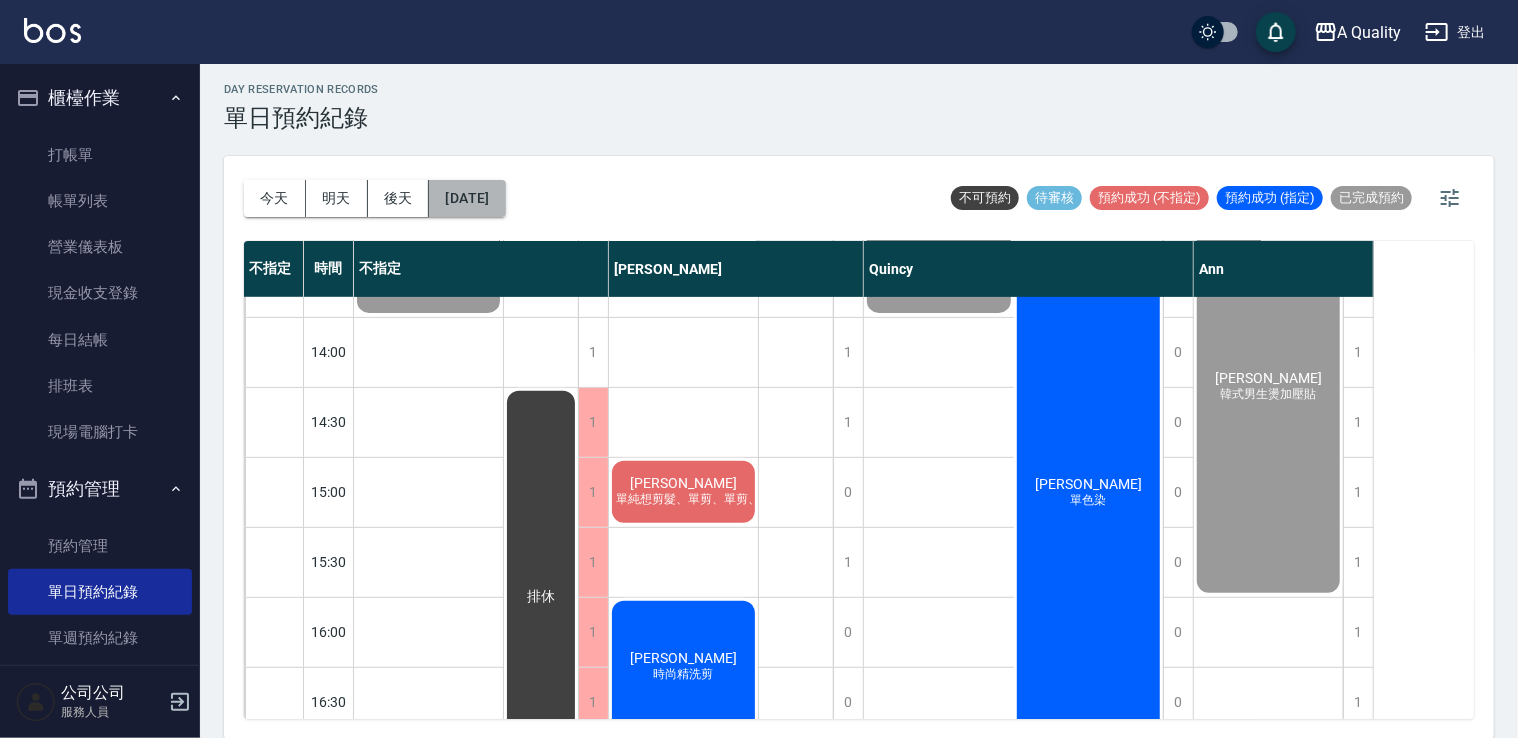 click on "[DATE]" at bounding box center [467, 198] 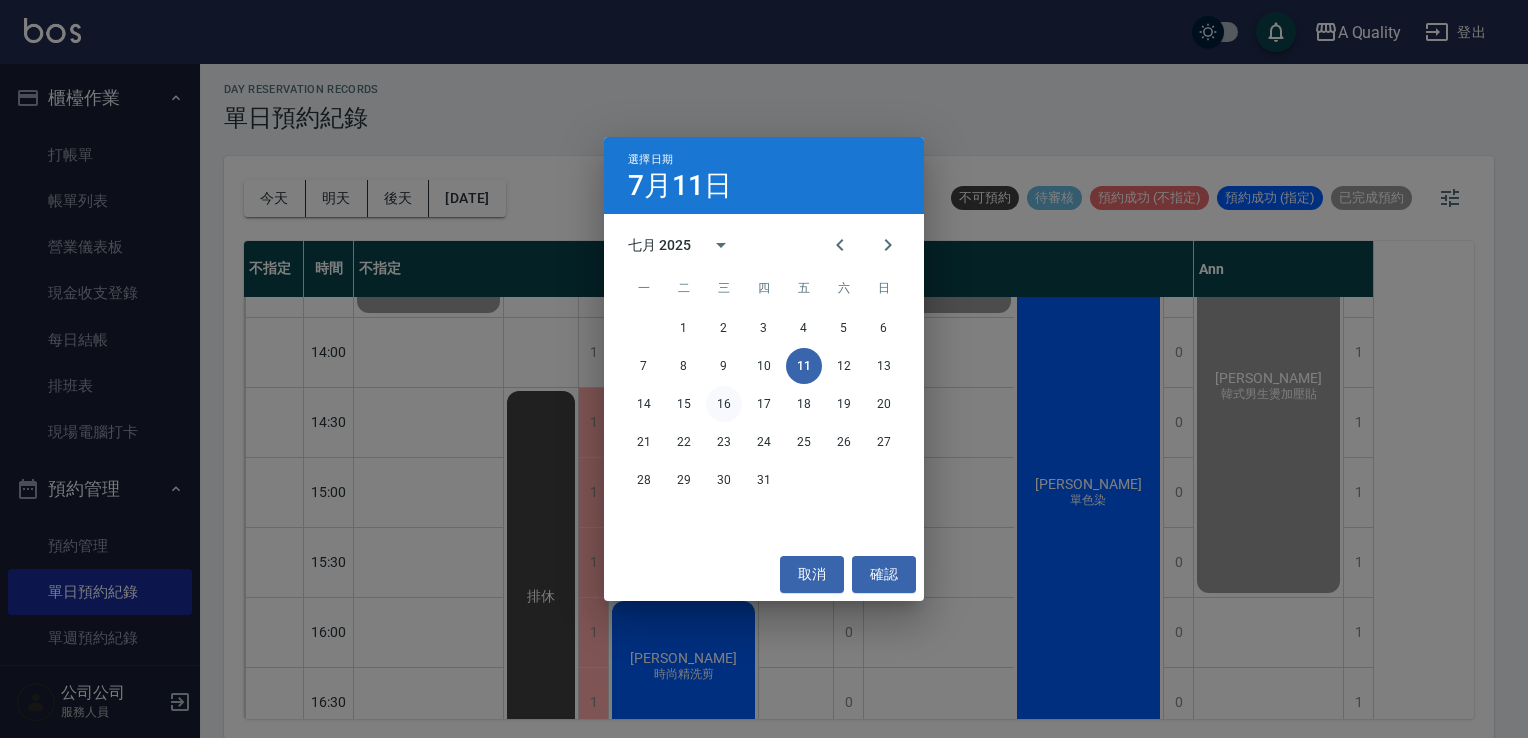 click on "16" at bounding box center [724, 404] 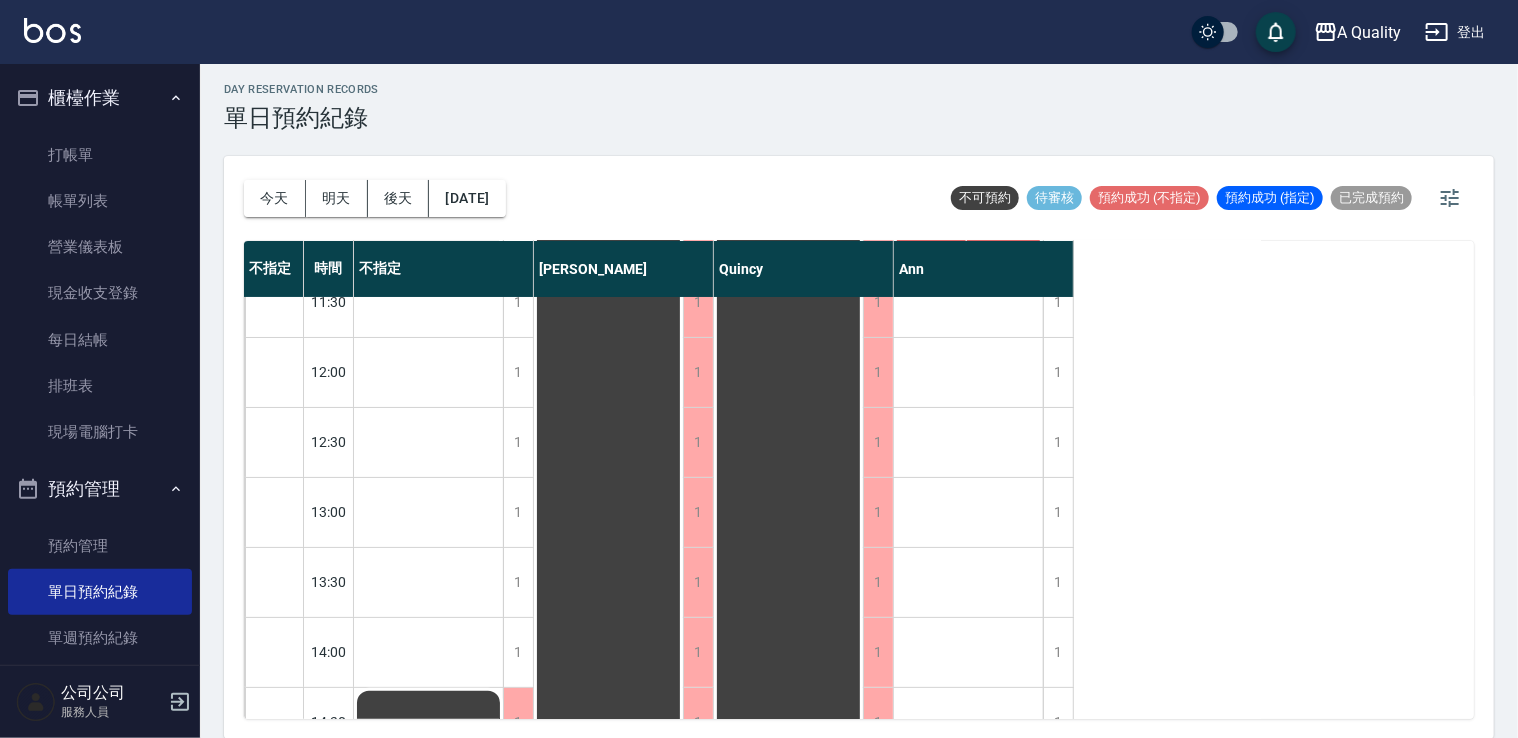 scroll, scrollTop: 0, scrollLeft: 0, axis: both 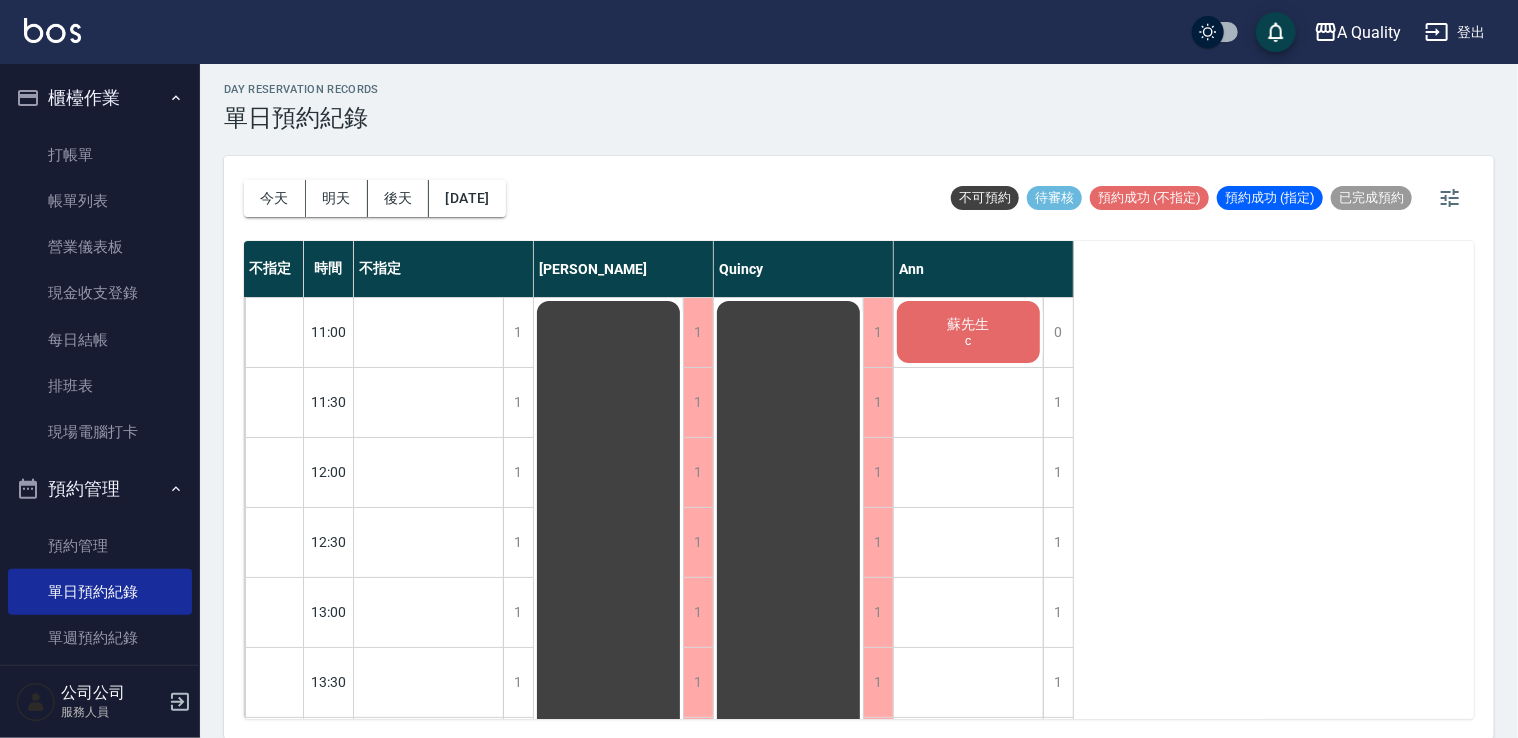 click on "蘇先生 c" at bounding box center (428, 997) 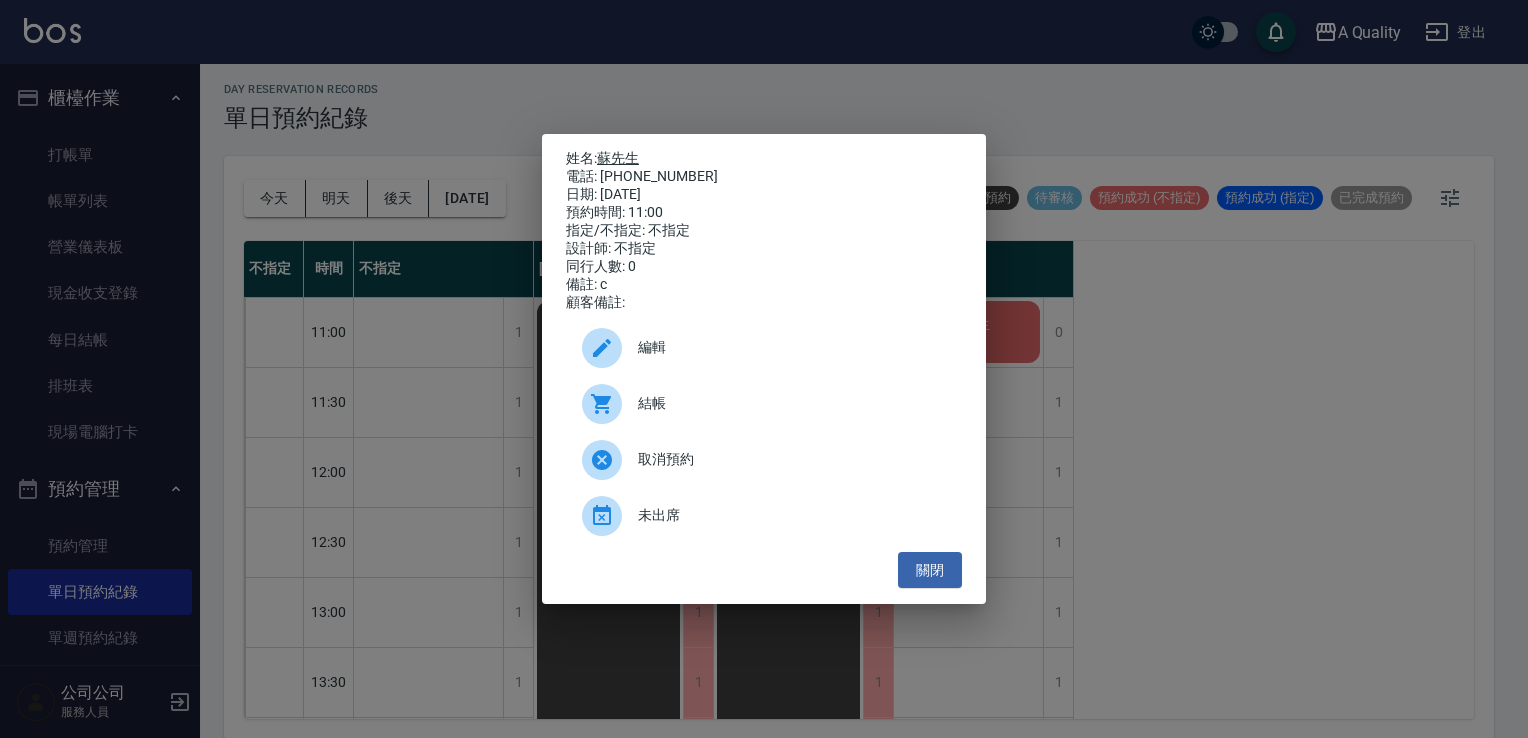 click on "蘇先生" at bounding box center [618, 158] 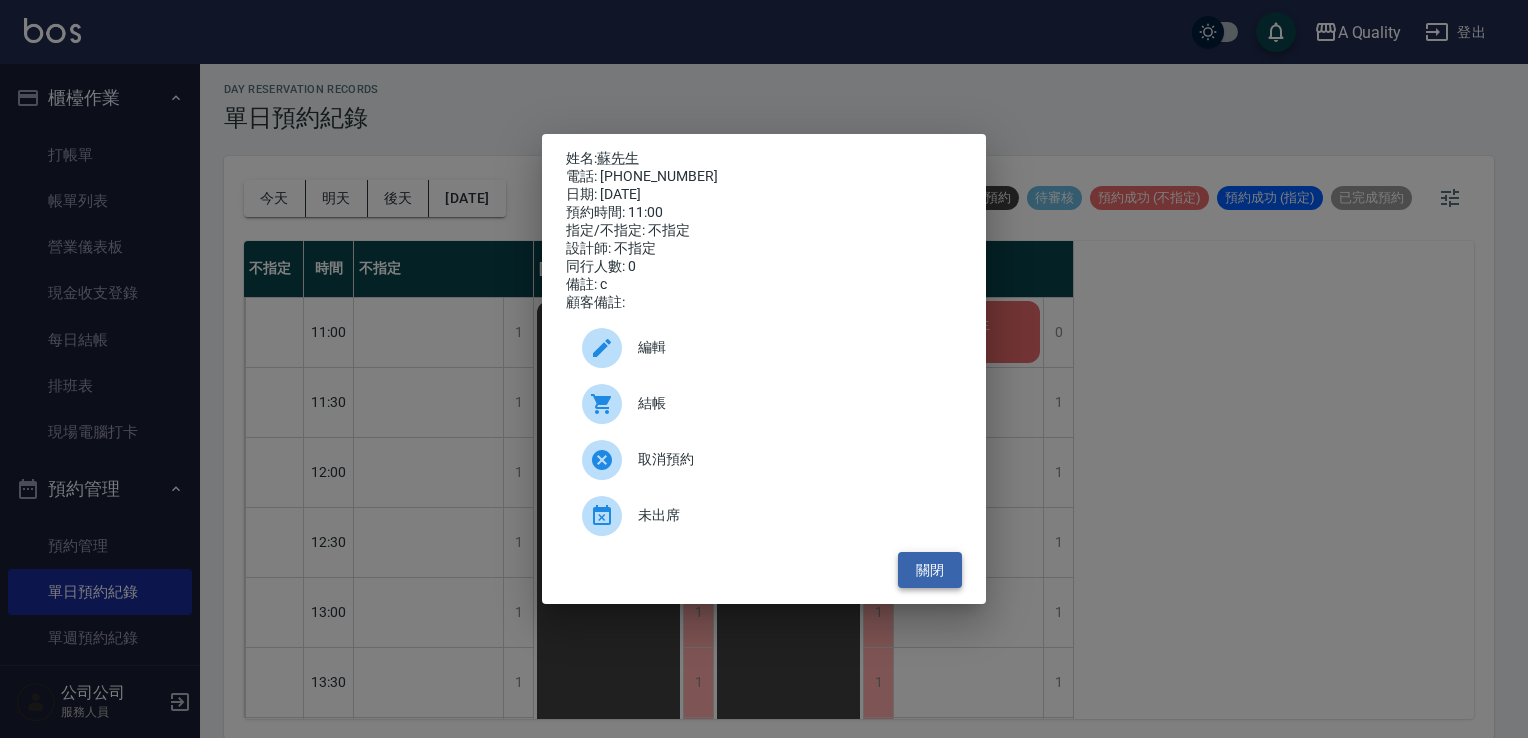 click on "關閉" at bounding box center (930, 570) 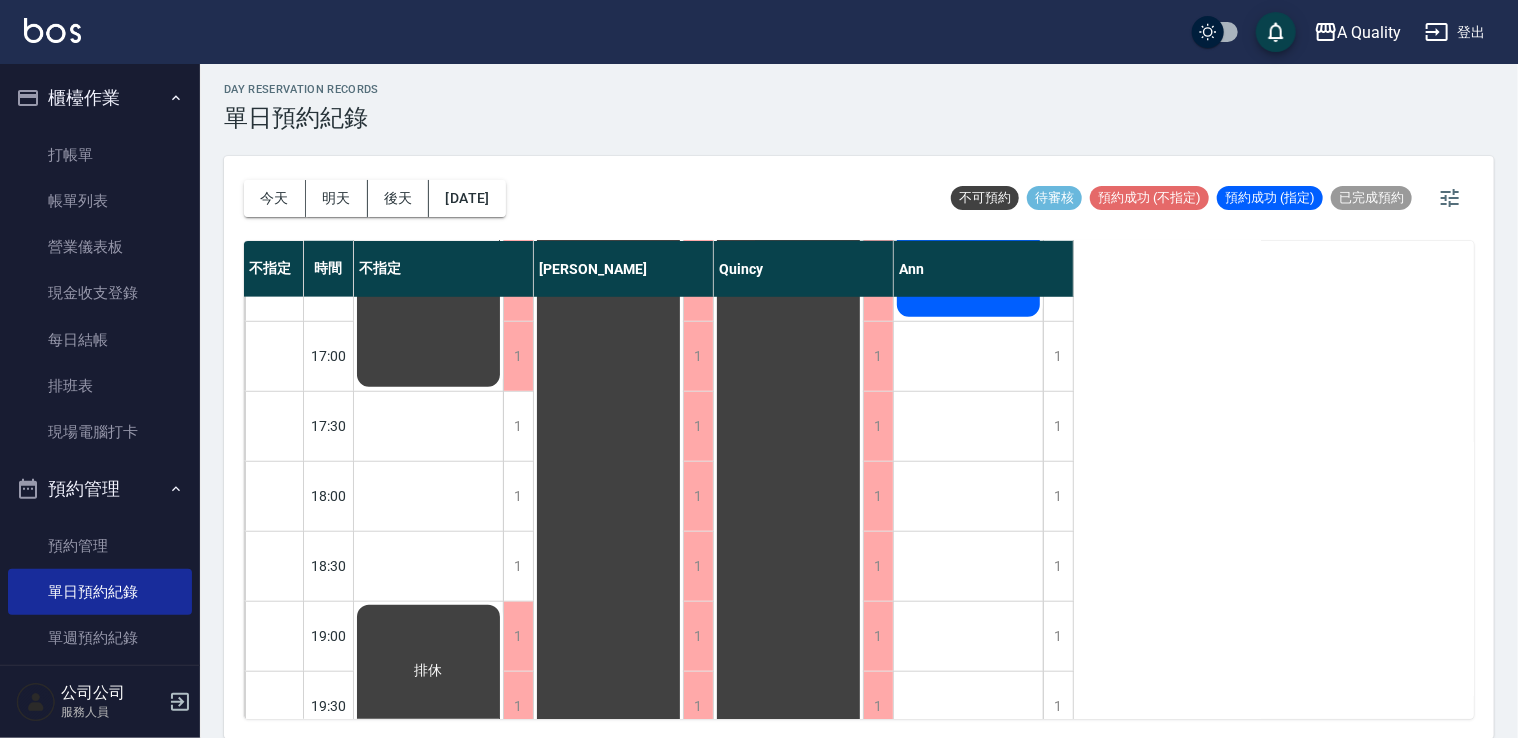 scroll, scrollTop: 853, scrollLeft: 0, axis: vertical 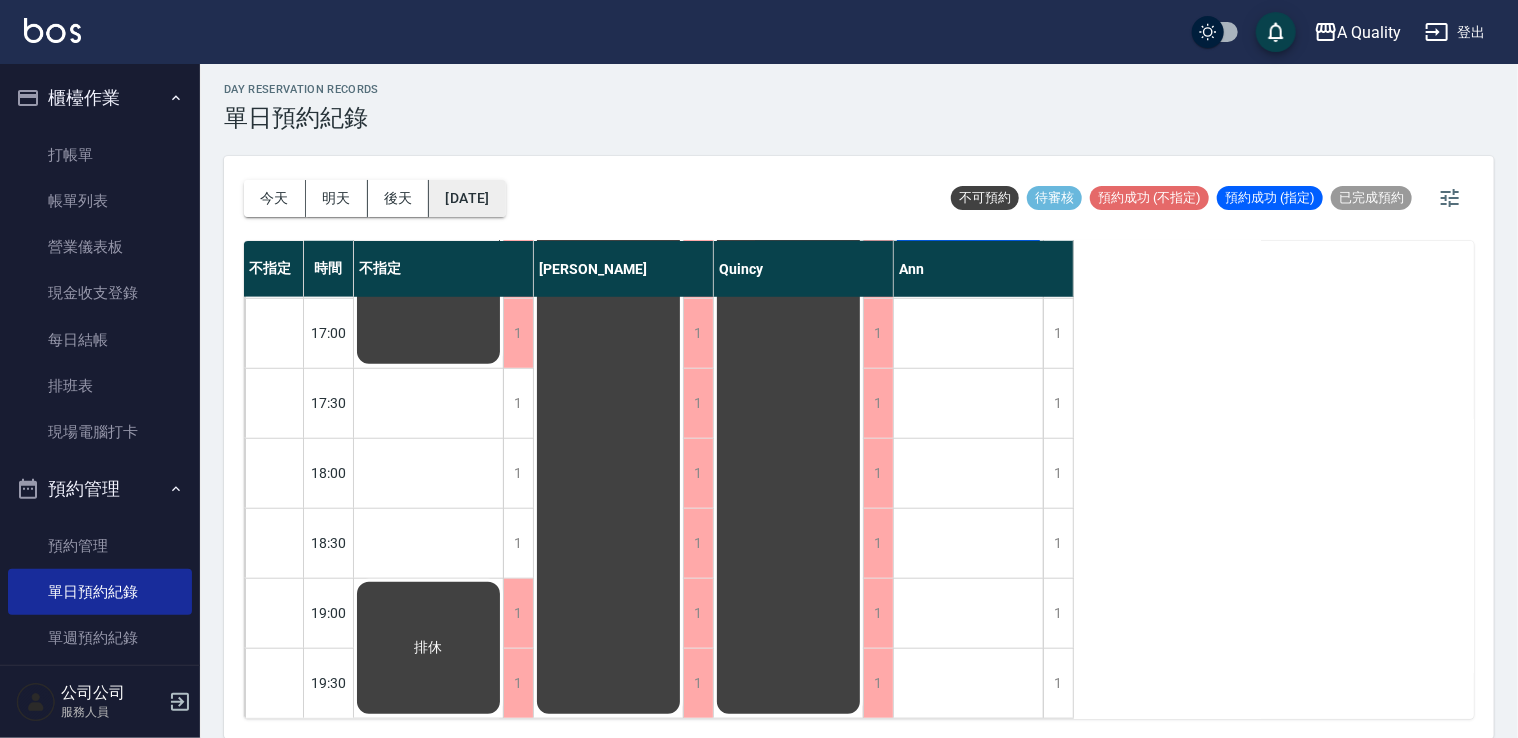 click on "[DATE]" at bounding box center (467, 198) 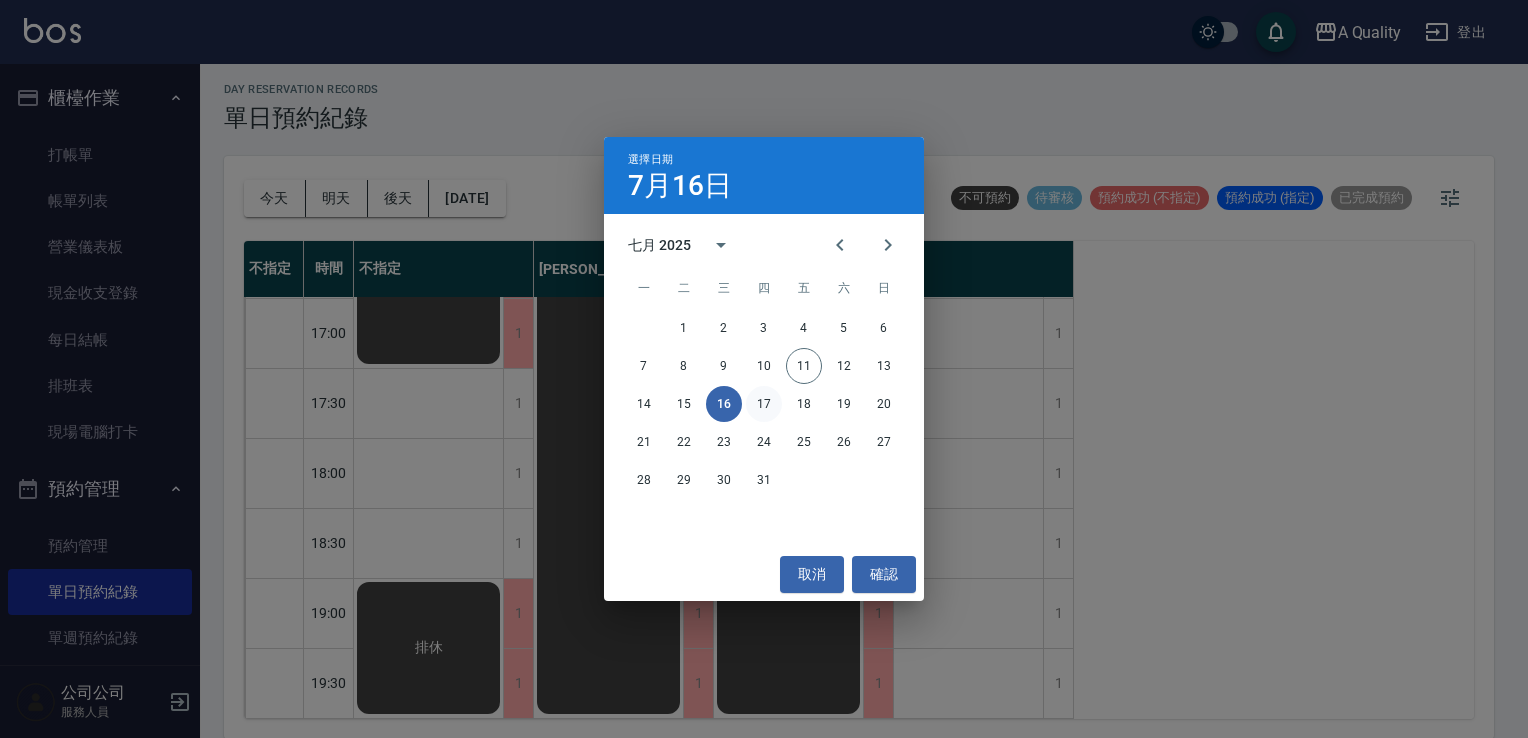 click on "17" at bounding box center (764, 404) 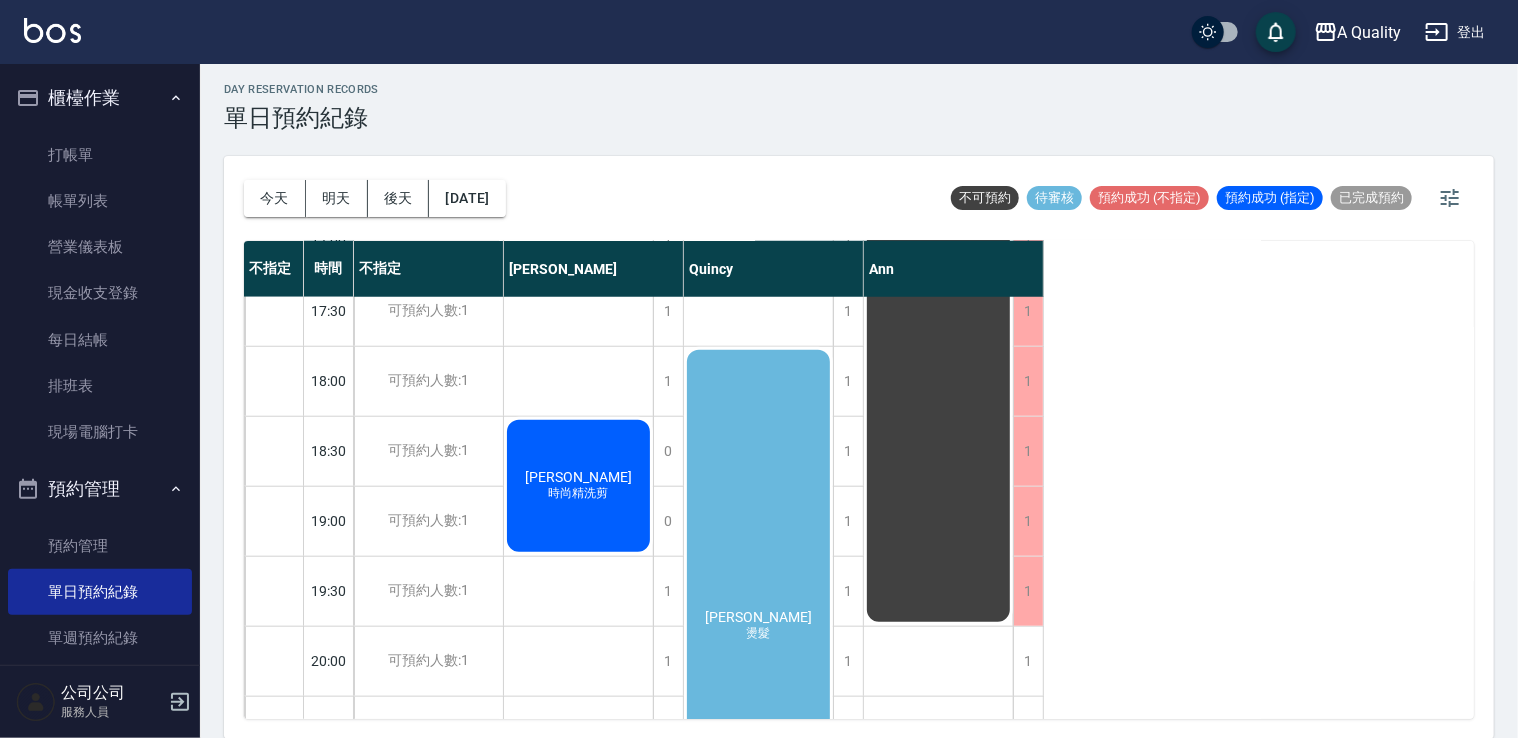 scroll, scrollTop: 1100, scrollLeft: 0, axis: vertical 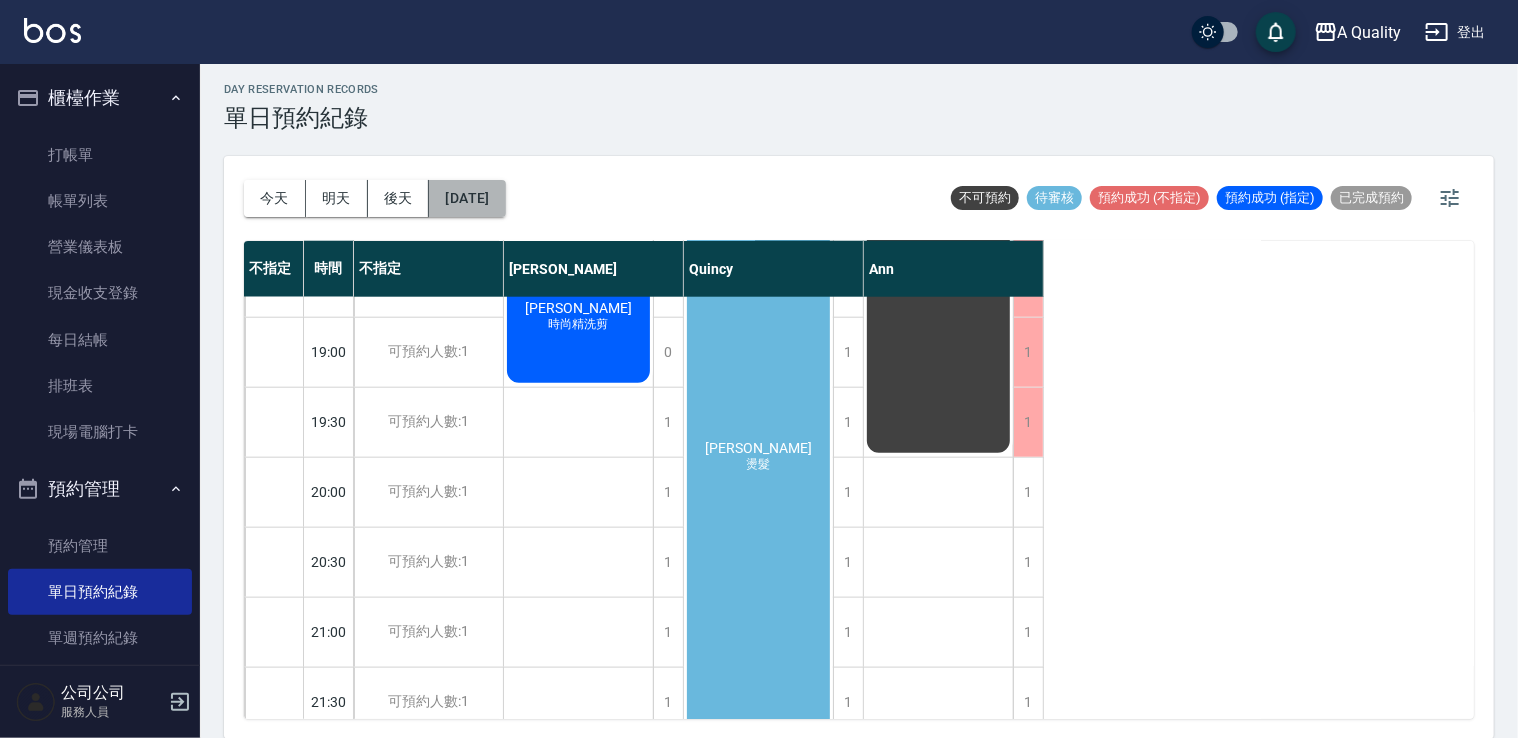 click on "[DATE]" at bounding box center (467, 198) 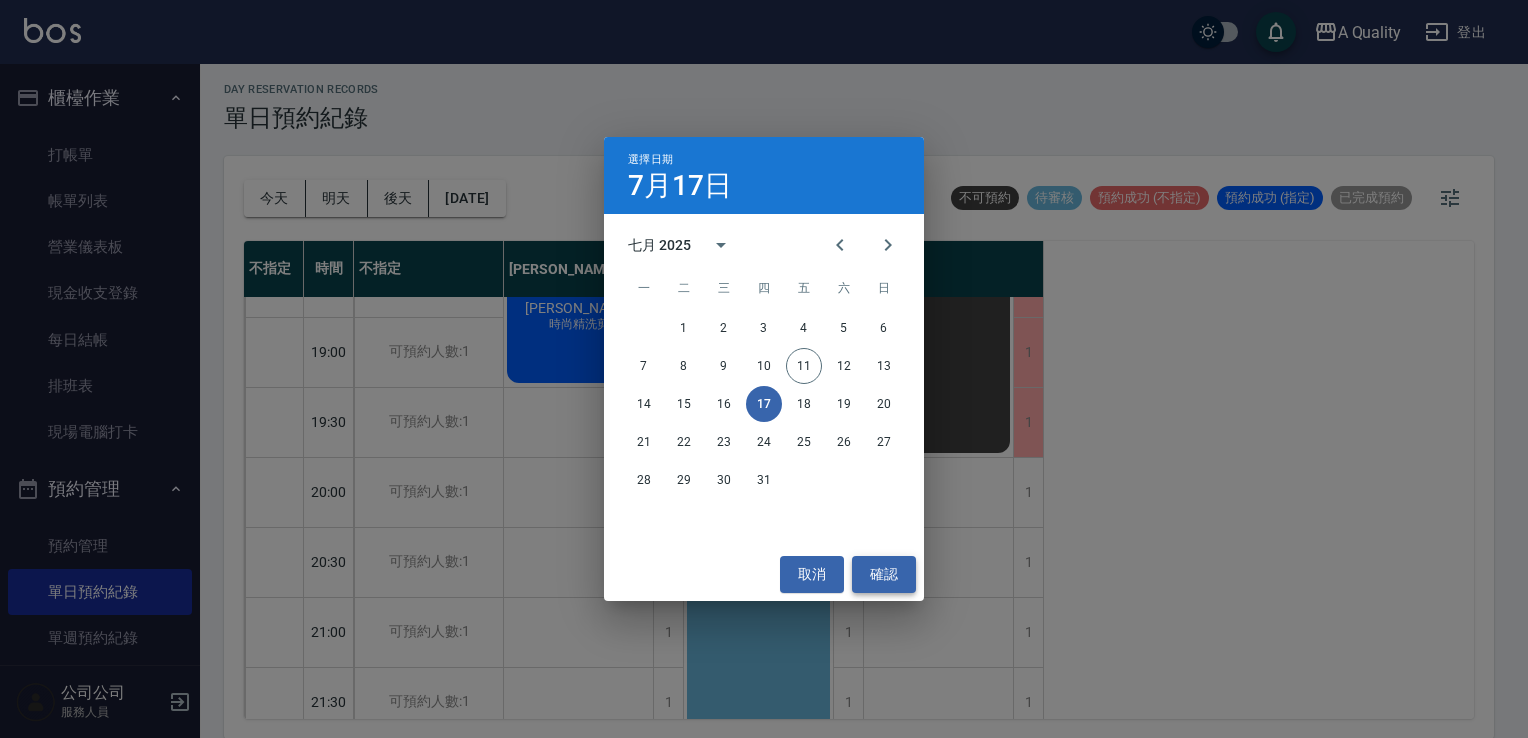 click on "確認" at bounding box center [884, 574] 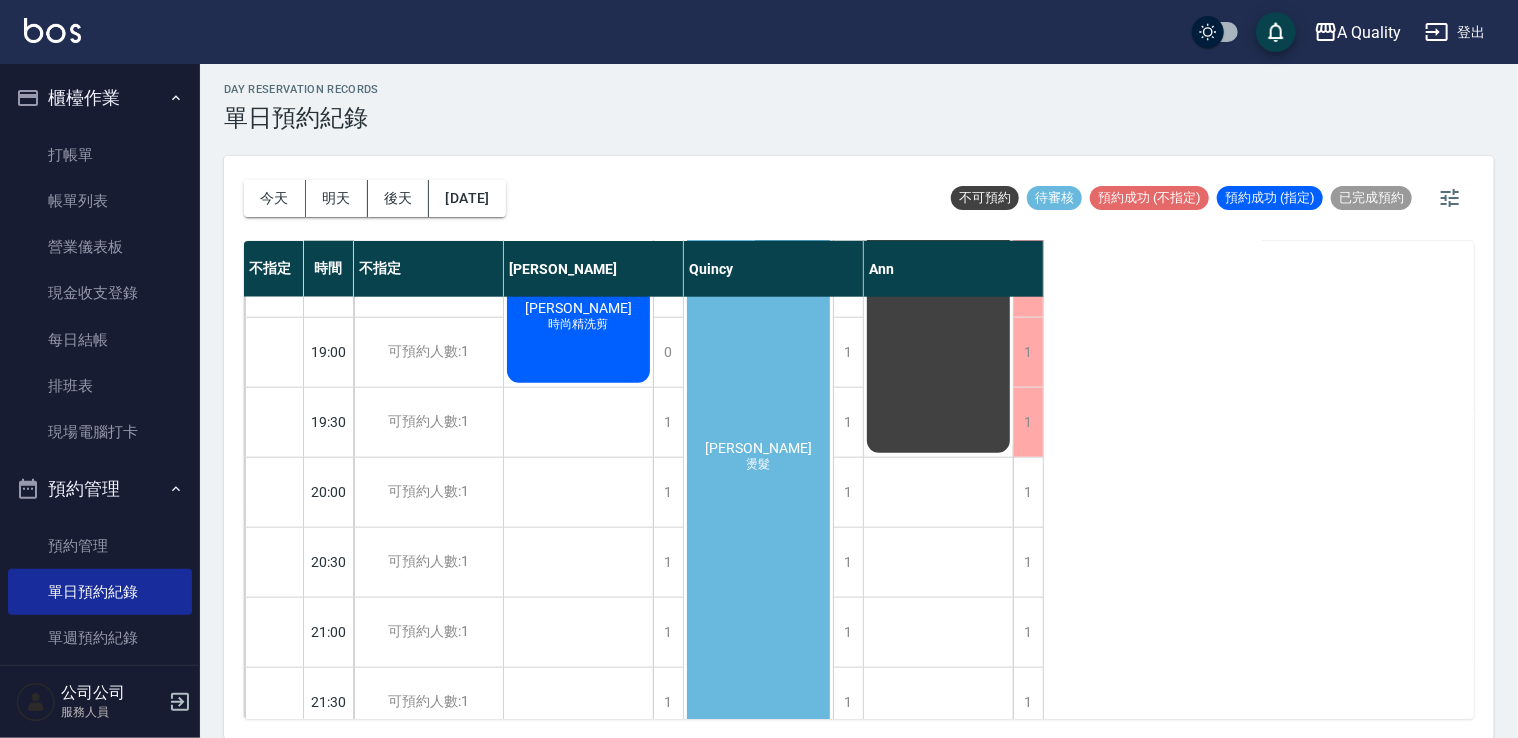 click on "[PERSON_NAME] 燙髮" at bounding box center (578, 317) 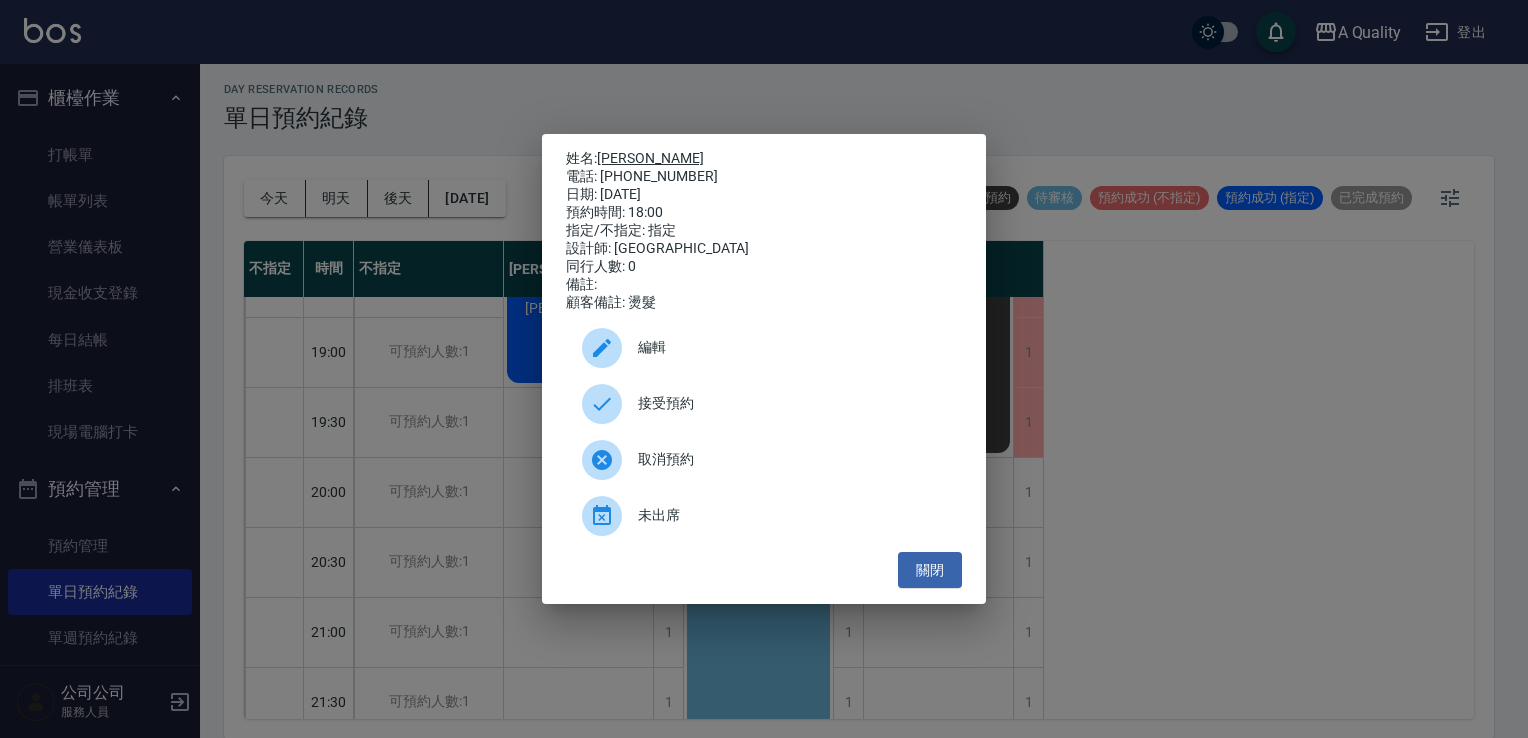 click on "[PERSON_NAME]" at bounding box center [650, 158] 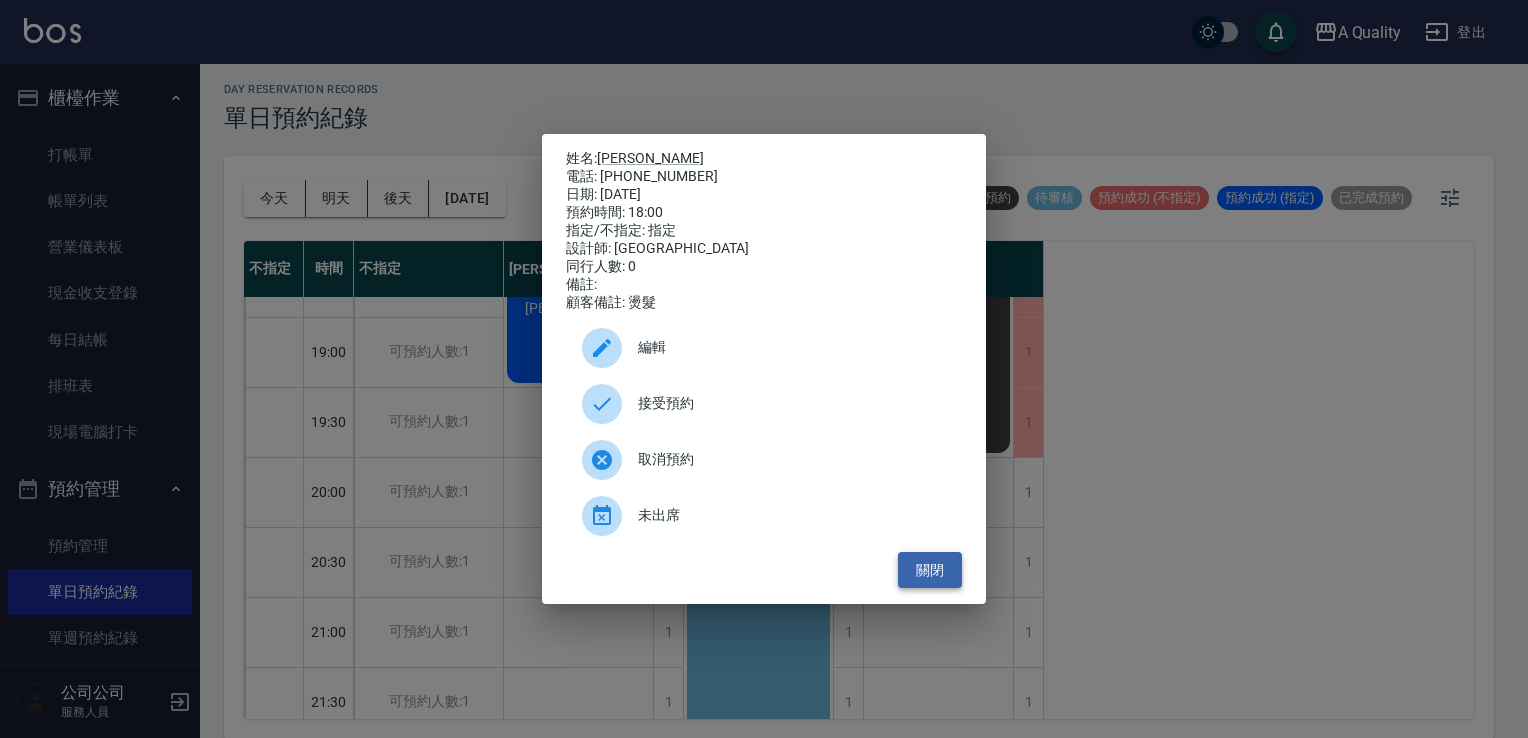 click on "關閉" at bounding box center [930, 570] 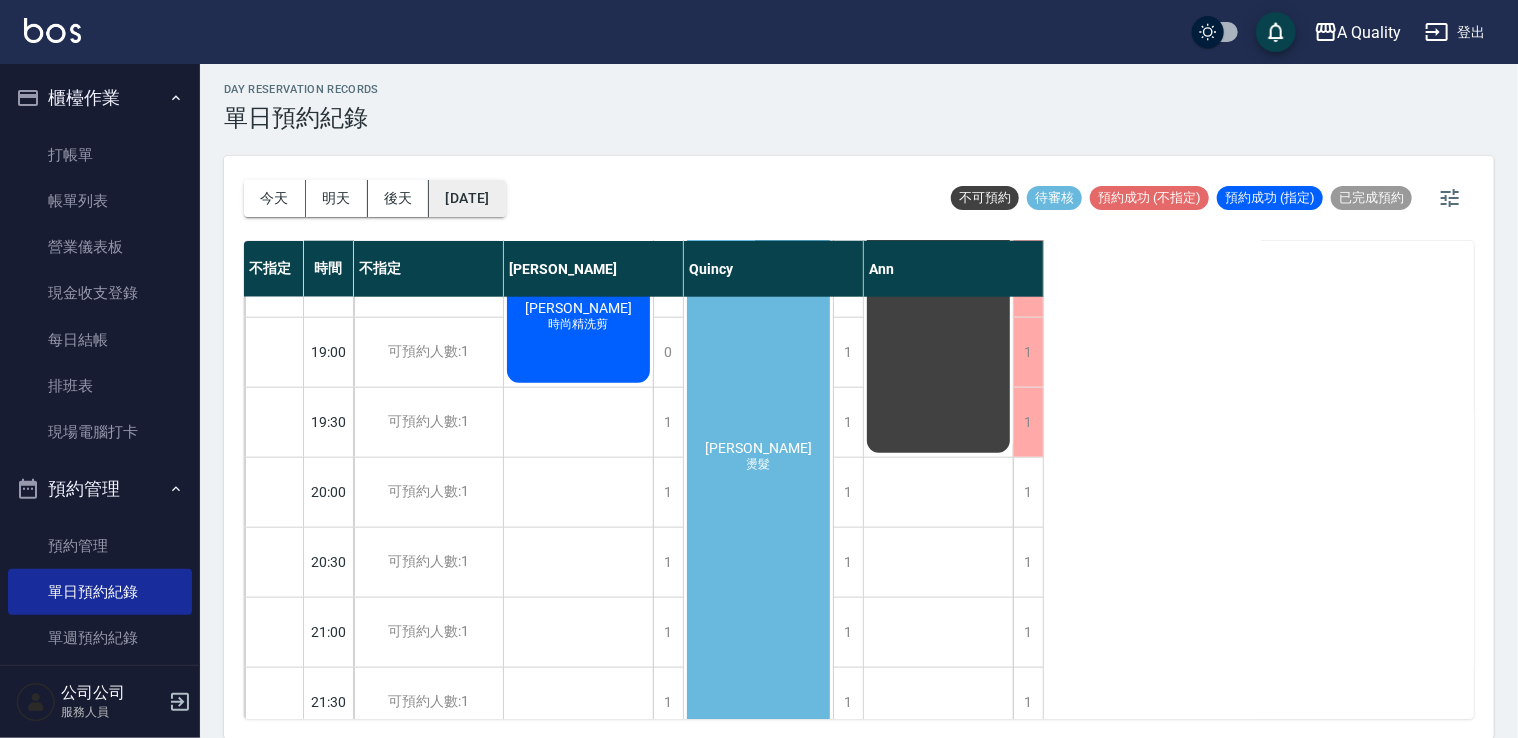 click on "[DATE]" at bounding box center [467, 198] 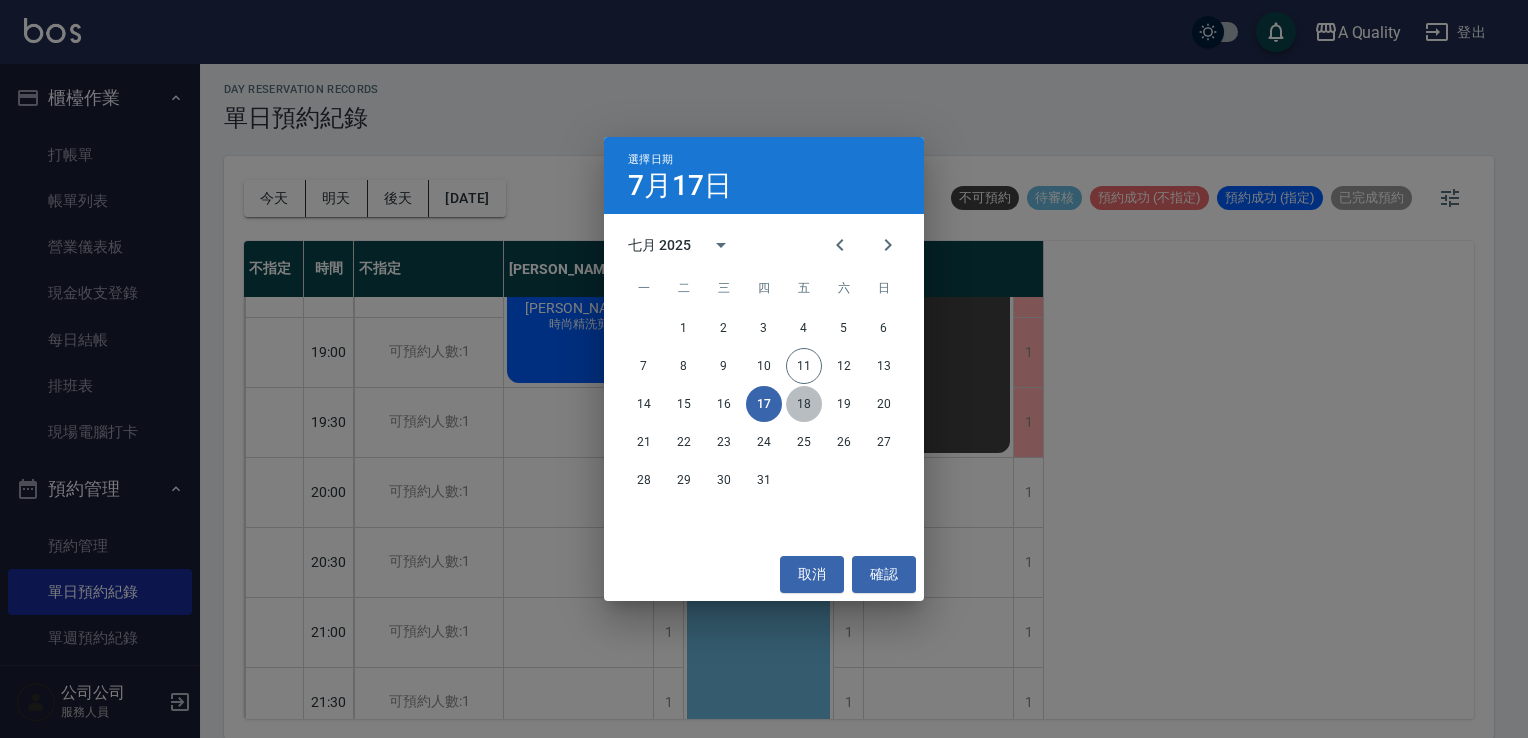 click on "18" at bounding box center [804, 404] 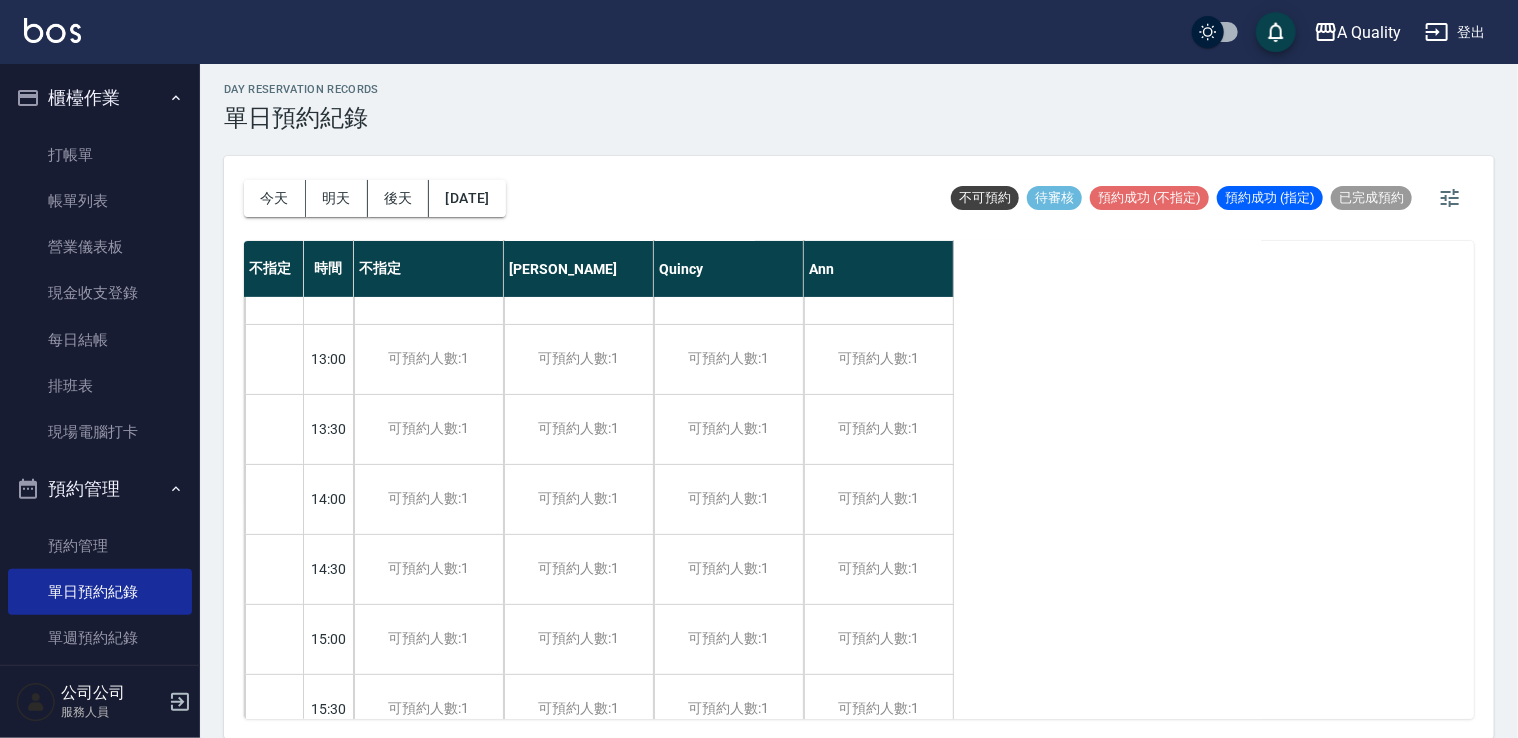 scroll, scrollTop: 253, scrollLeft: 0, axis: vertical 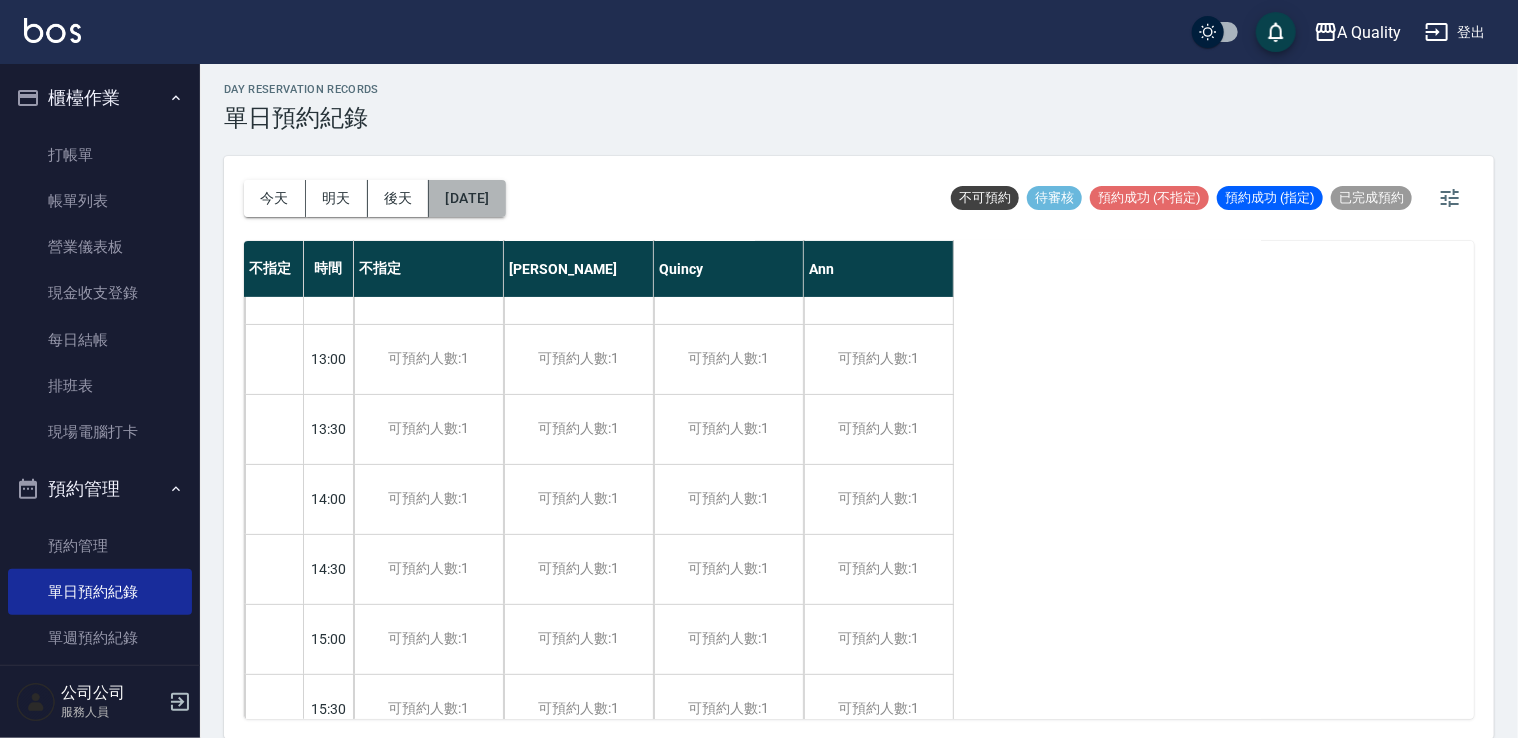 click on "[DATE]" at bounding box center (467, 198) 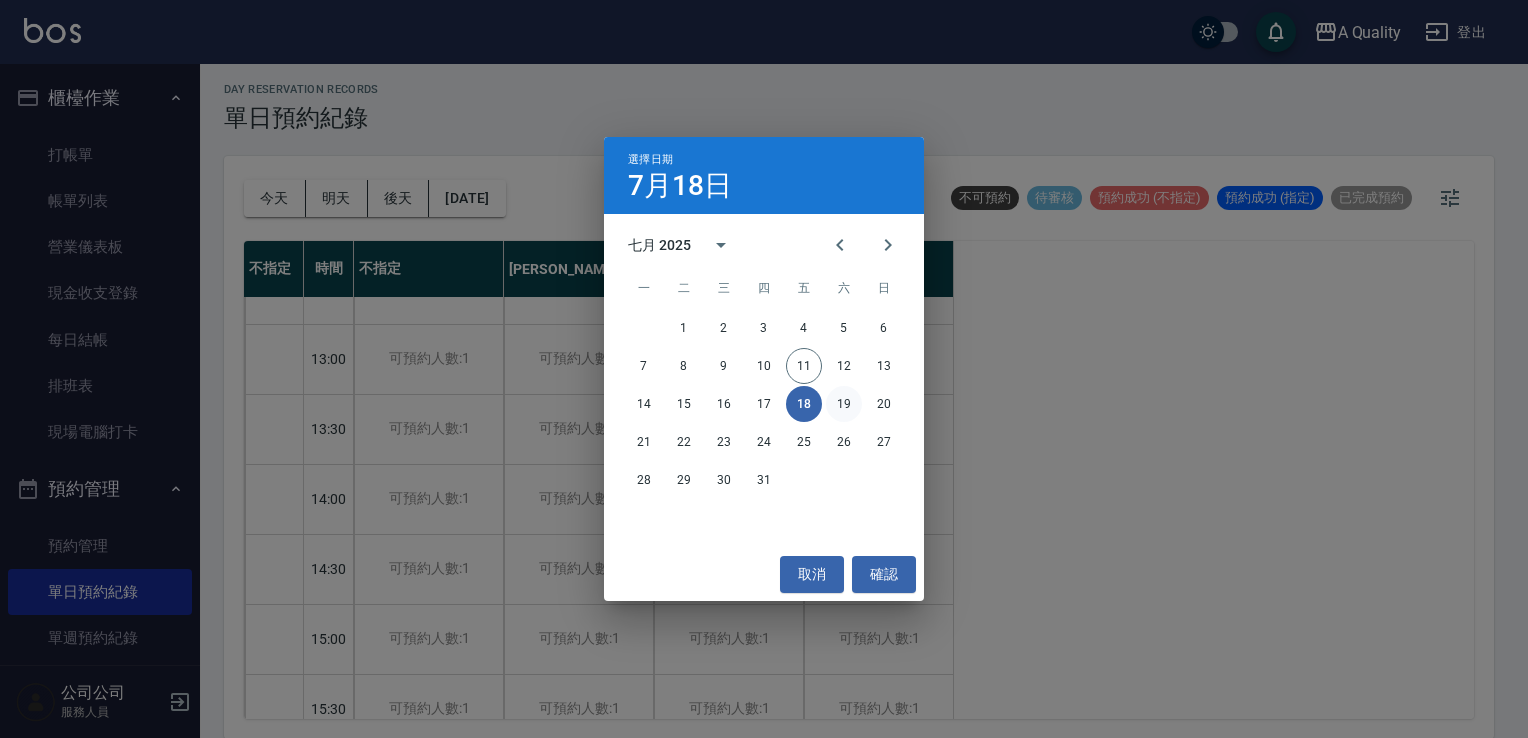 click on "19" at bounding box center [844, 404] 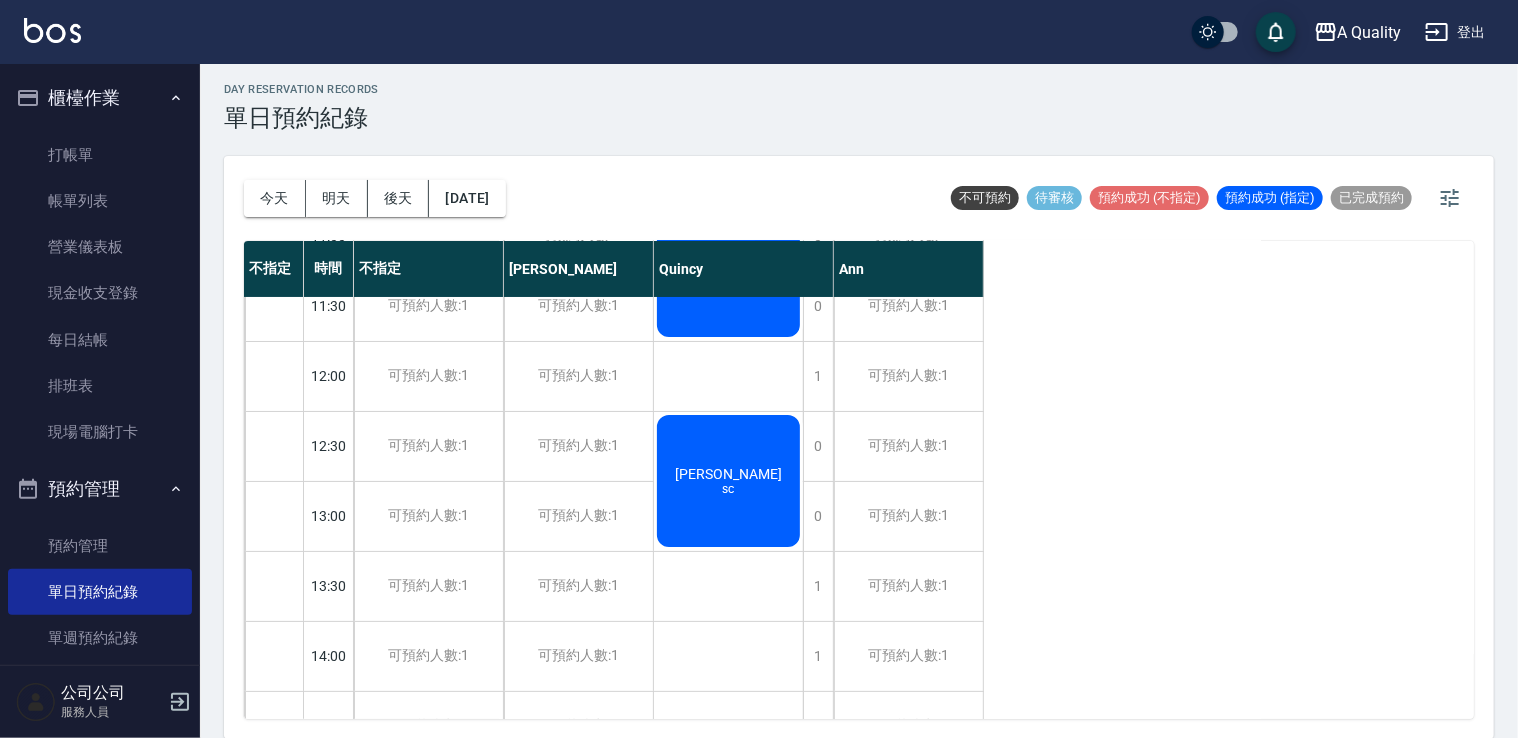scroll, scrollTop: 0, scrollLeft: 0, axis: both 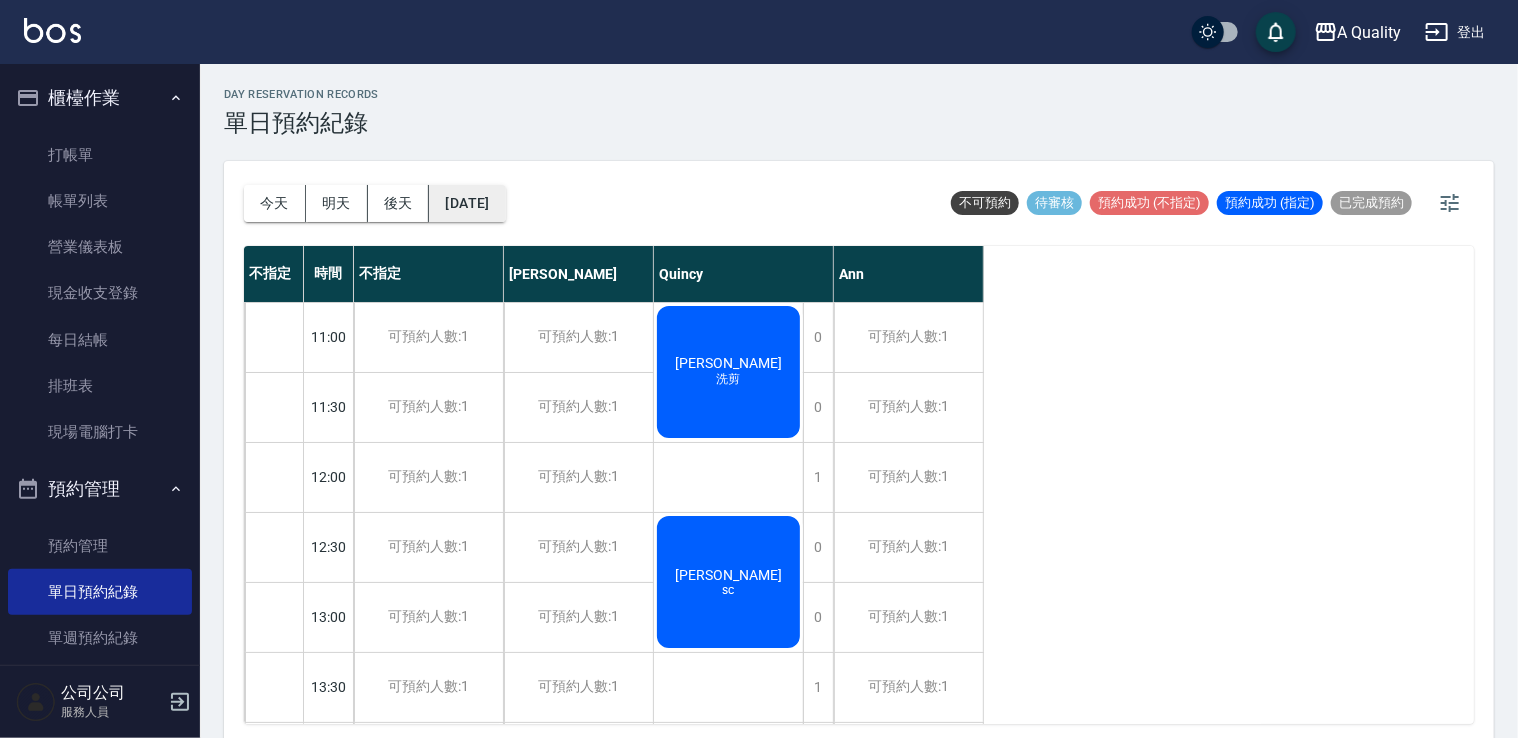click on "[DATE]" at bounding box center (467, 203) 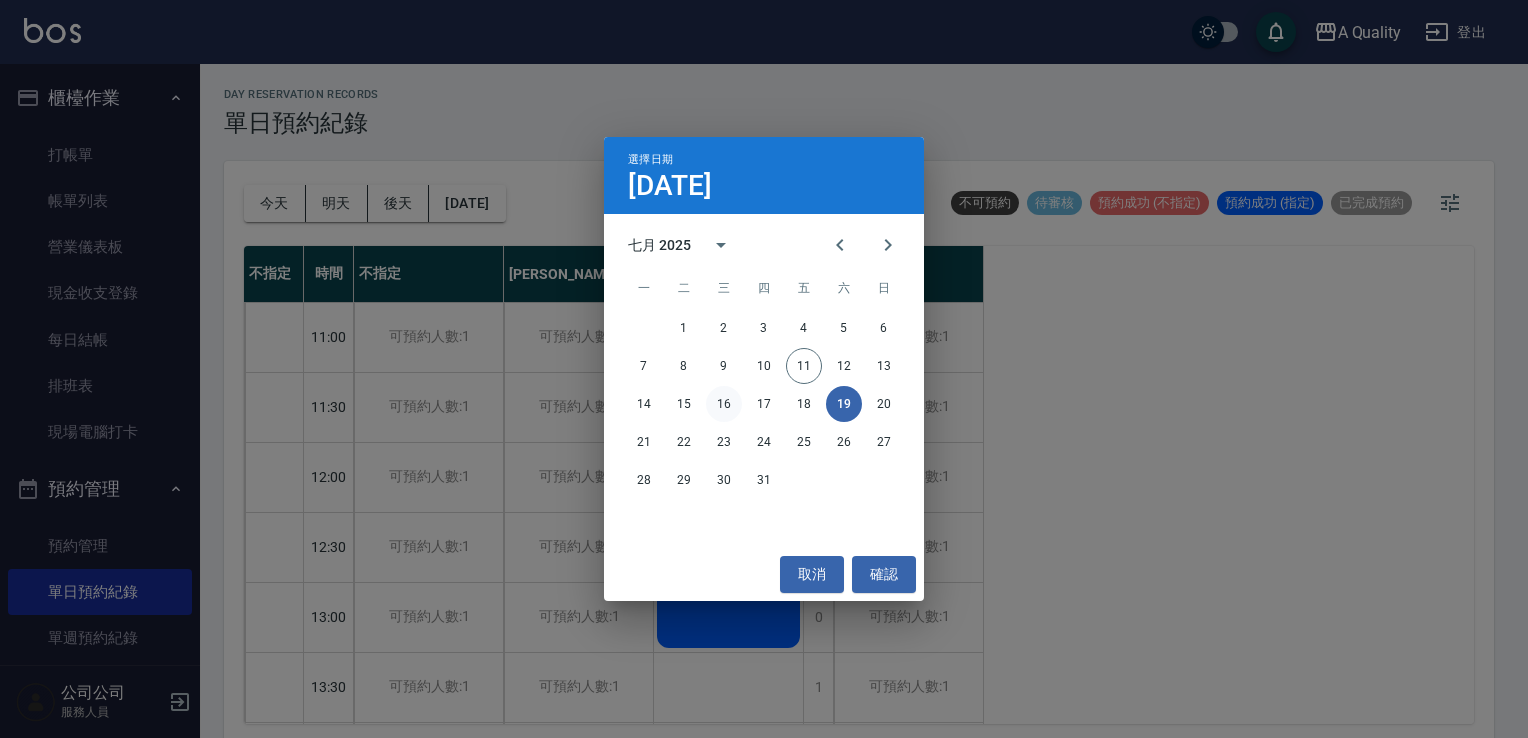 click on "16" at bounding box center [724, 404] 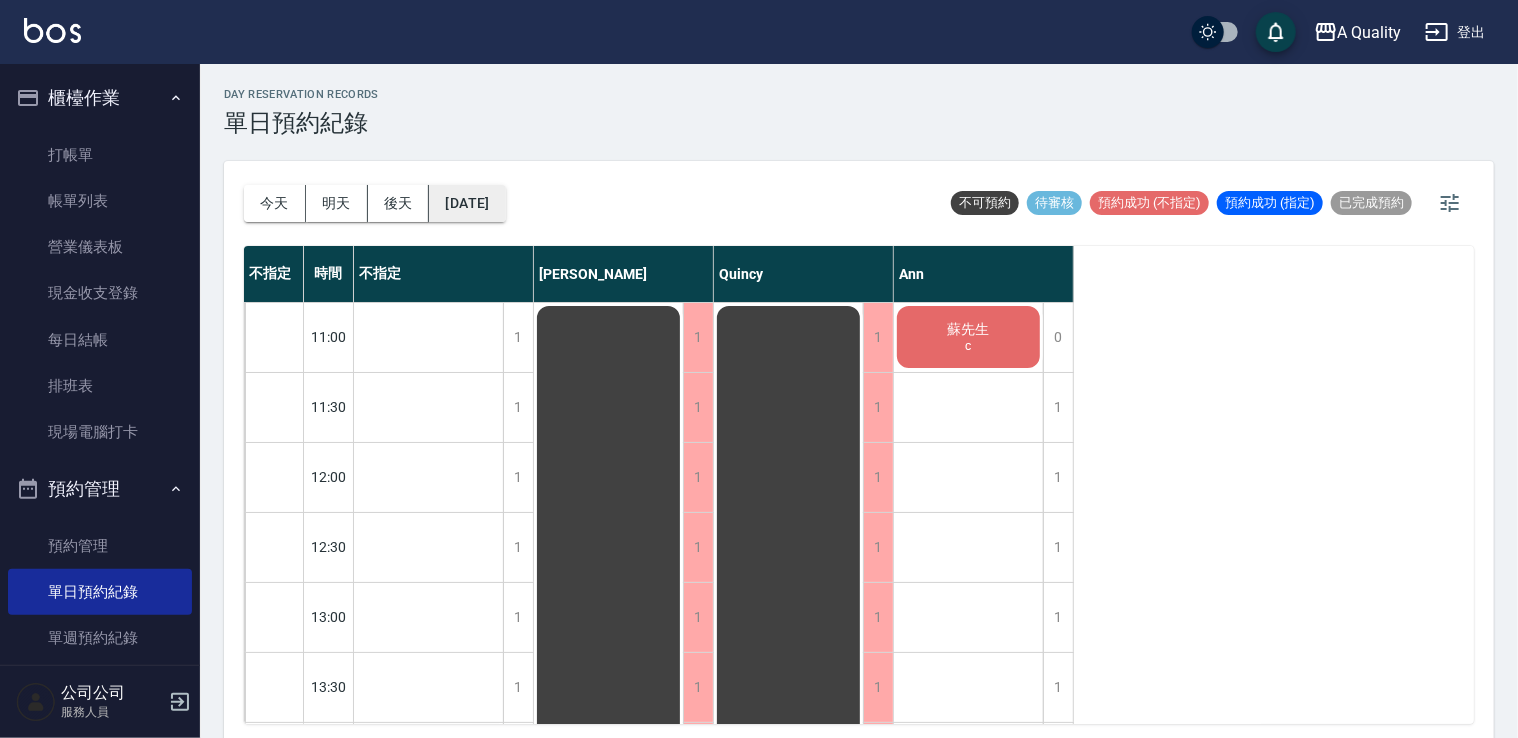 click on "[DATE]" at bounding box center (467, 203) 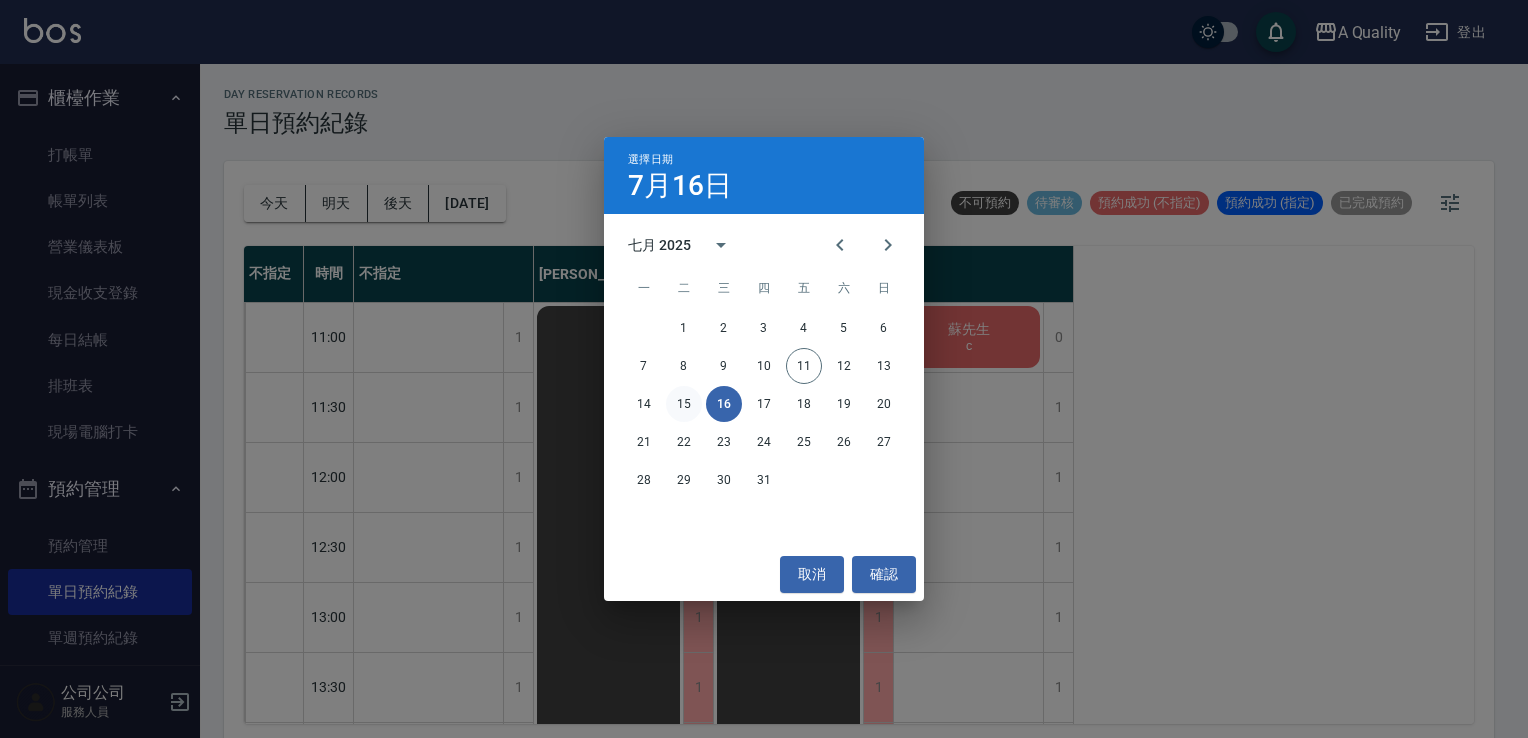 click on "15" at bounding box center (684, 404) 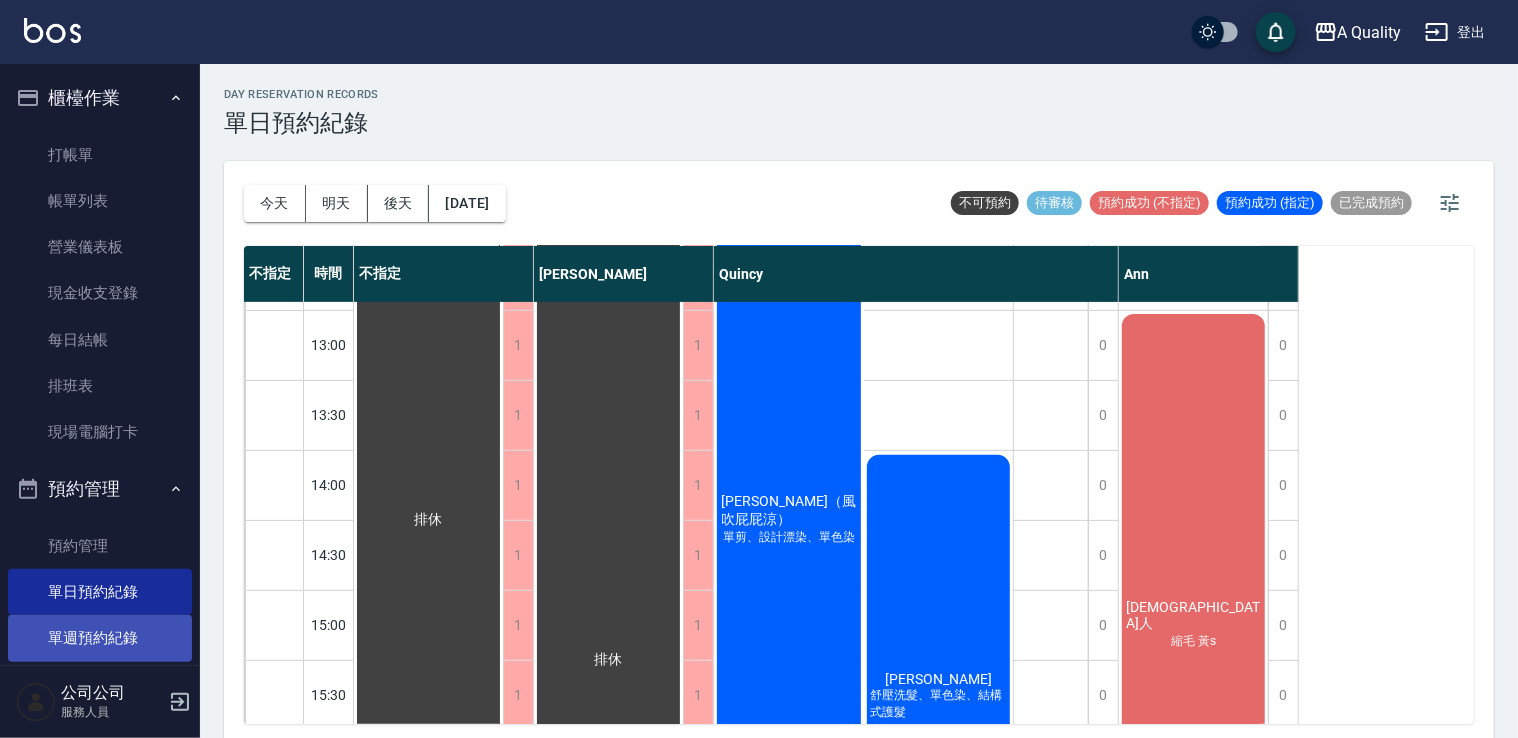 scroll, scrollTop: 300, scrollLeft: 0, axis: vertical 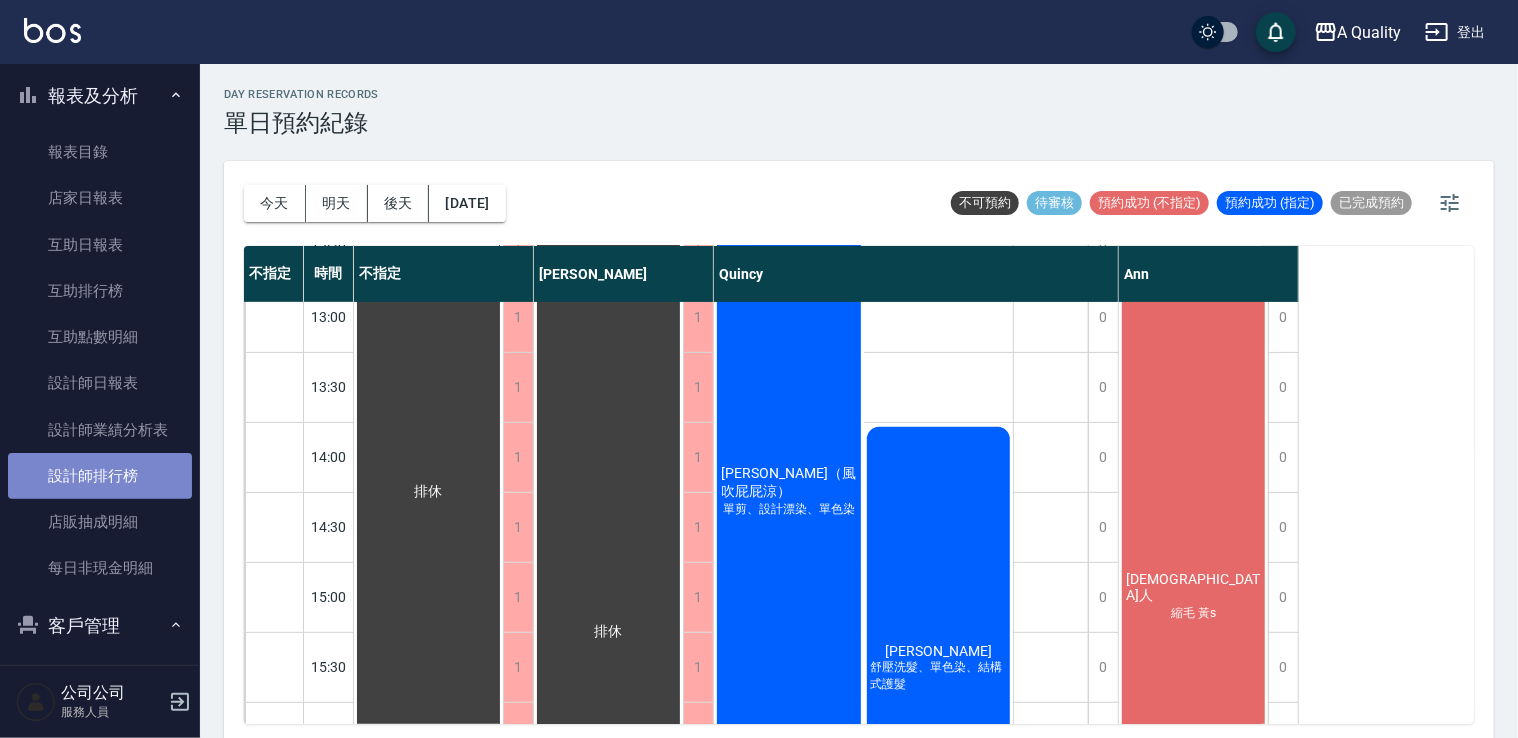 click on "設計師排行榜" at bounding box center [100, 476] 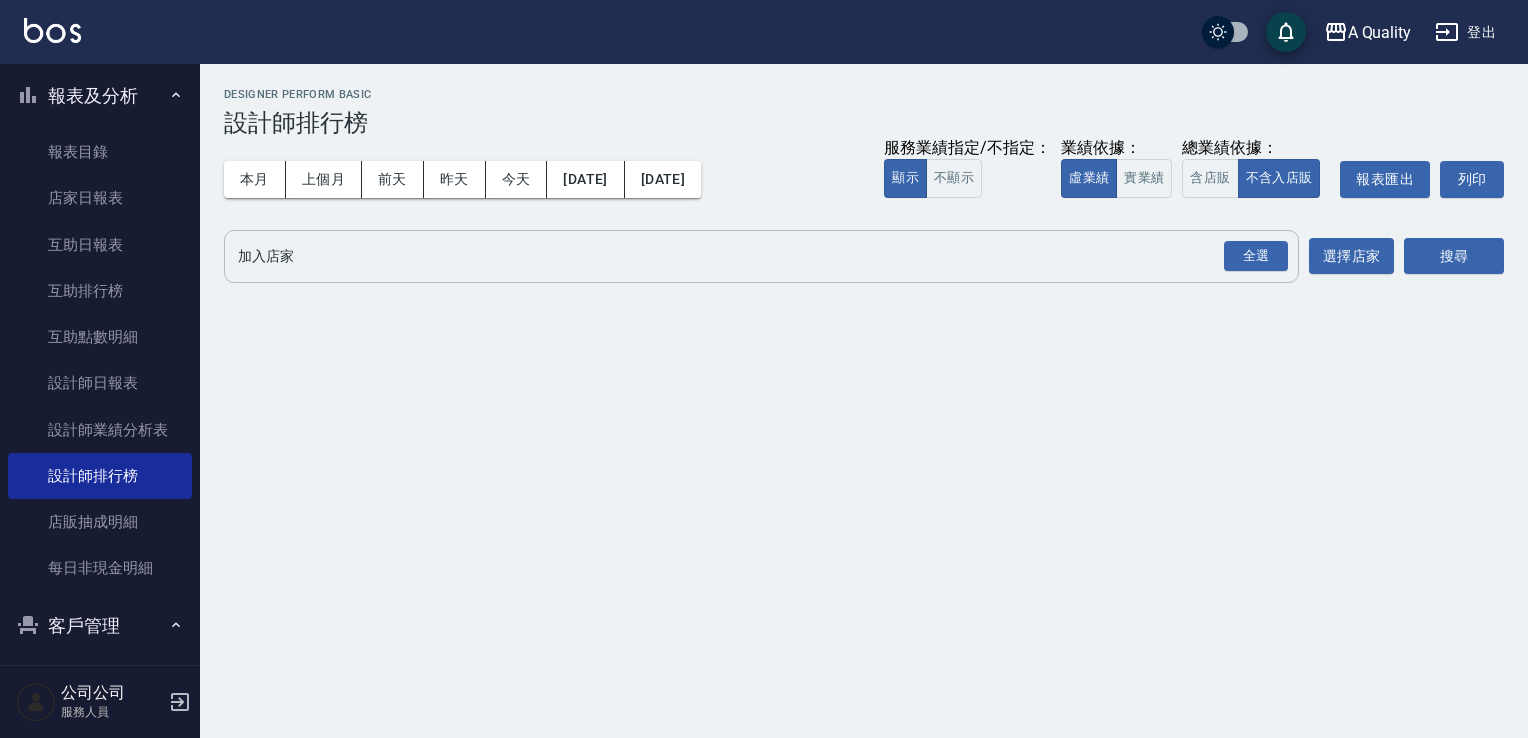 click on "全選 加入店家" at bounding box center [761, 256] 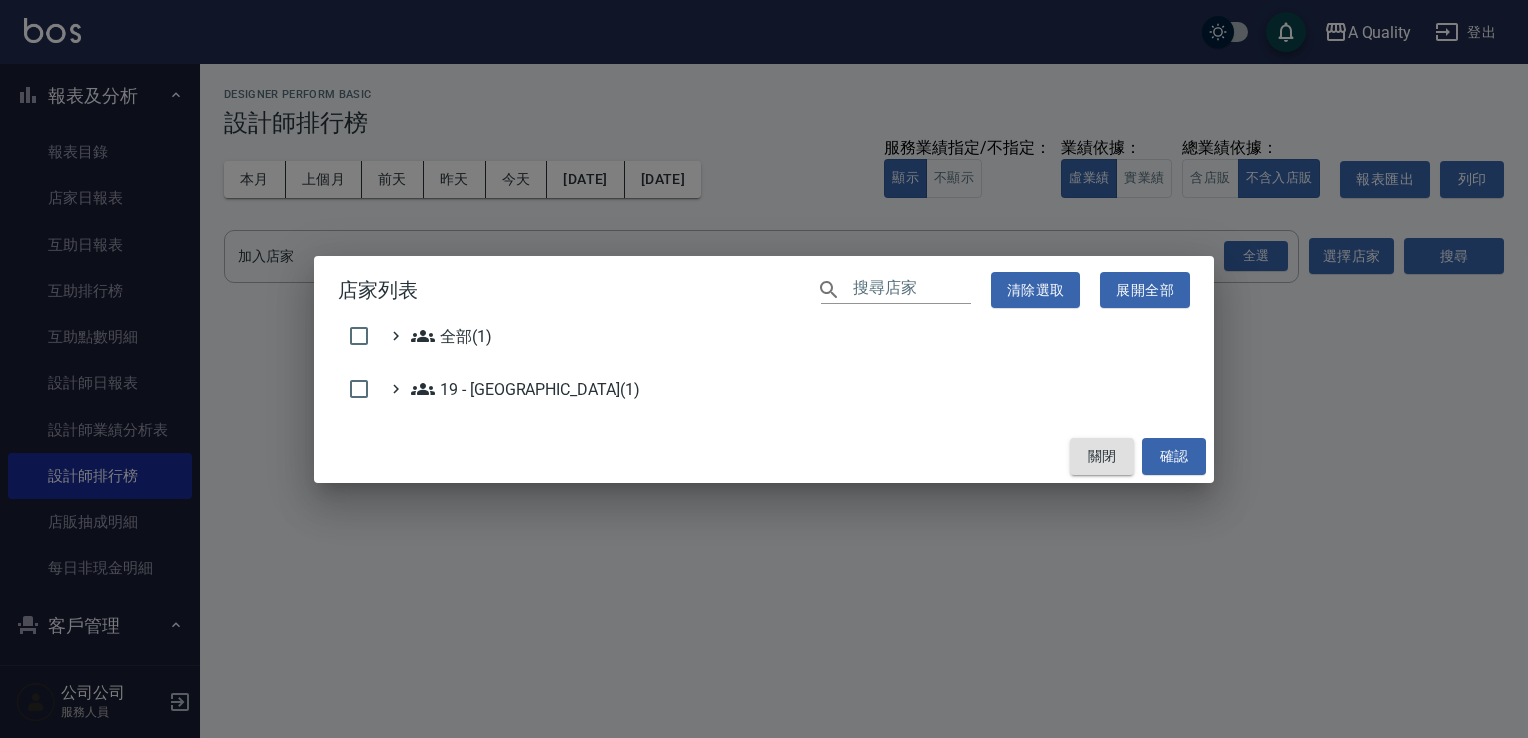 click on "關閉" at bounding box center (1102, 456) 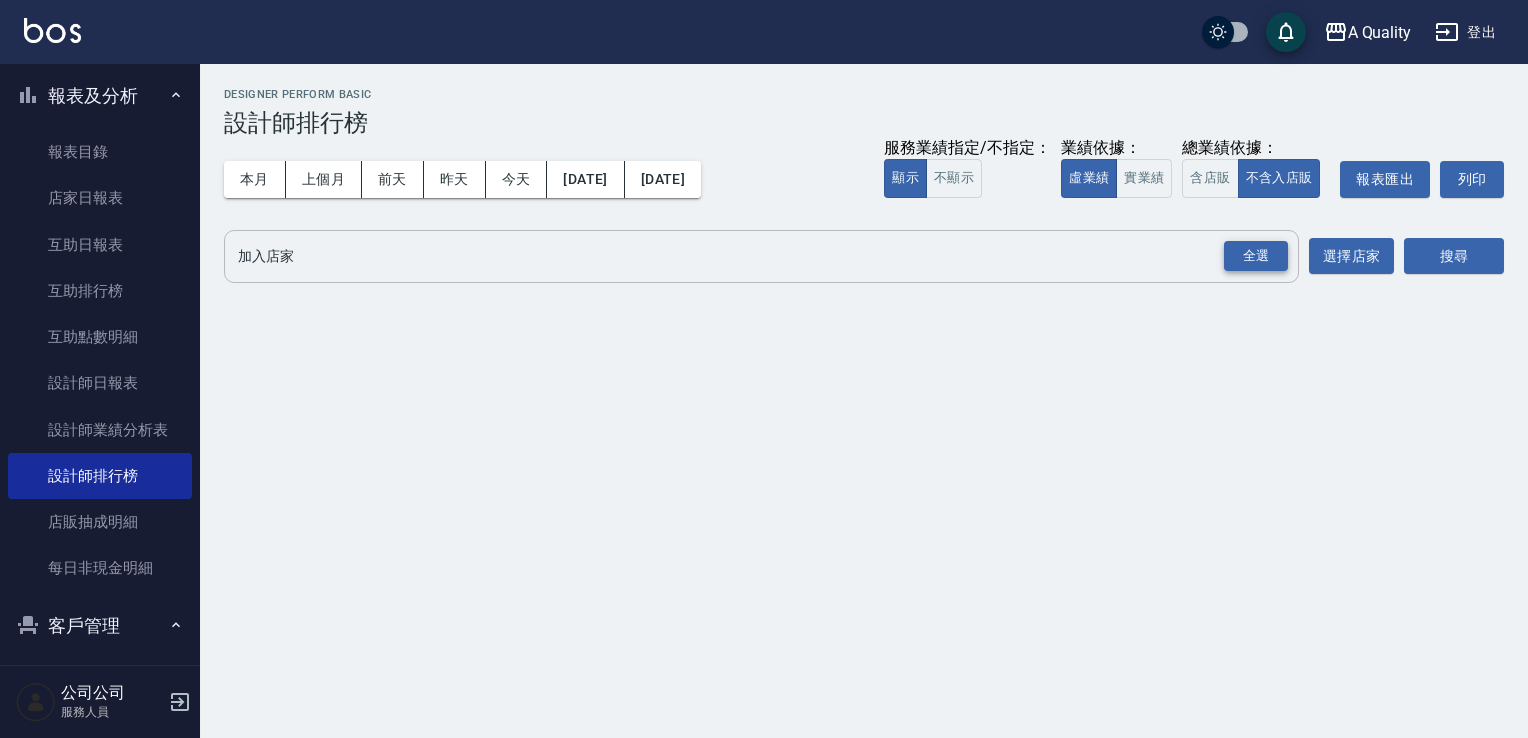 click on "全選" at bounding box center [1256, 256] 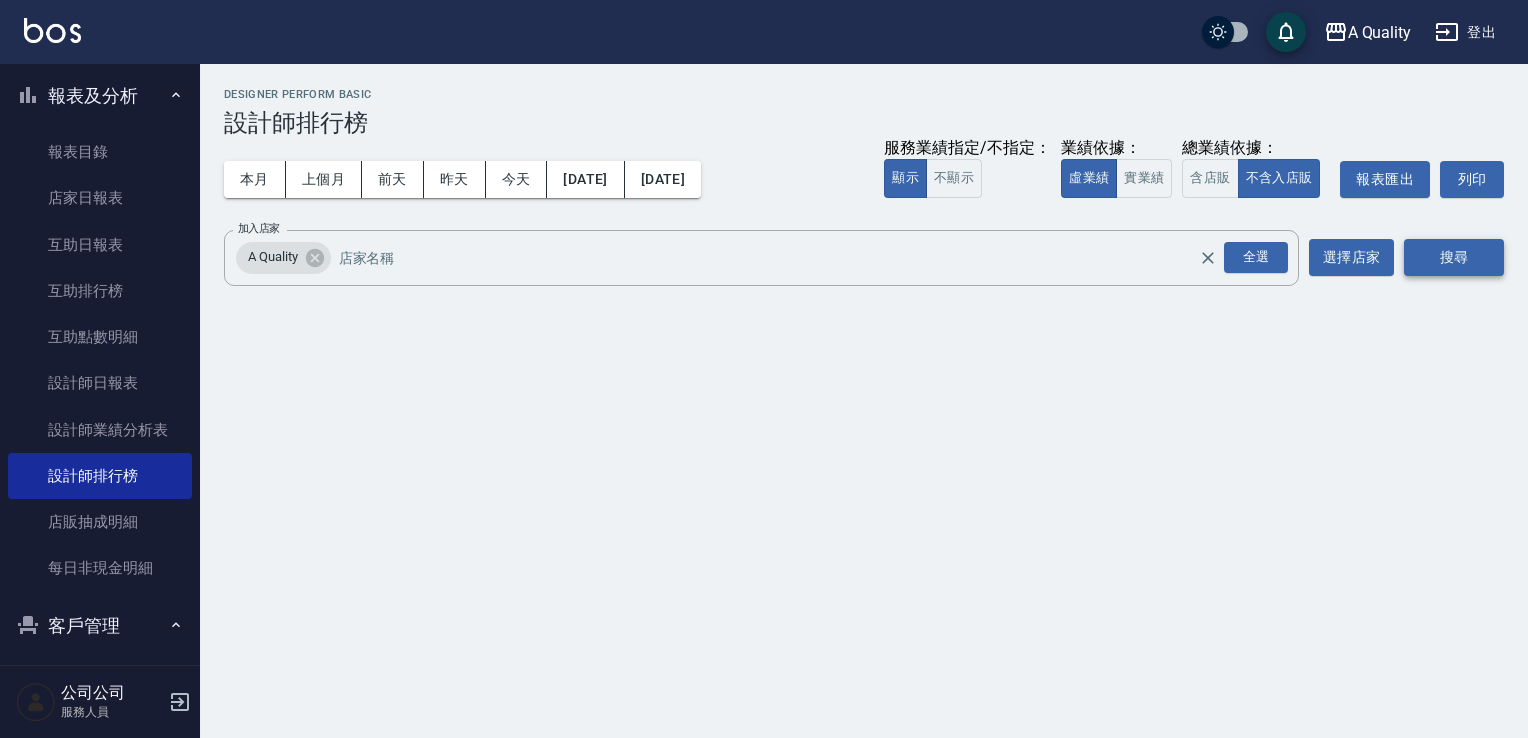 click on "搜尋" at bounding box center [1454, 257] 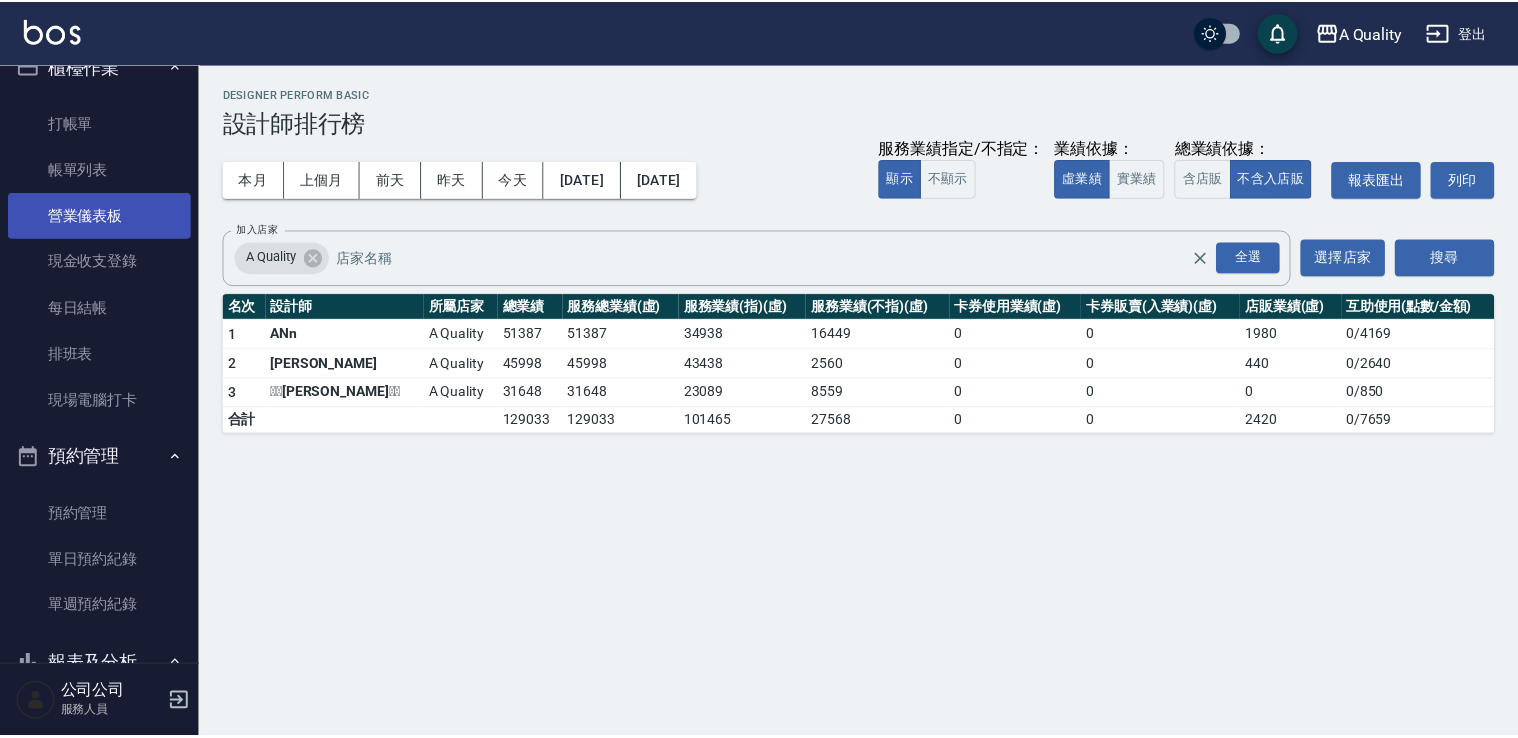scroll, scrollTop: 0, scrollLeft: 0, axis: both 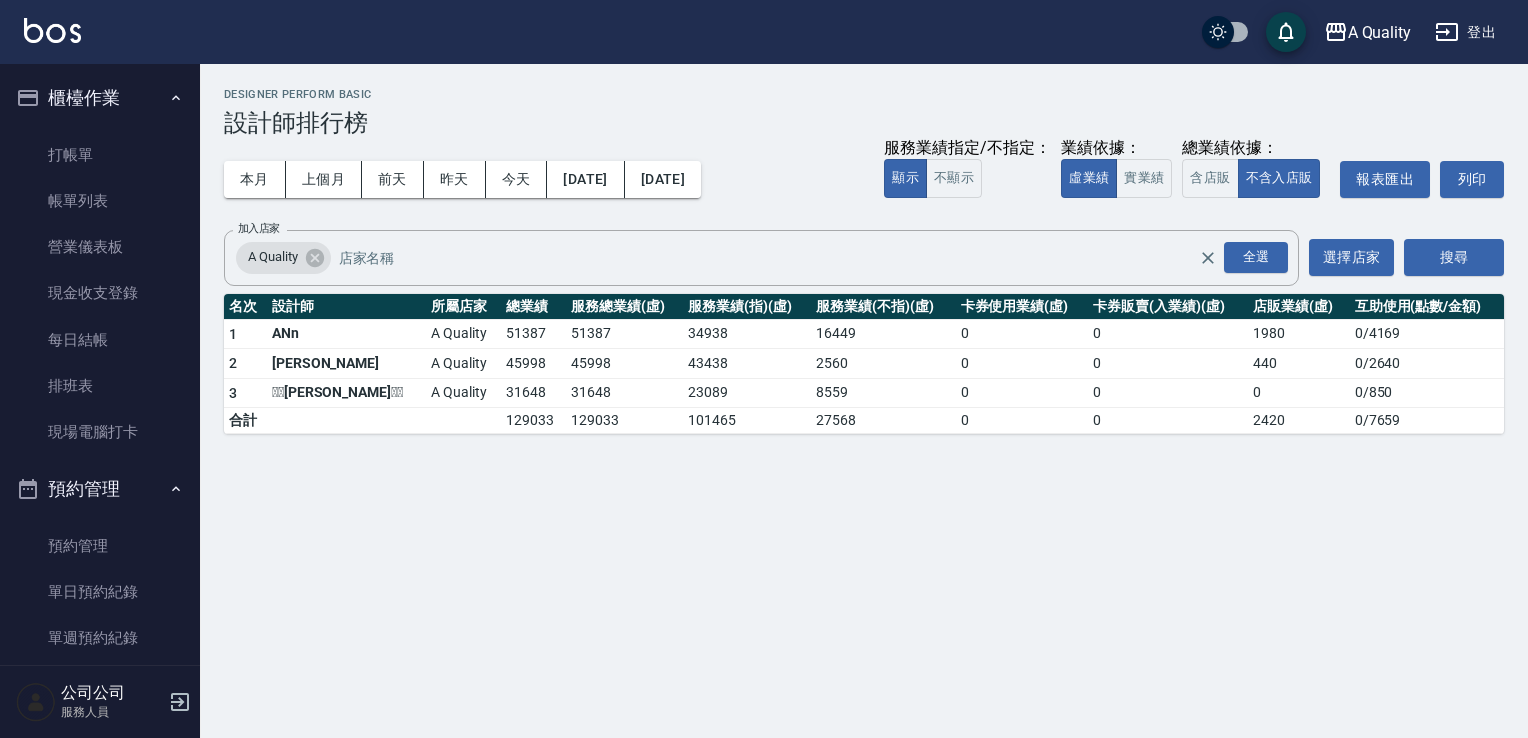 drag, startPoint x: 980, startPoint y: 178, endPoint x: 997, endPoint y: 179, distance: 17.029387 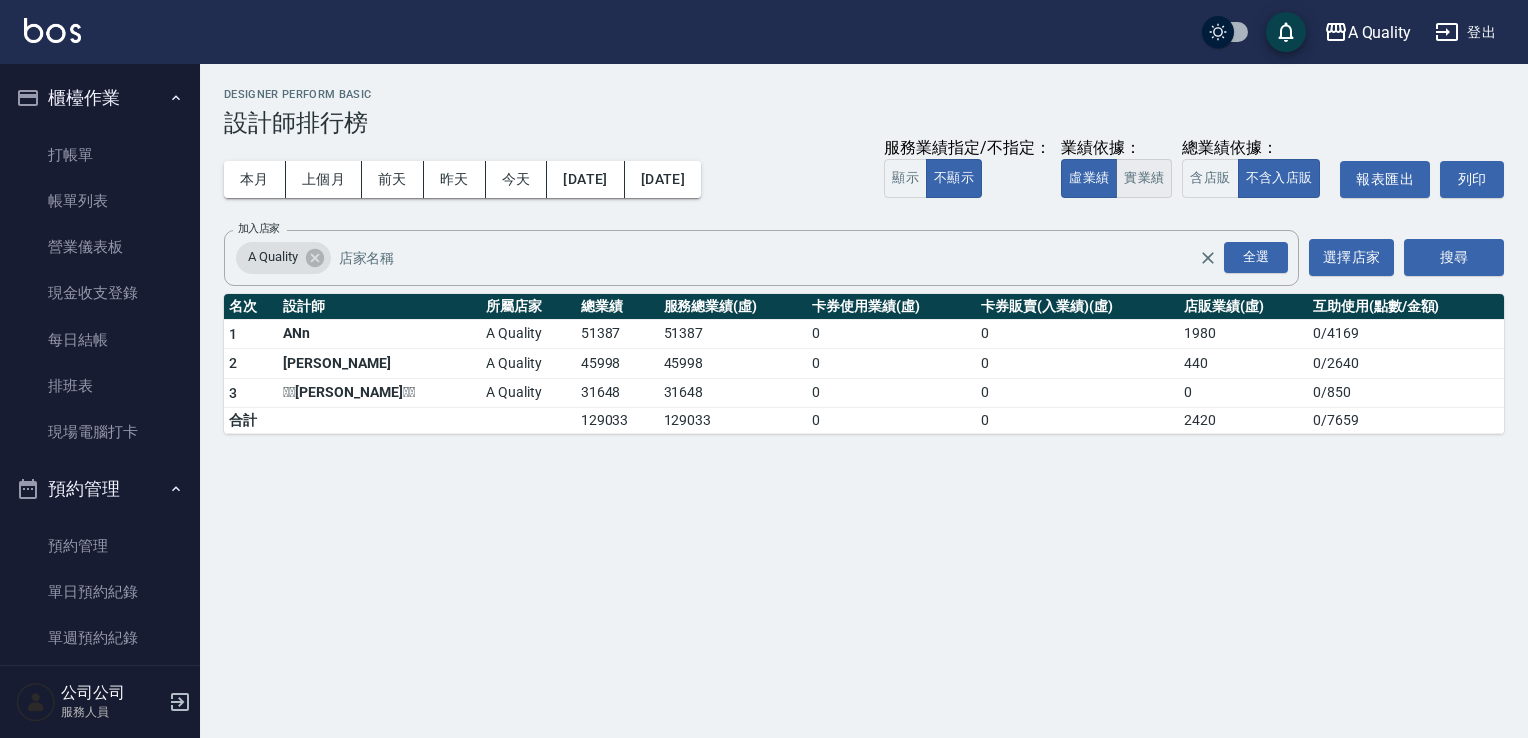click on "實業績" at bounding box center (1144, 178) 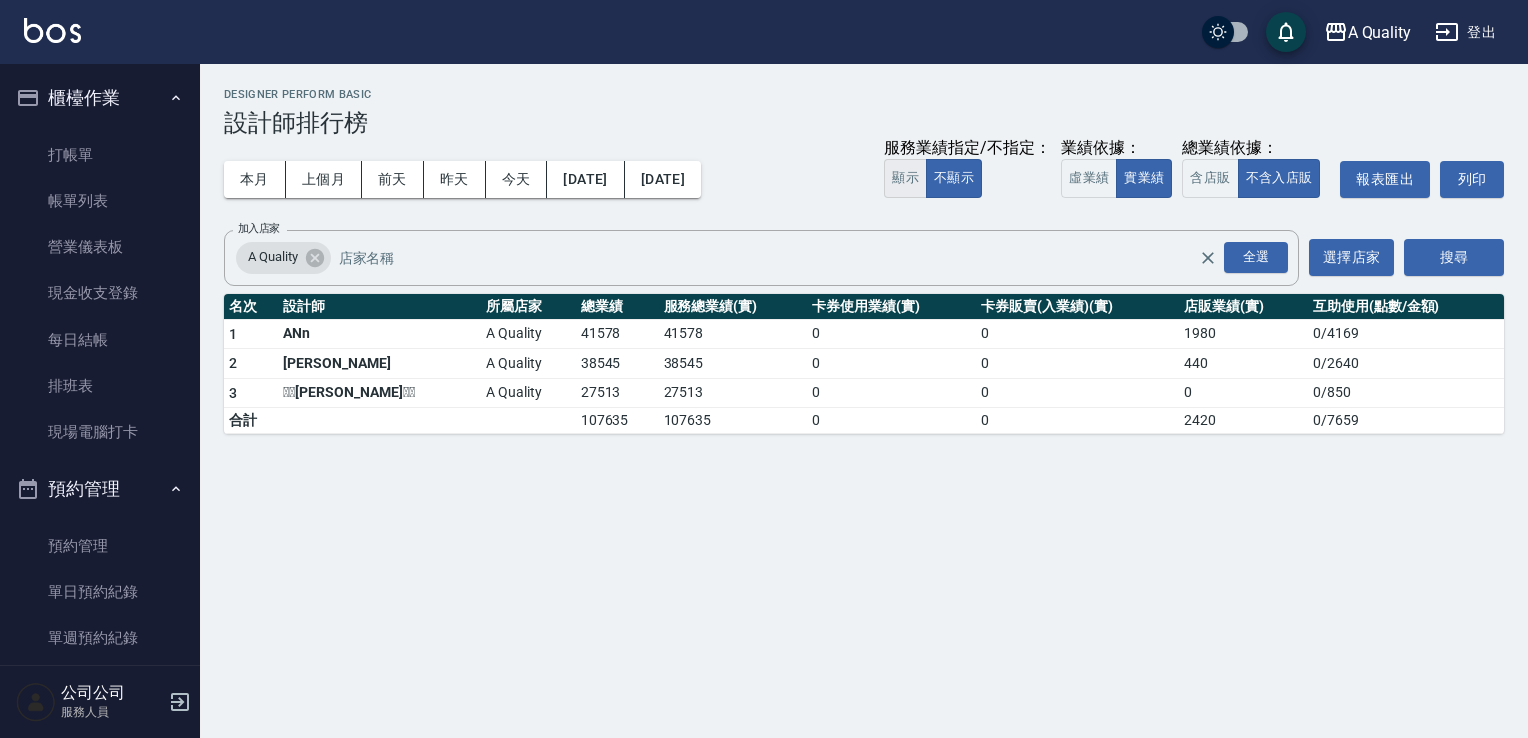 click on "顯示" at bounding box center (905, 178) 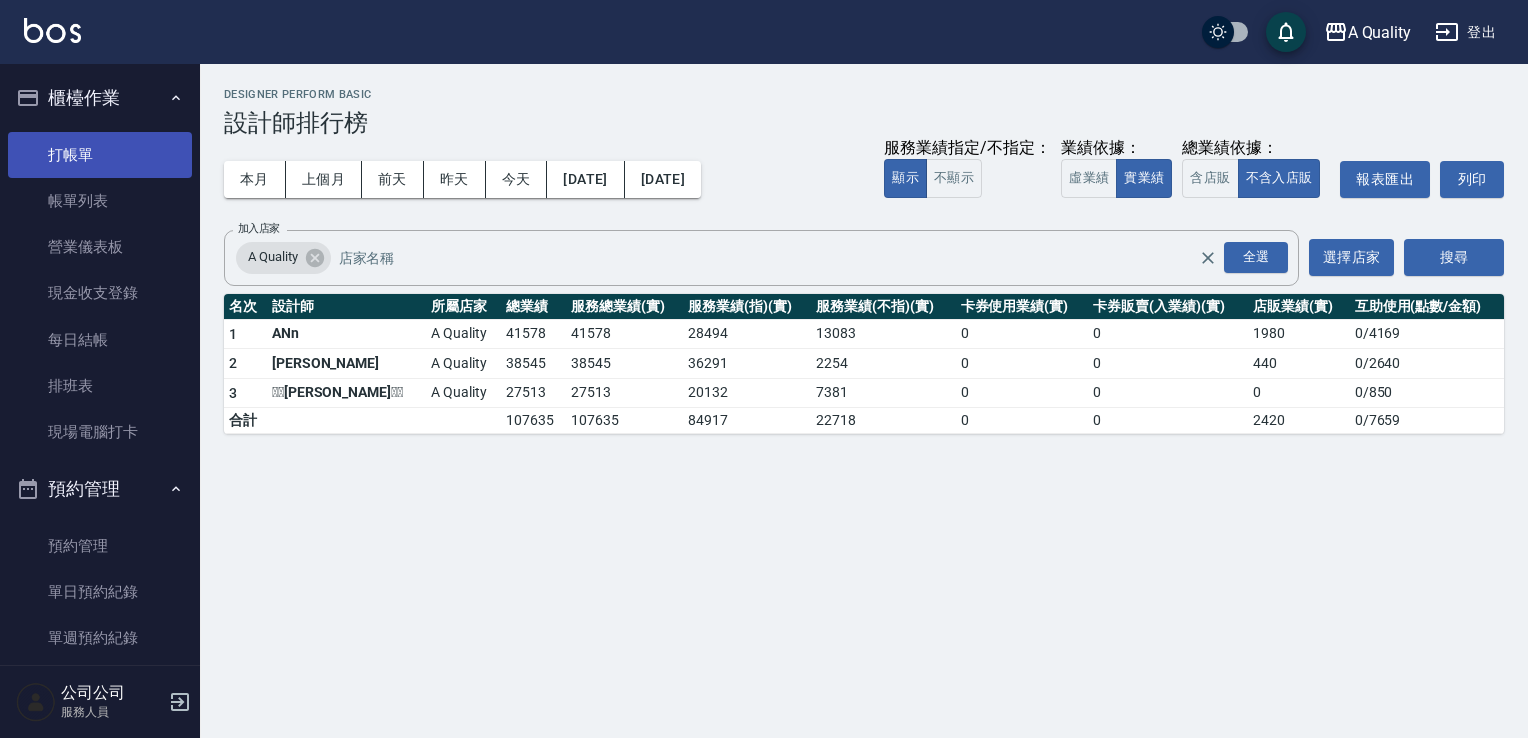 click on "打帳單" at bounding box center [100, 155] 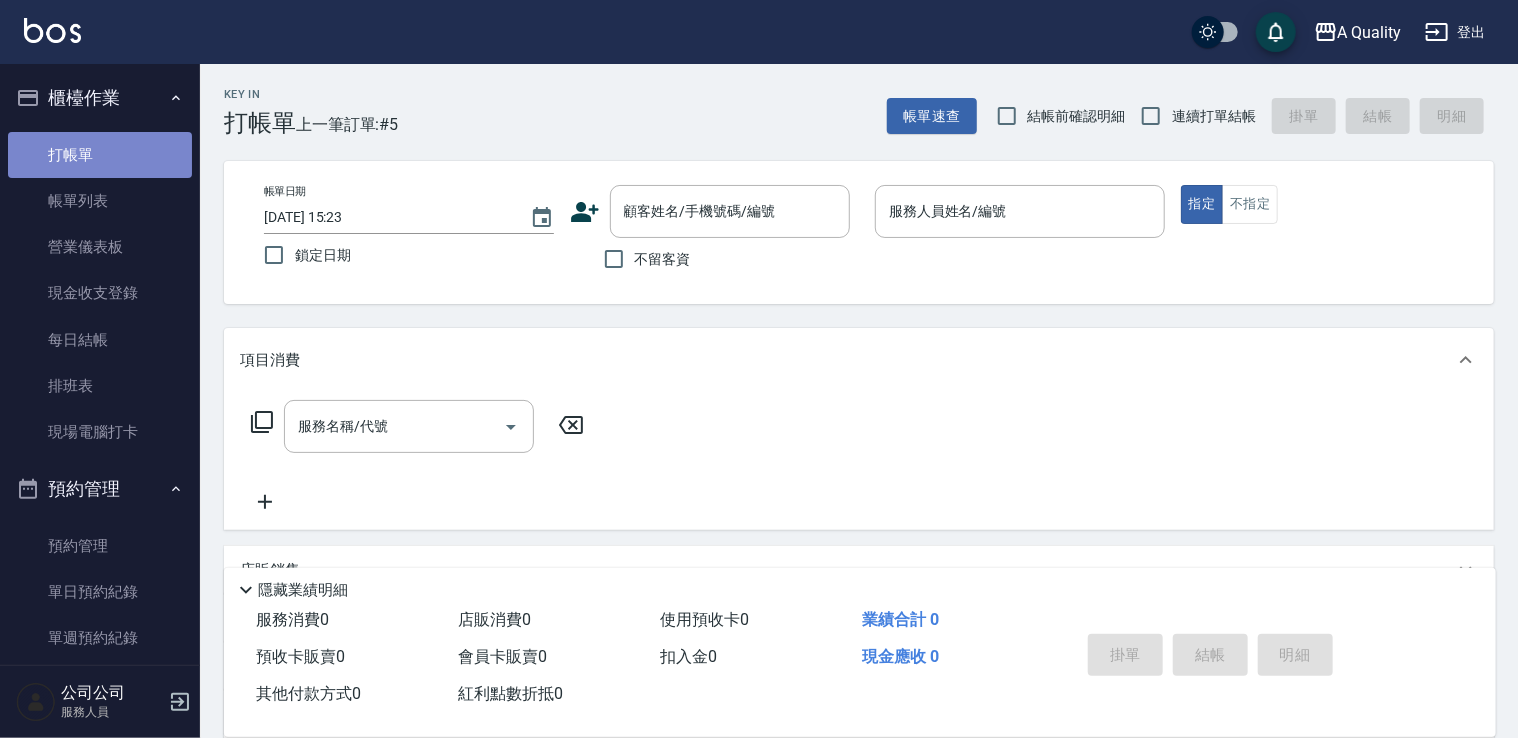 click on "打帳單" at bounding box center [100, 155] 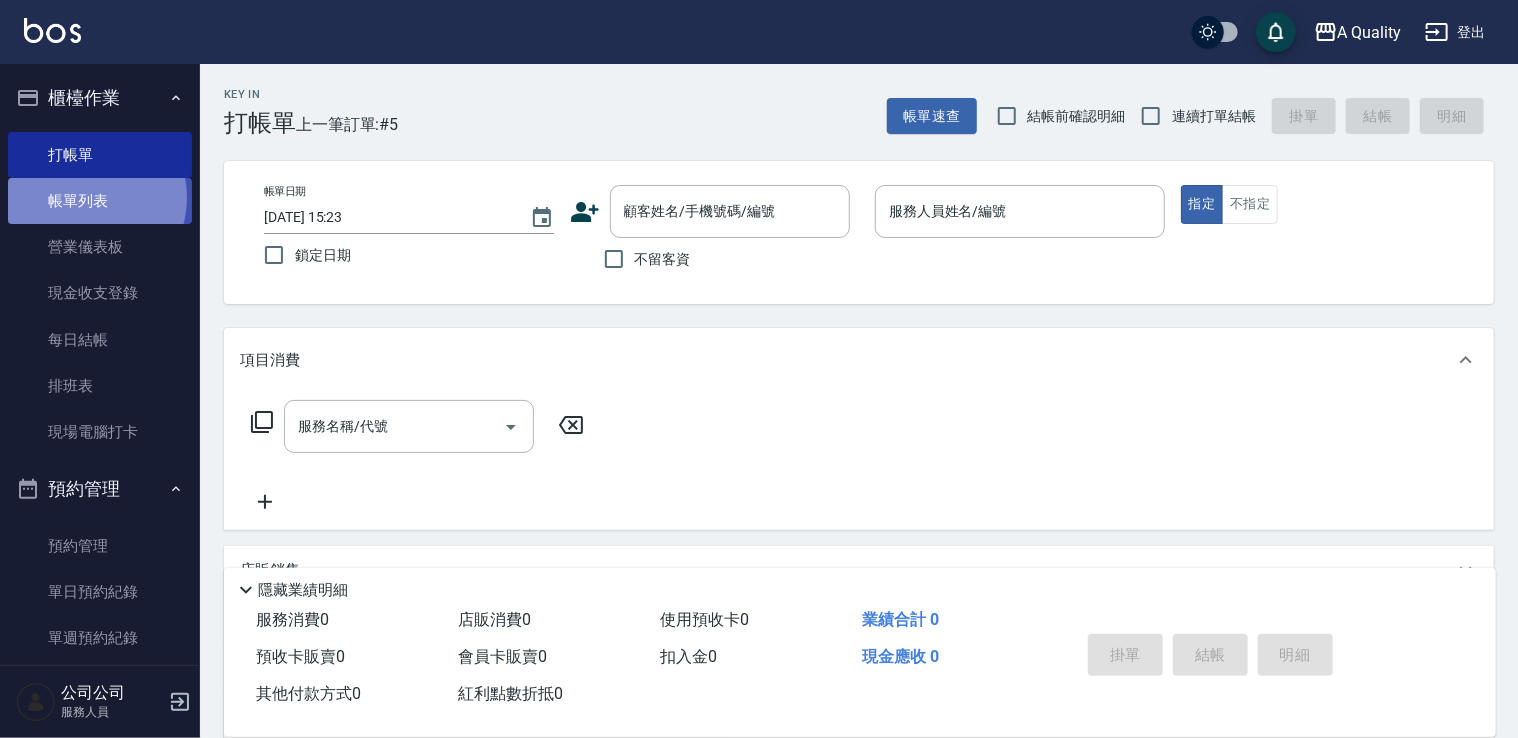 click on "帳單列表" at bounding box center (100, 201) 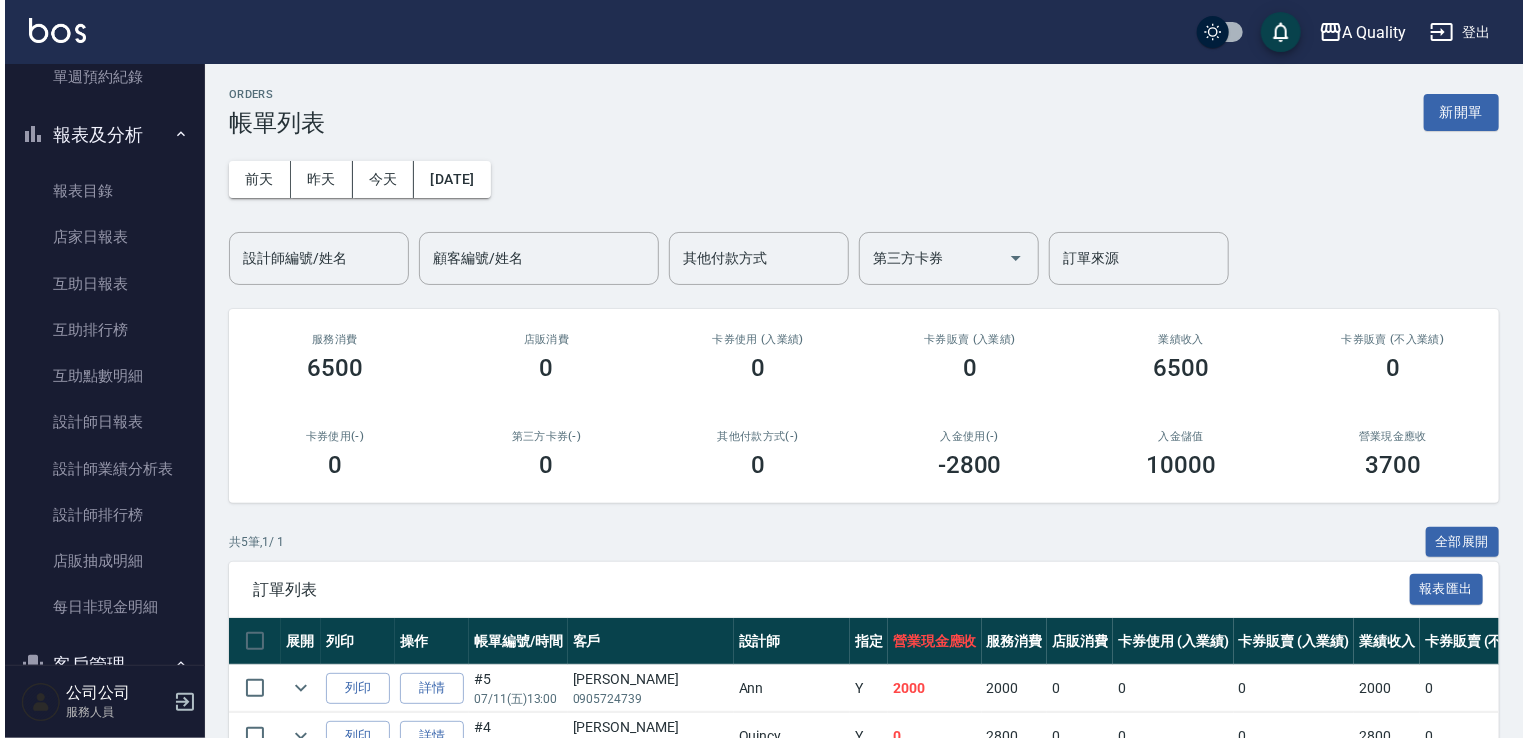 scroll, scrollTop: 764, scrollLeft: 0, axis: vertical 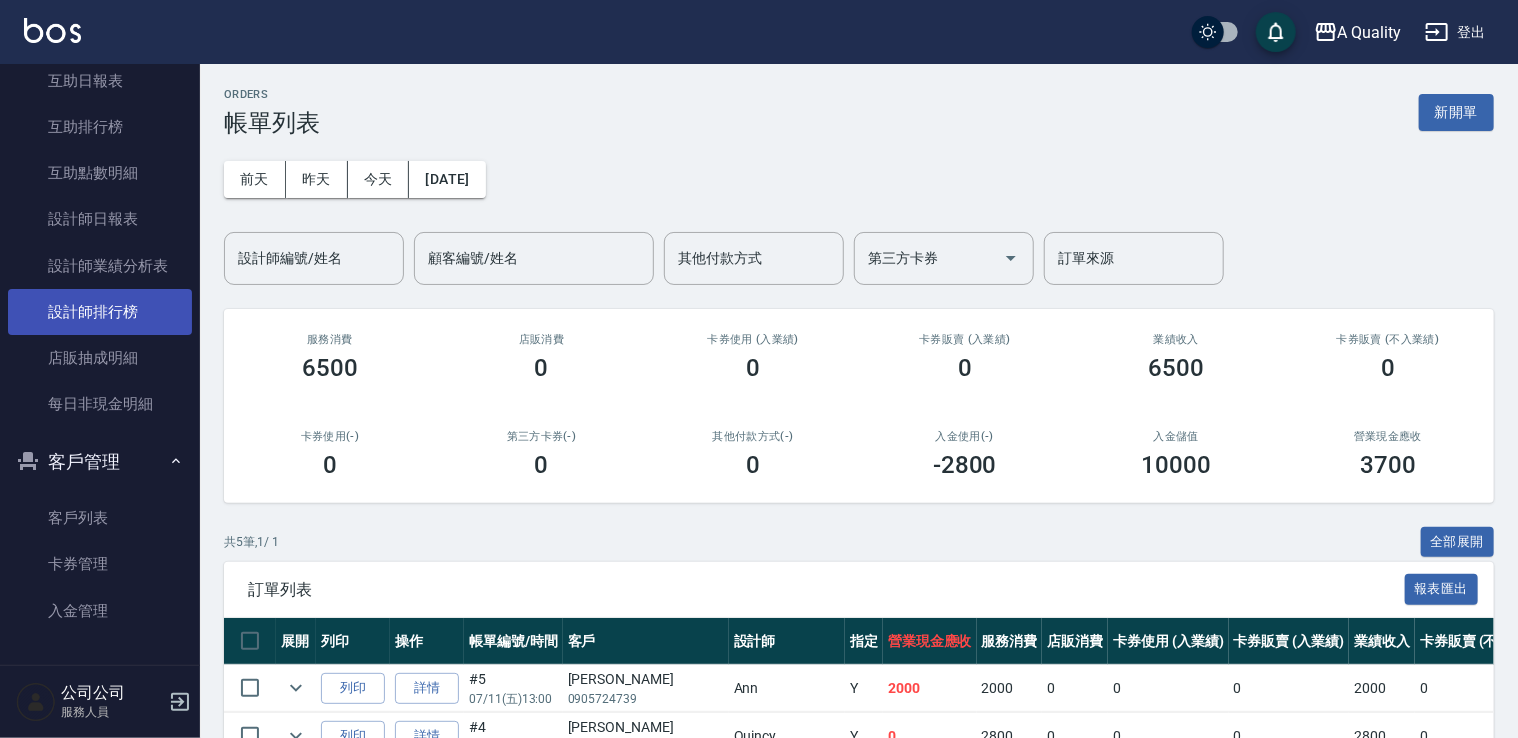click on "設計師排行榜" at bounding box center [100, 312] 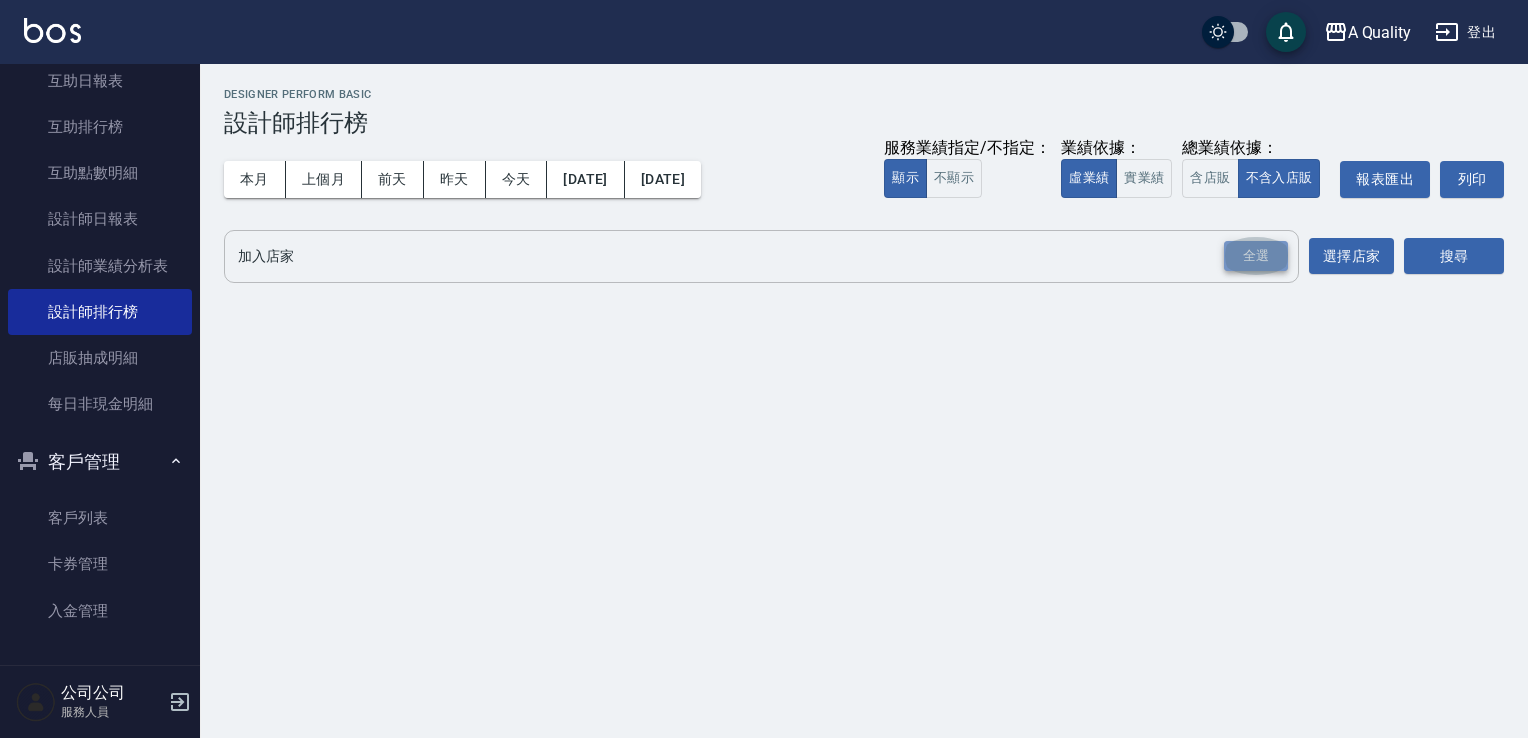 drag, startPoint x: 1248, startPoint y: 260, endPoint x: 1274, endPoint y: 266, distance: 26.683329 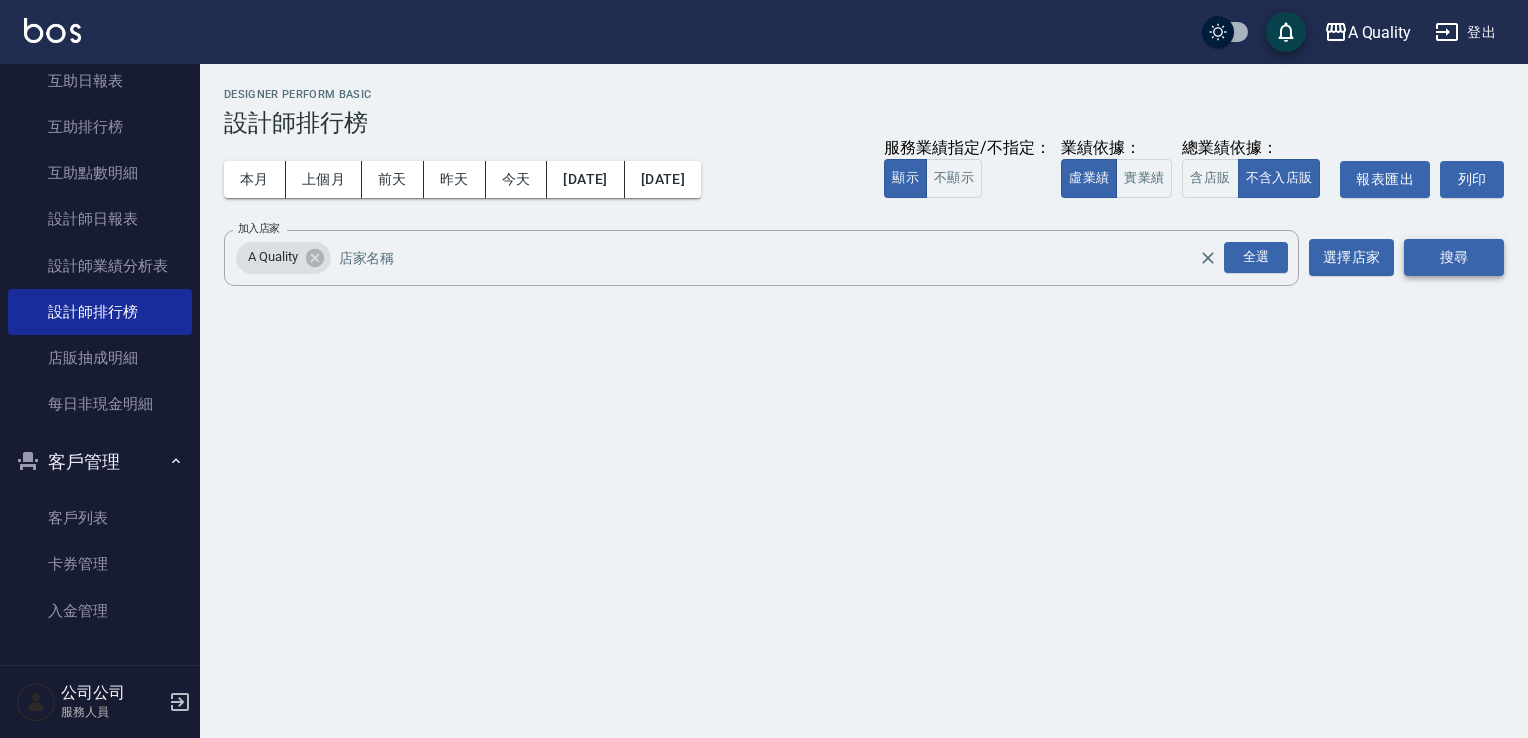 click on "搜尋" at bounding box center (1454, 257) 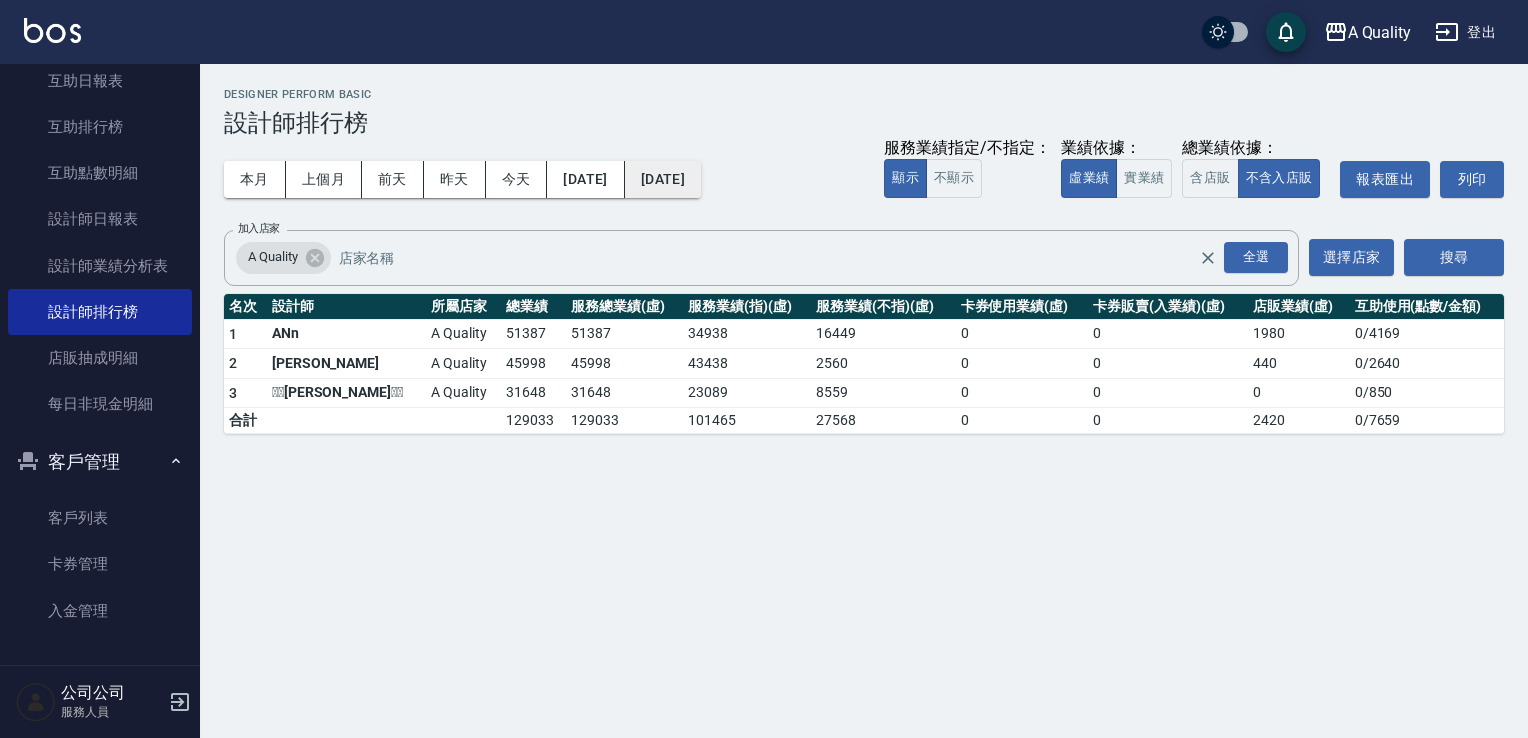 click on "[DATE]" at bounding box center (663, 179) 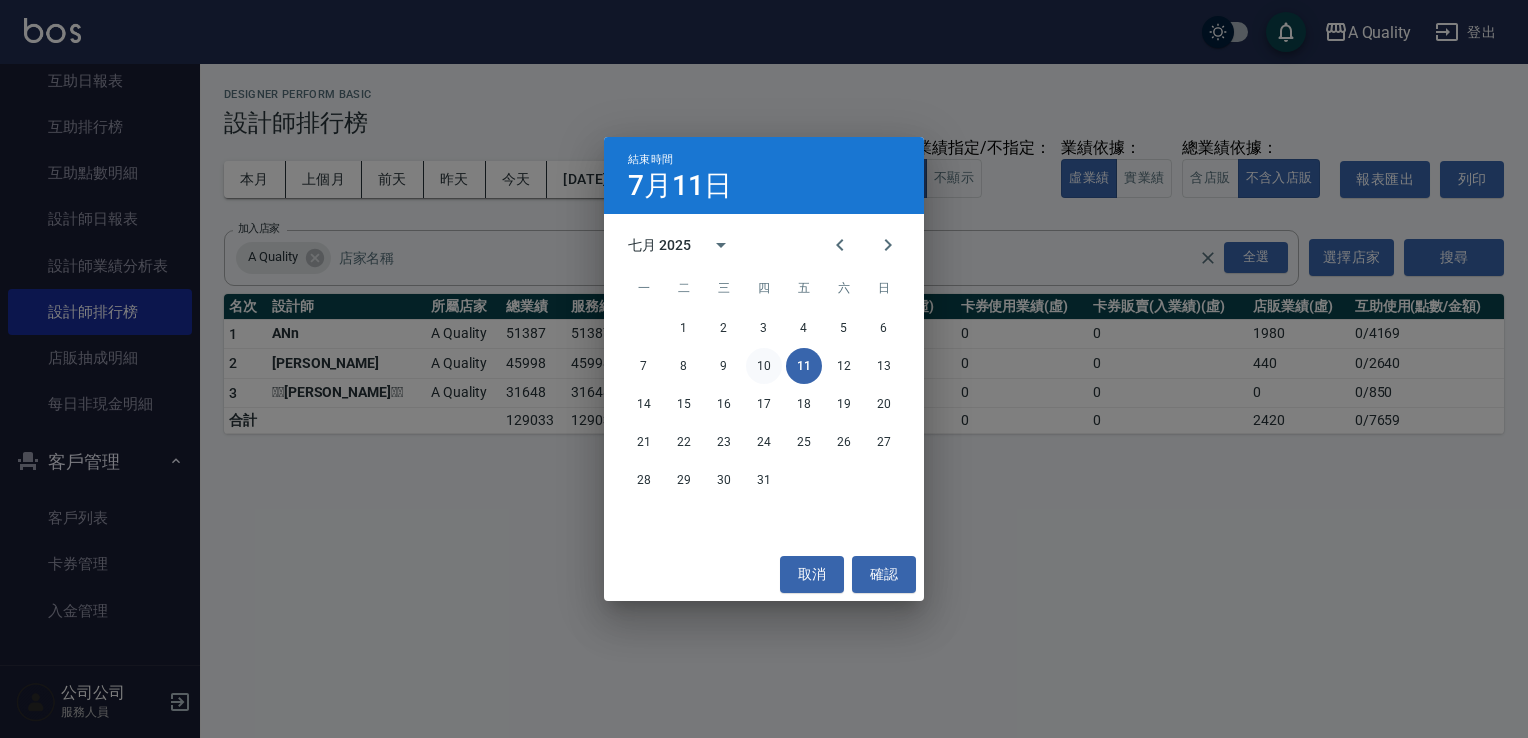 click on "10" at bounding box center (764, 366) 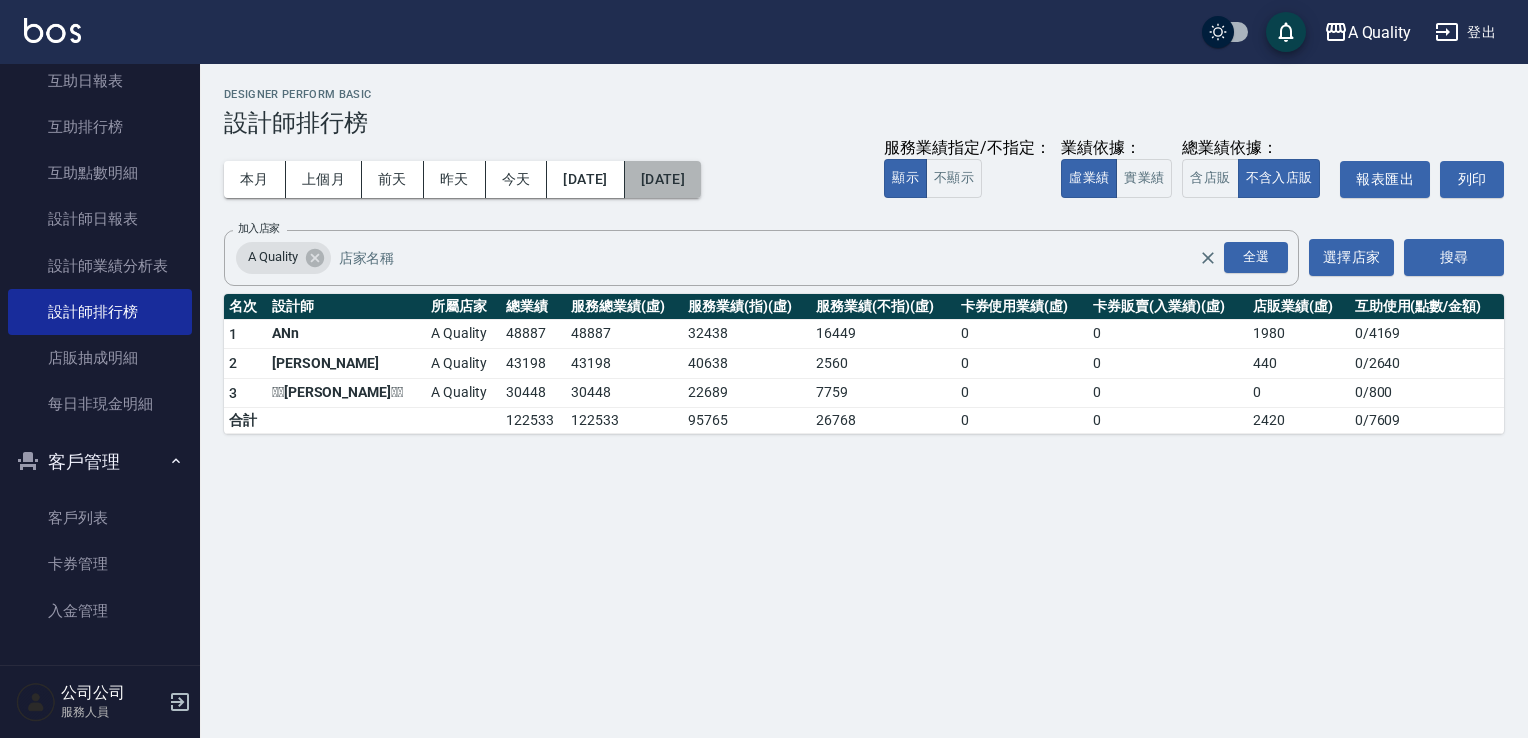 click on "[DATE]" at bounding box center [663, 179] 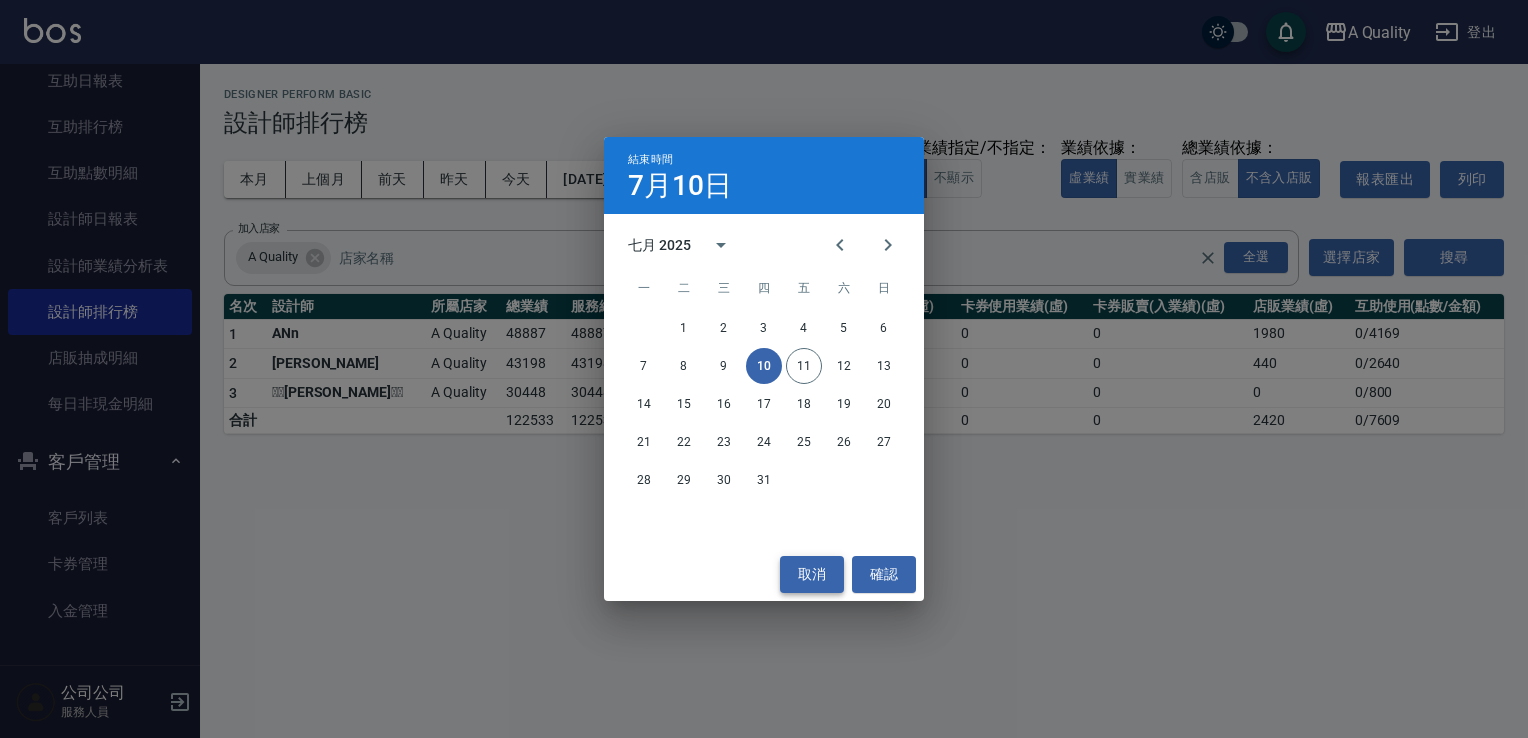 drag, startPoint x: 821, startPoint y: 580, endPoint x: 747, endPoint y: 541, distance: 83.64807 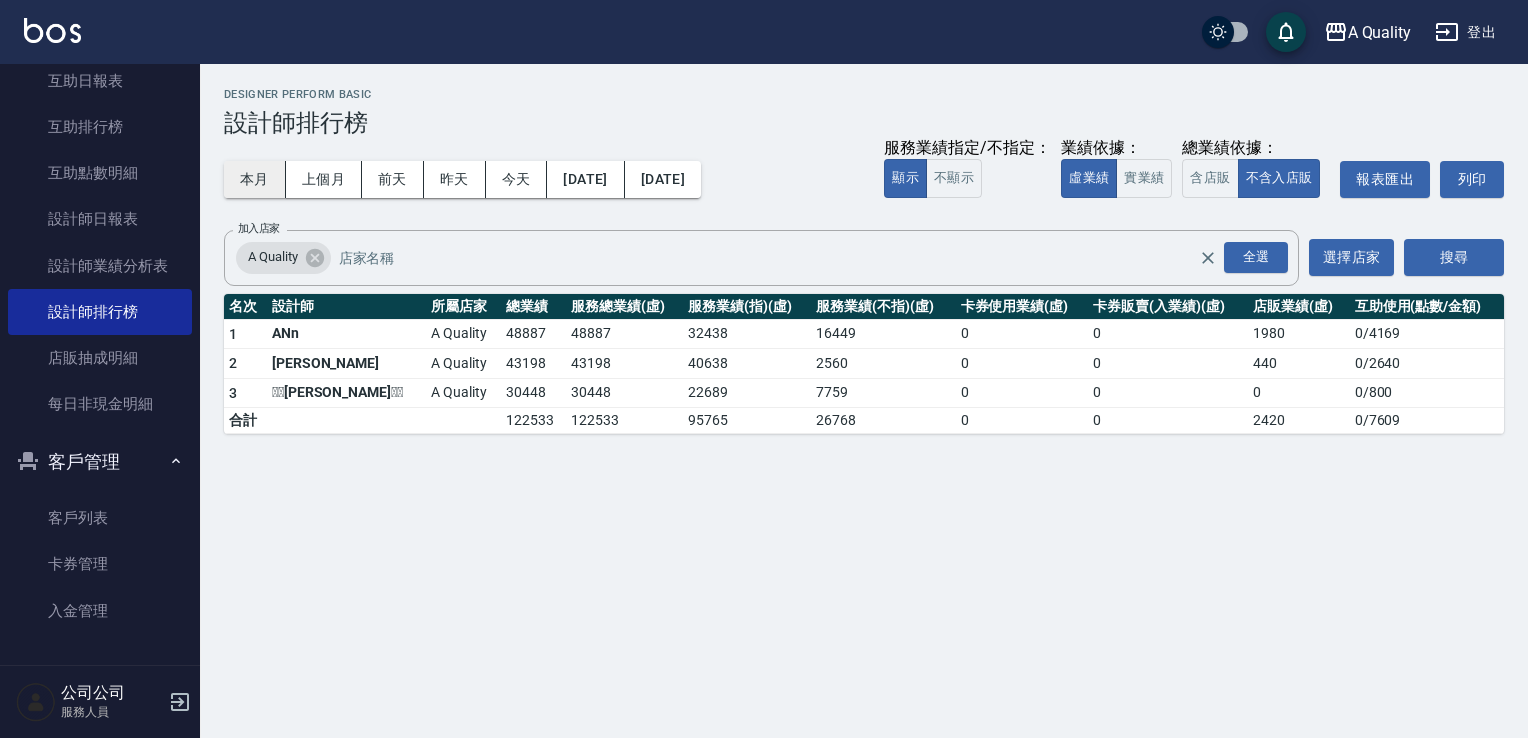 click on "本月" at bounding box center [255, 179] 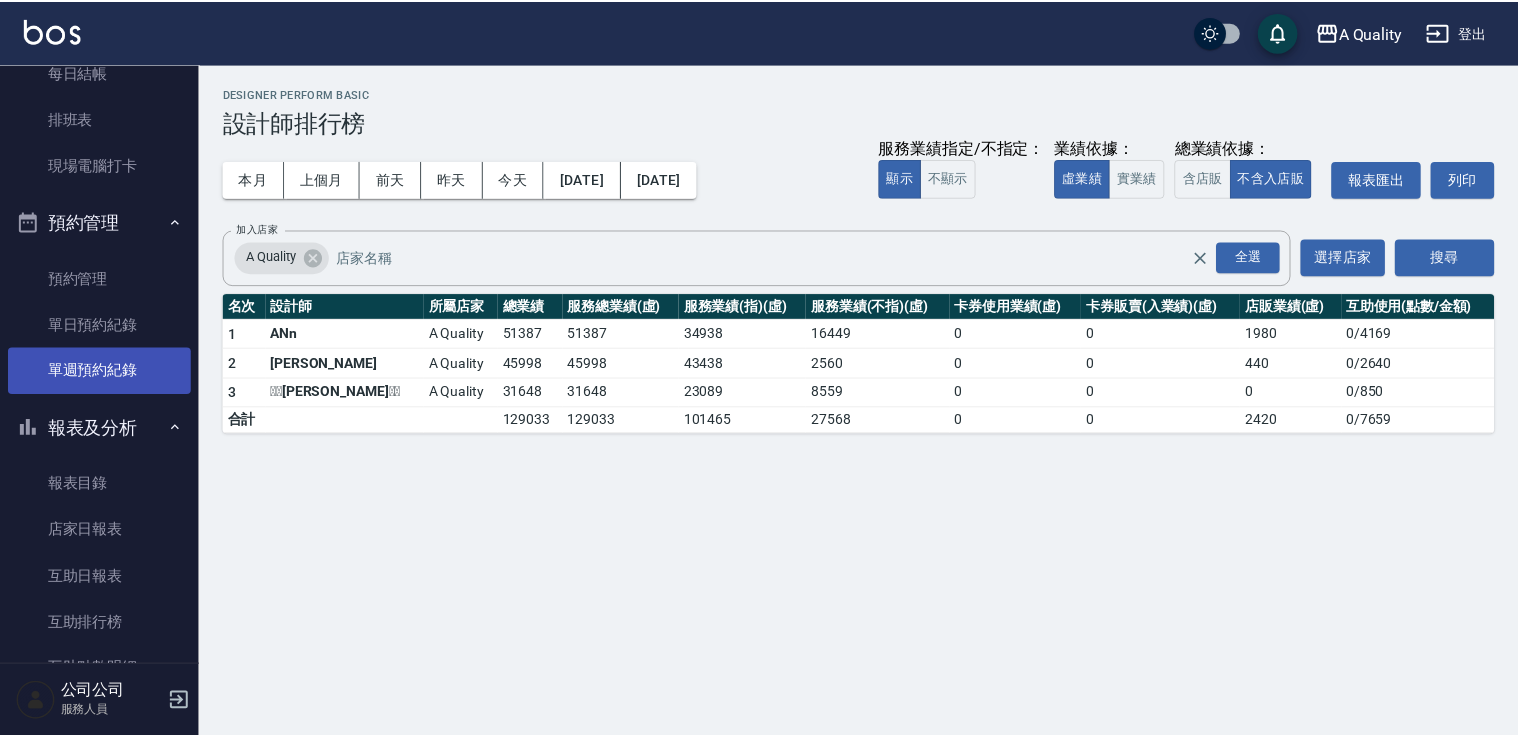 scroll, scrollTop: 264, scrollLeft: 0, axis: vertical 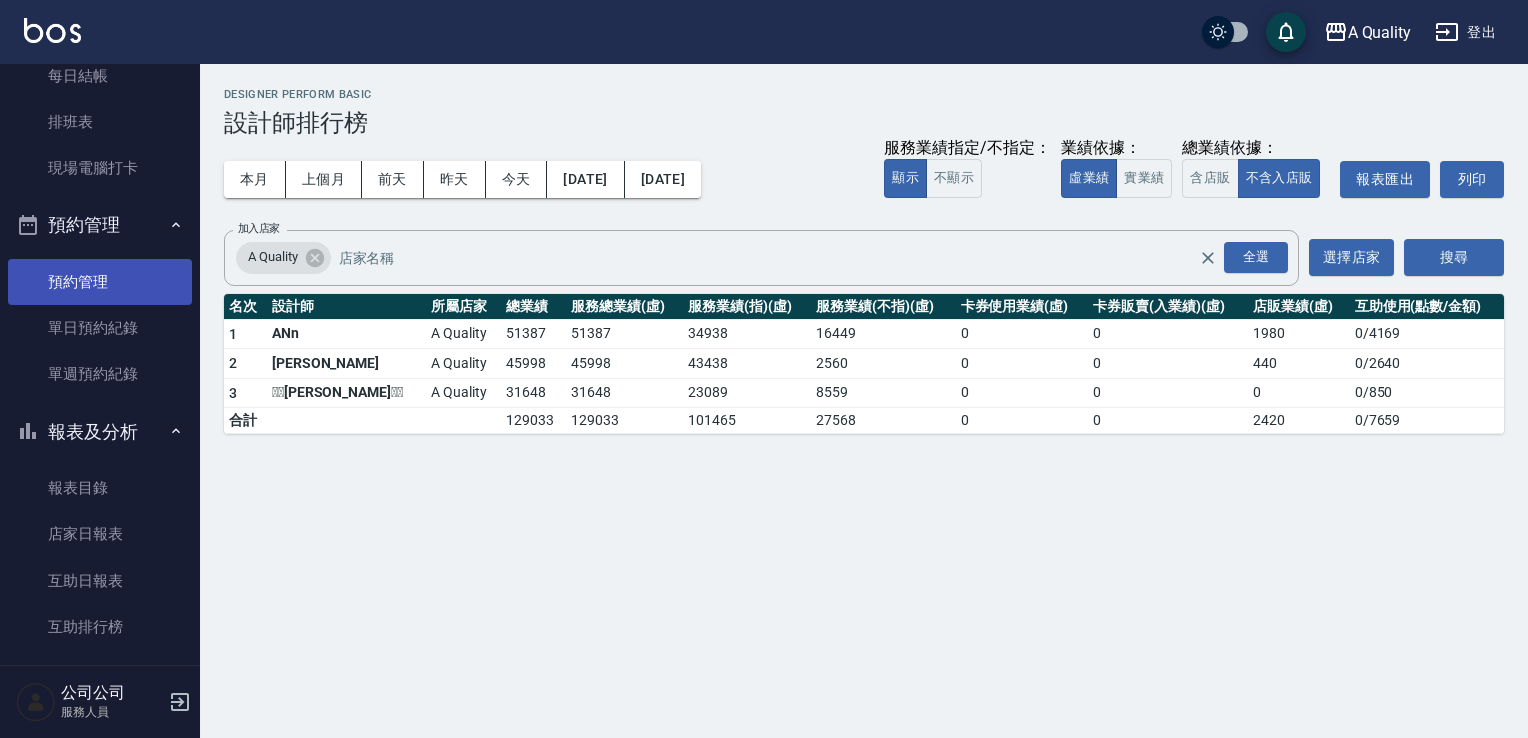 click on "預約管理" at bounding box center [100, 282] 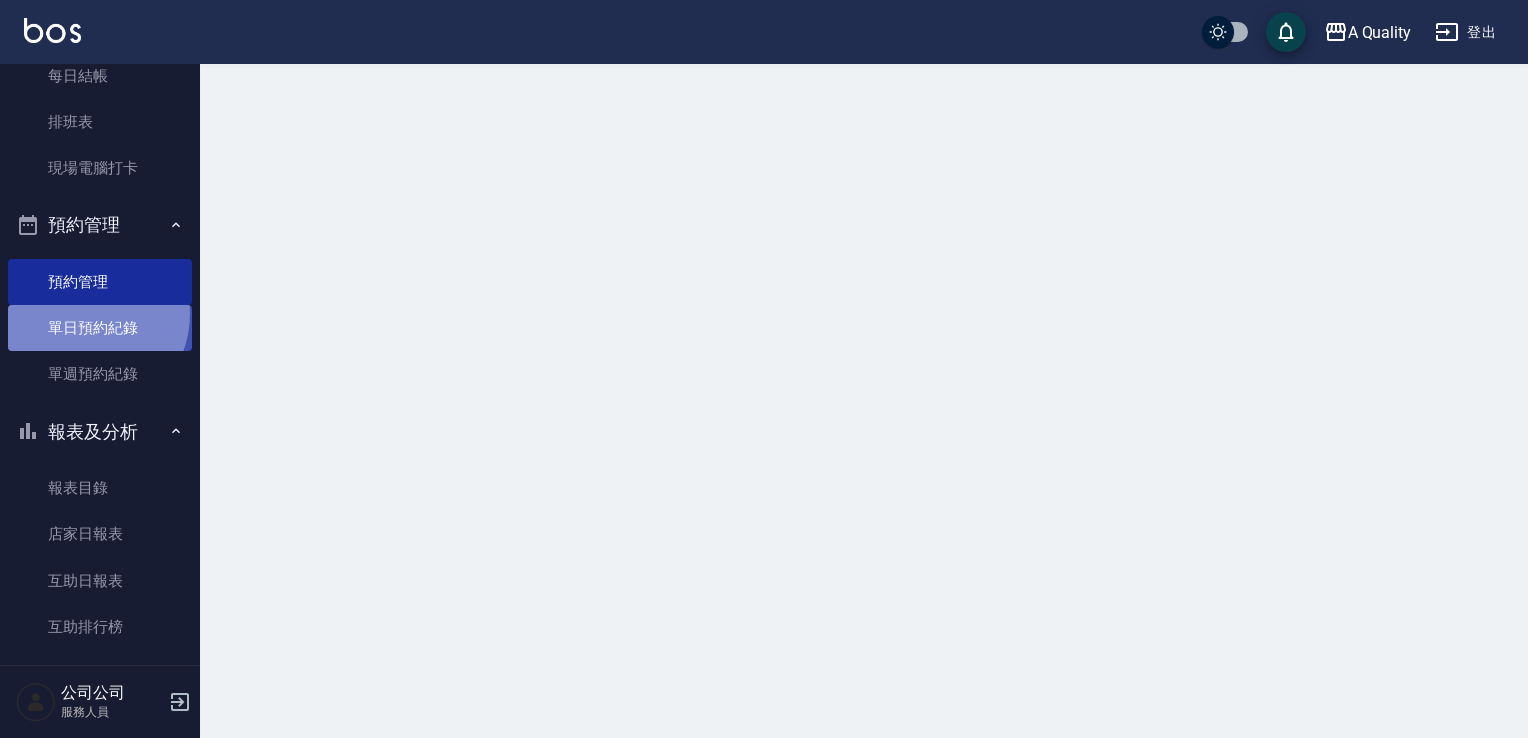 click on "單日預約紀錄" at bounding box center (100, 328) 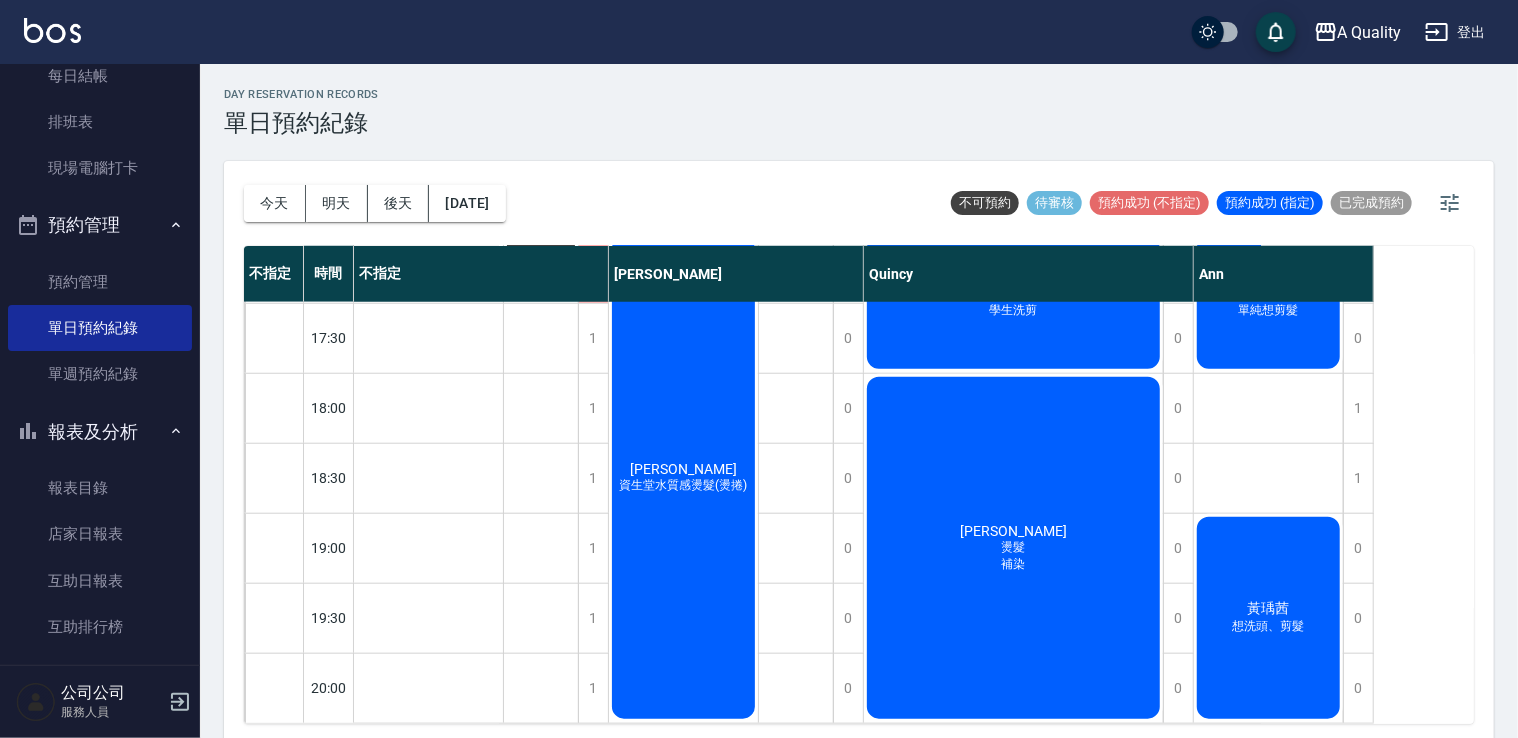 scroll, scrollTop: 923, scrollLeft: 0, axis: vertical 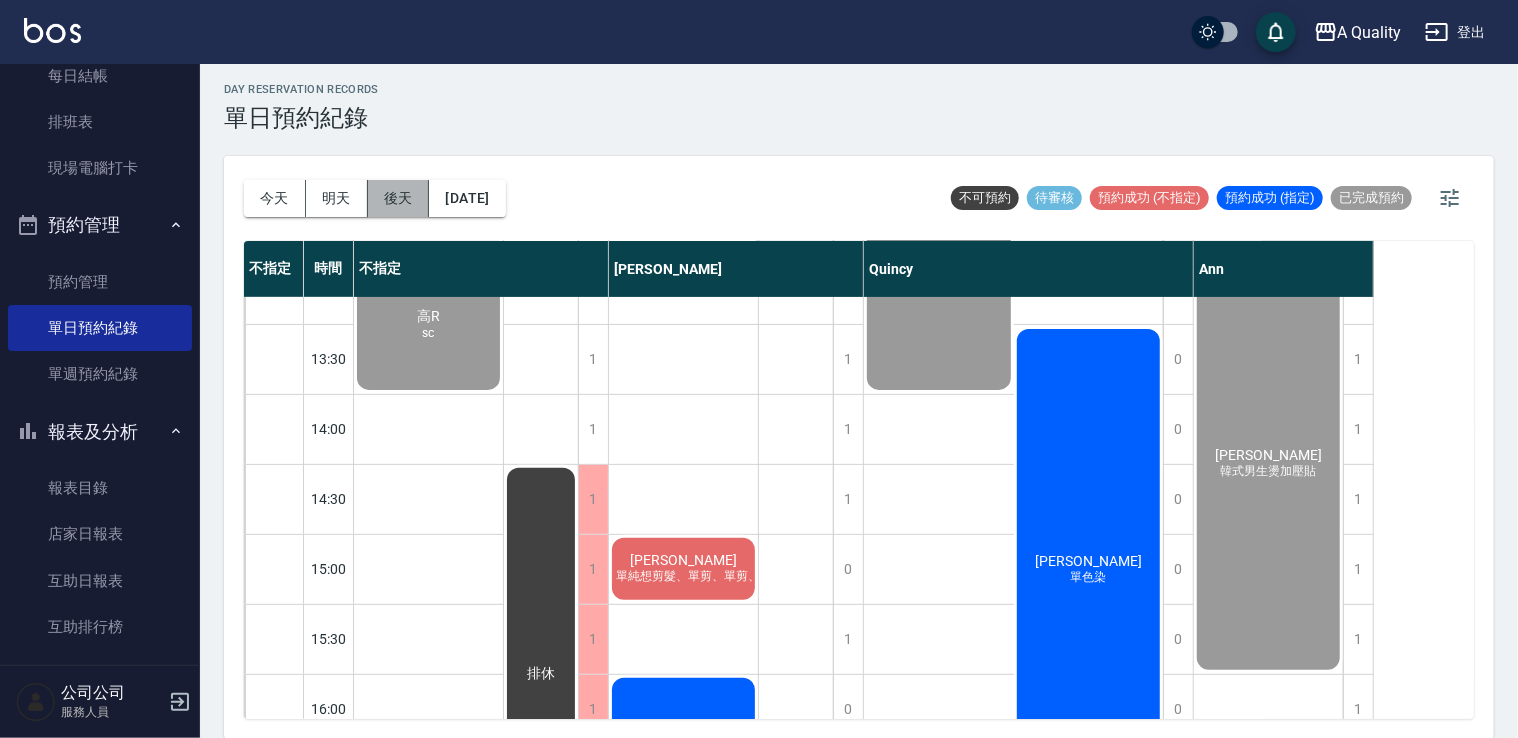 click on "後天" at bounding box center [399, 198] 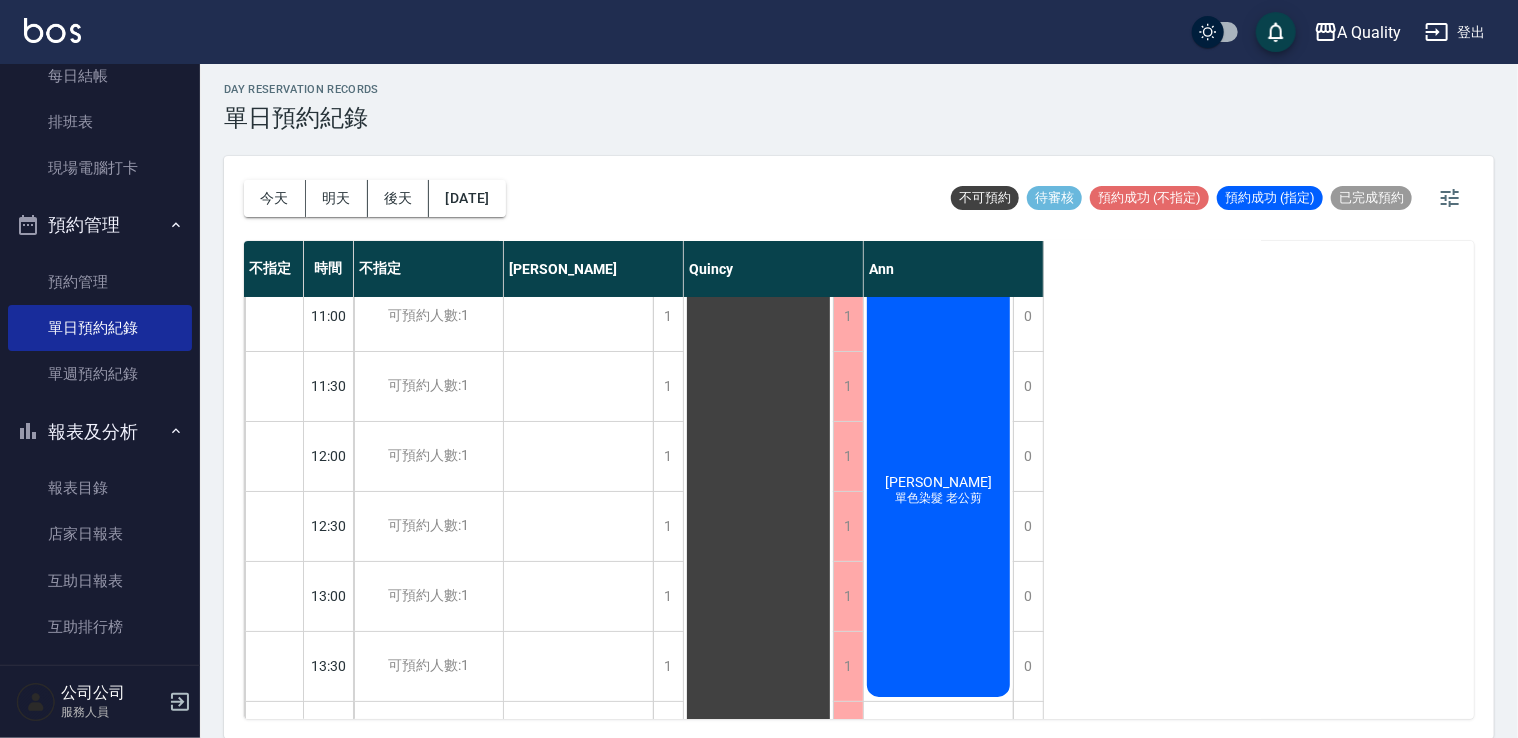 scroll, scrollTop: 0, scrollLeft: 0, axis: both 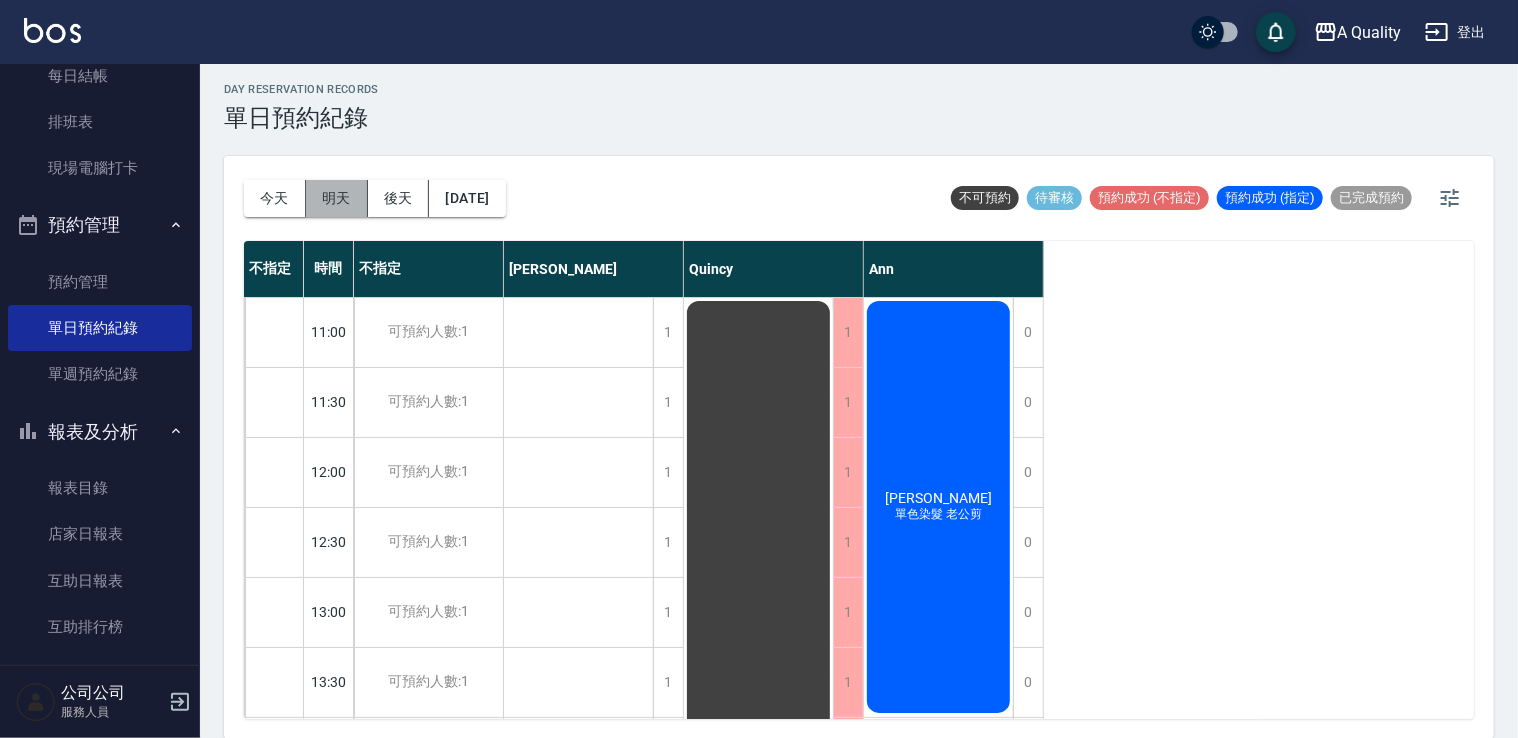 click on "明天" at bounding box center (337, 198) 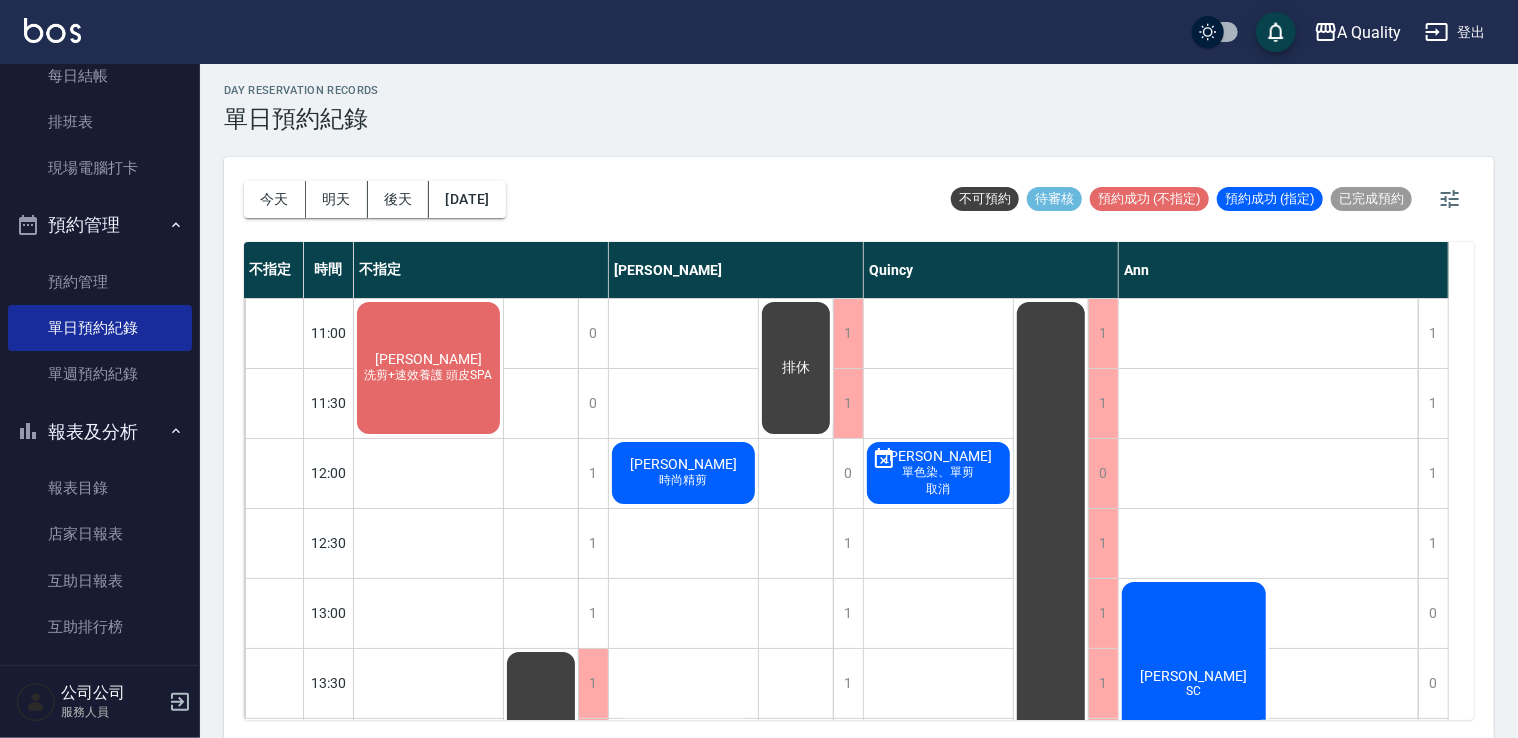 scroll, scrollTop: 5, scrollLeft: 0, axis: vertical 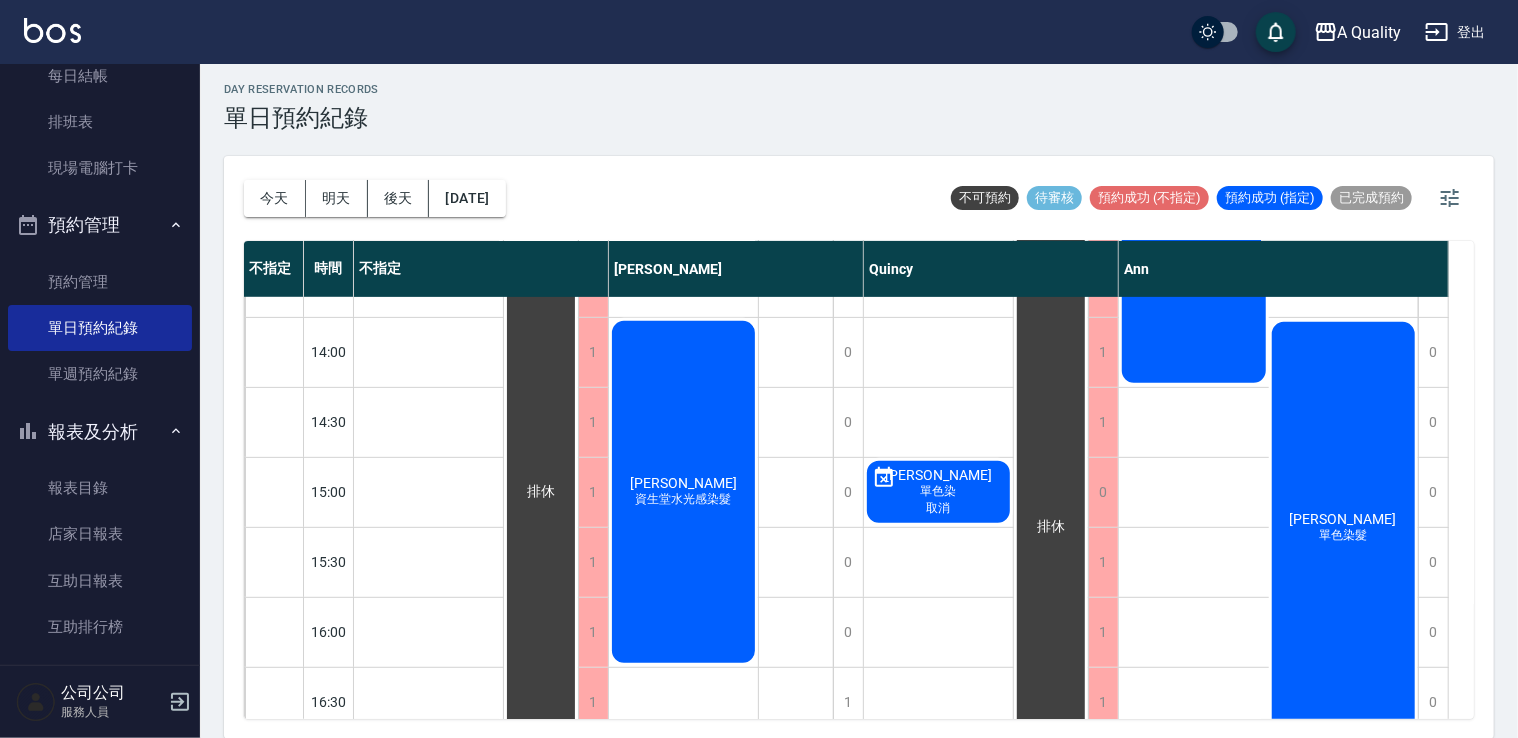 type 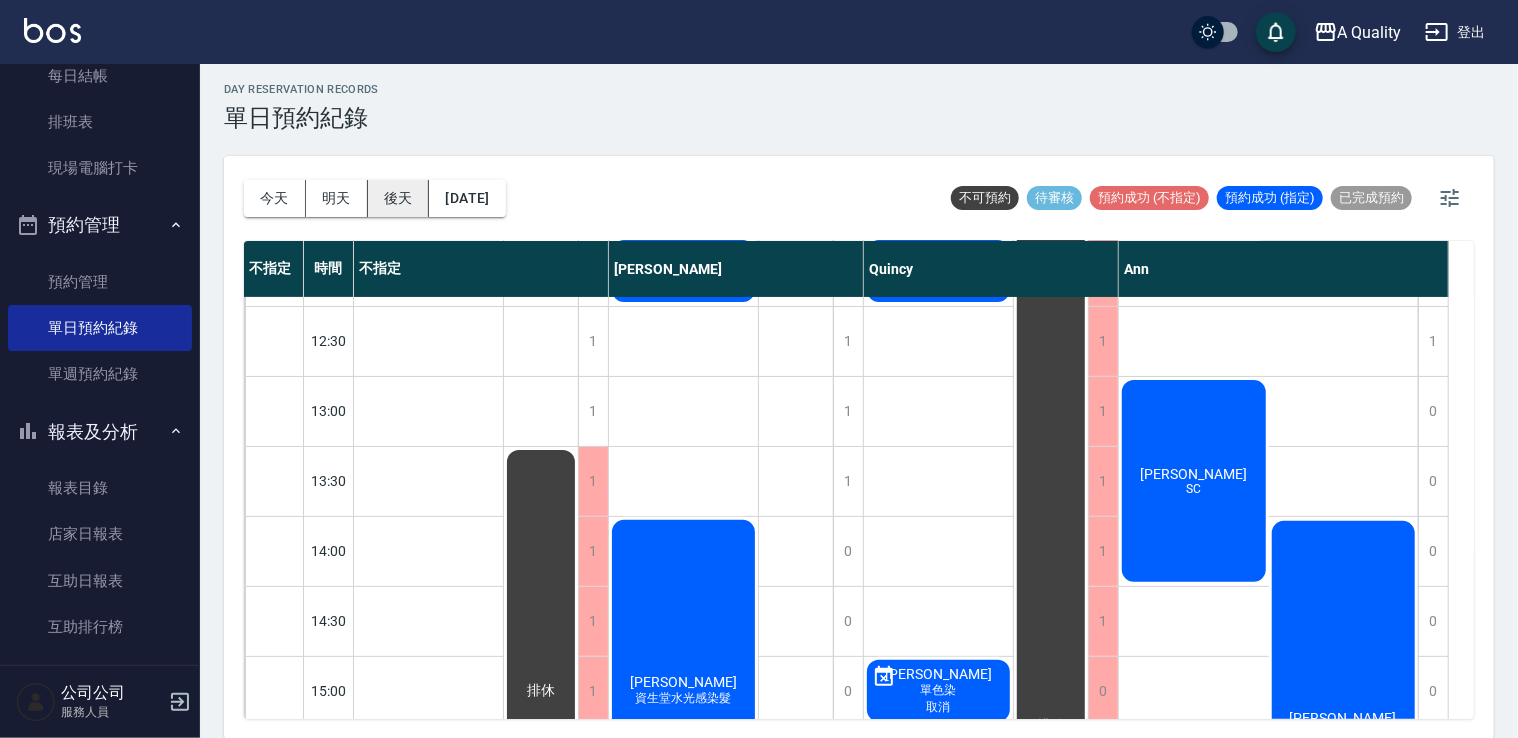 scroll, scrollTop: 100, scrollLeft: 0, axis: vertical 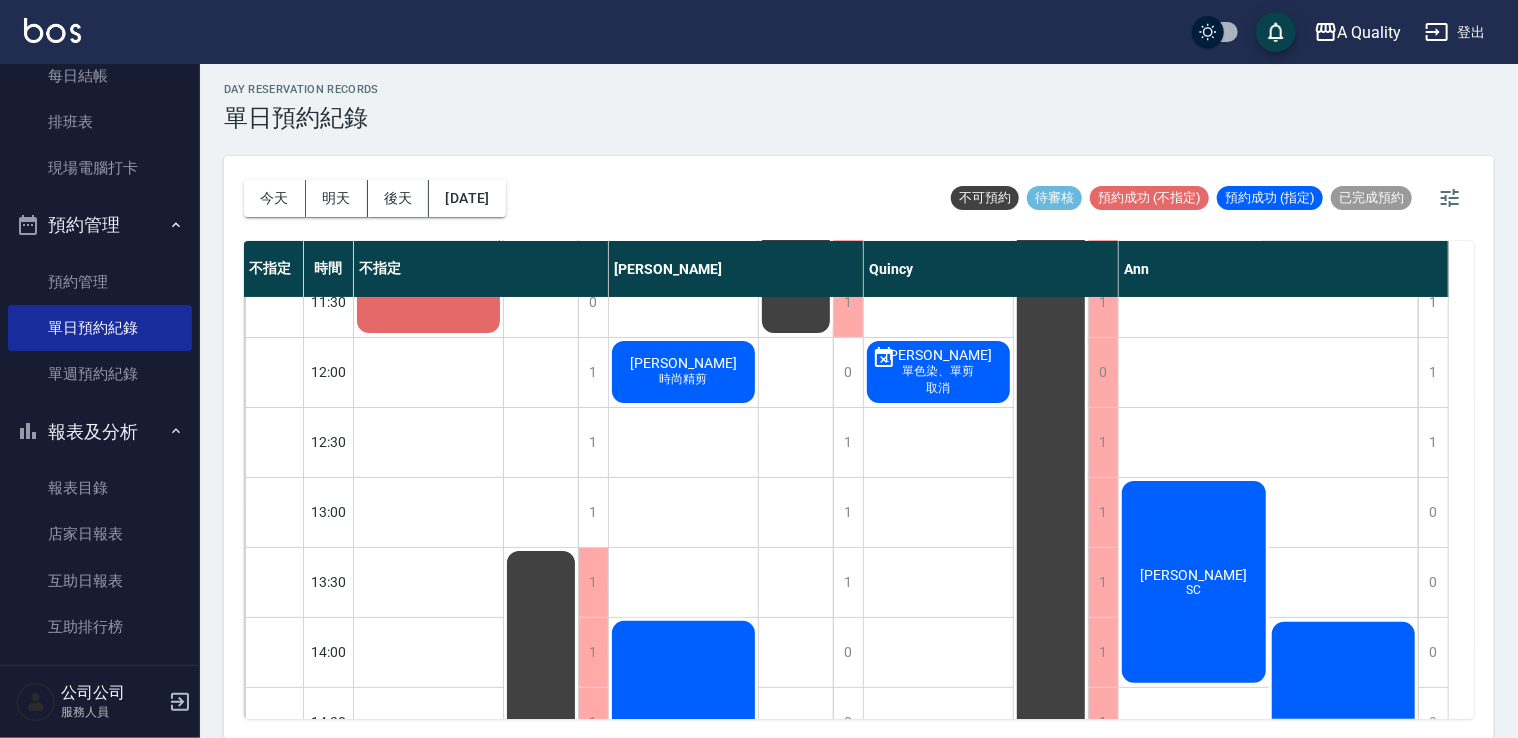 drag, startPoint x: 256, startPoint y: 201, endPoint x: 272, endPoint y: 199, distance: 16.124516 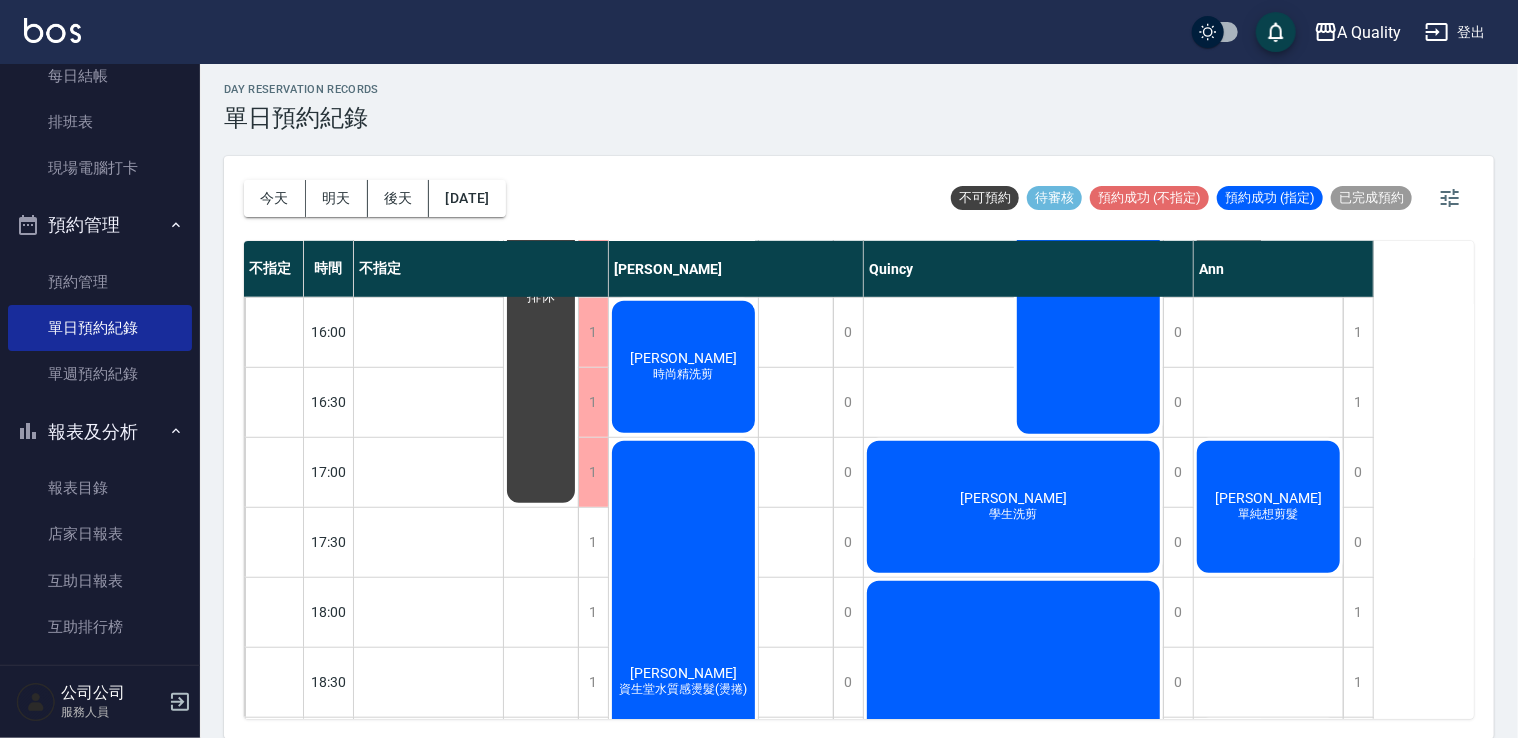 scroll, scrollTop: 600, scrollLeft: 0, axis: vertical 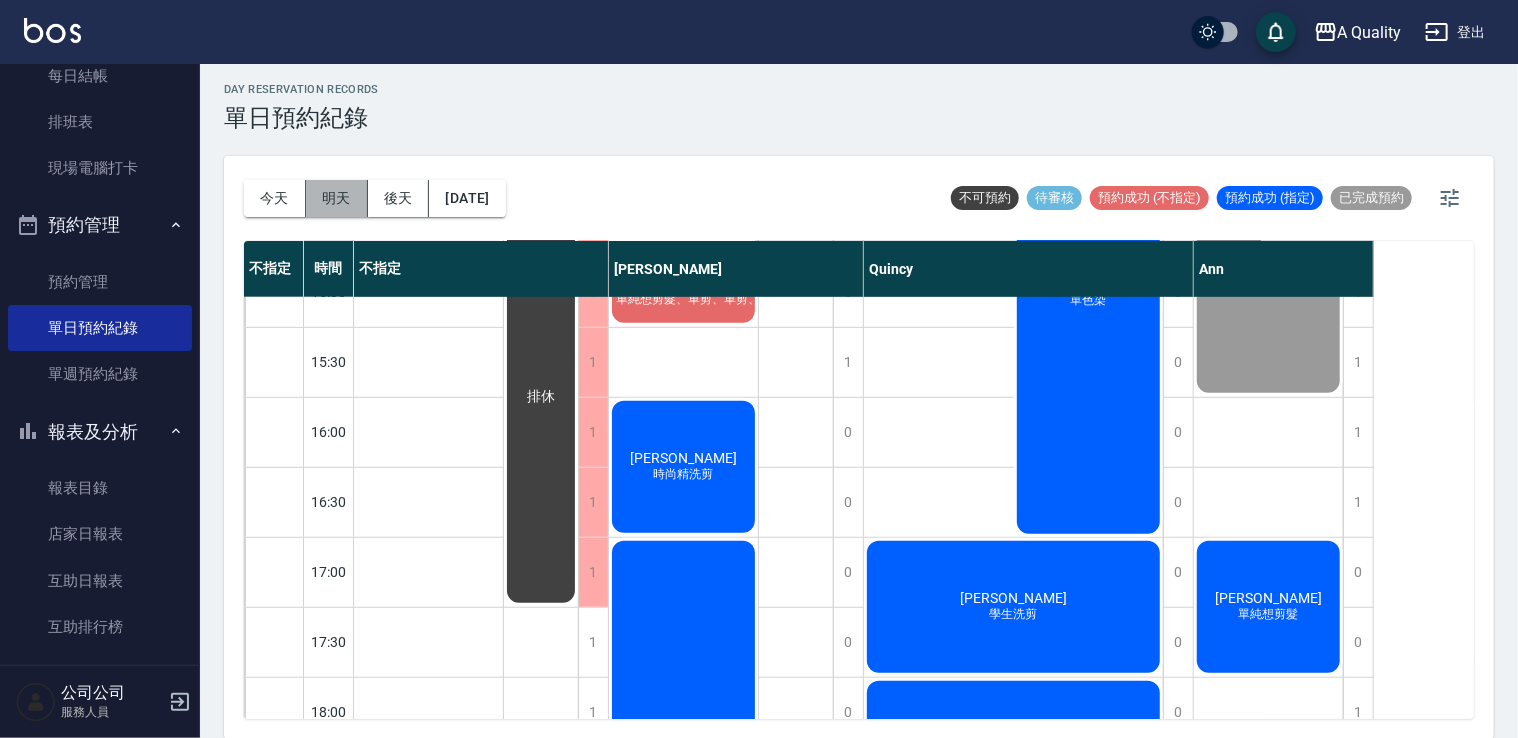 click on "明天" at bounding box center [337, 198] 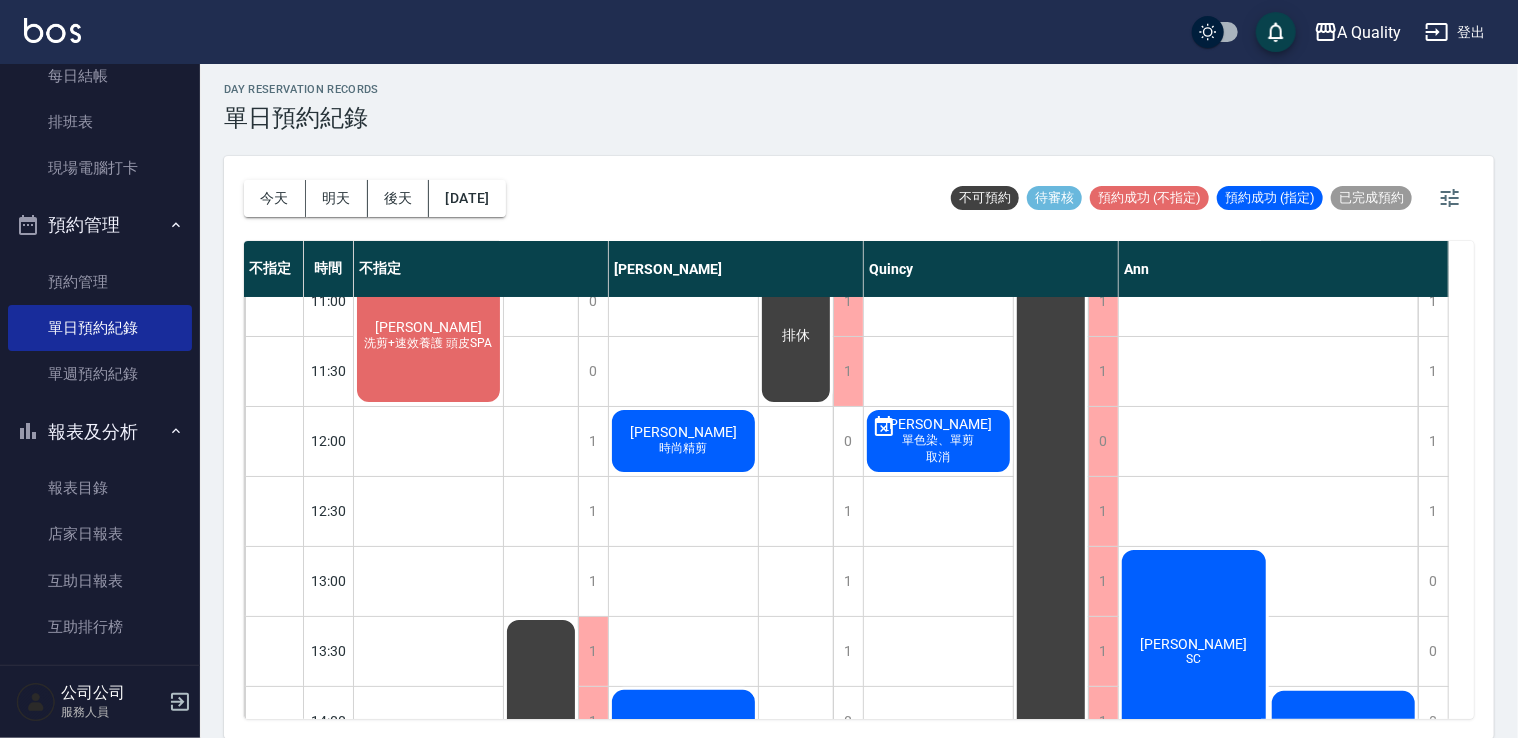 scroll, scrollTop: 0, scrollLeft: 0, axis: both 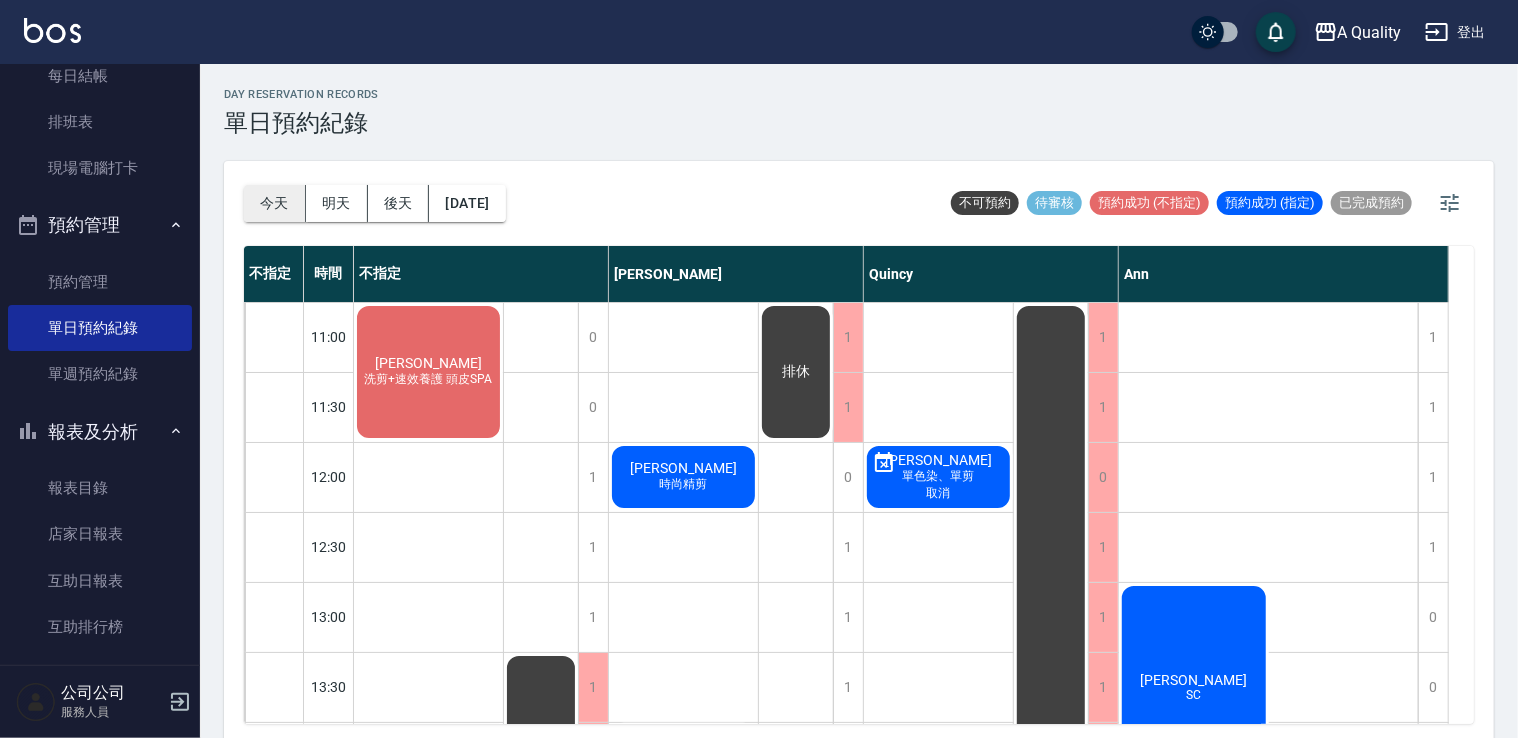 click on "今天" at bounding box center [275, 203] 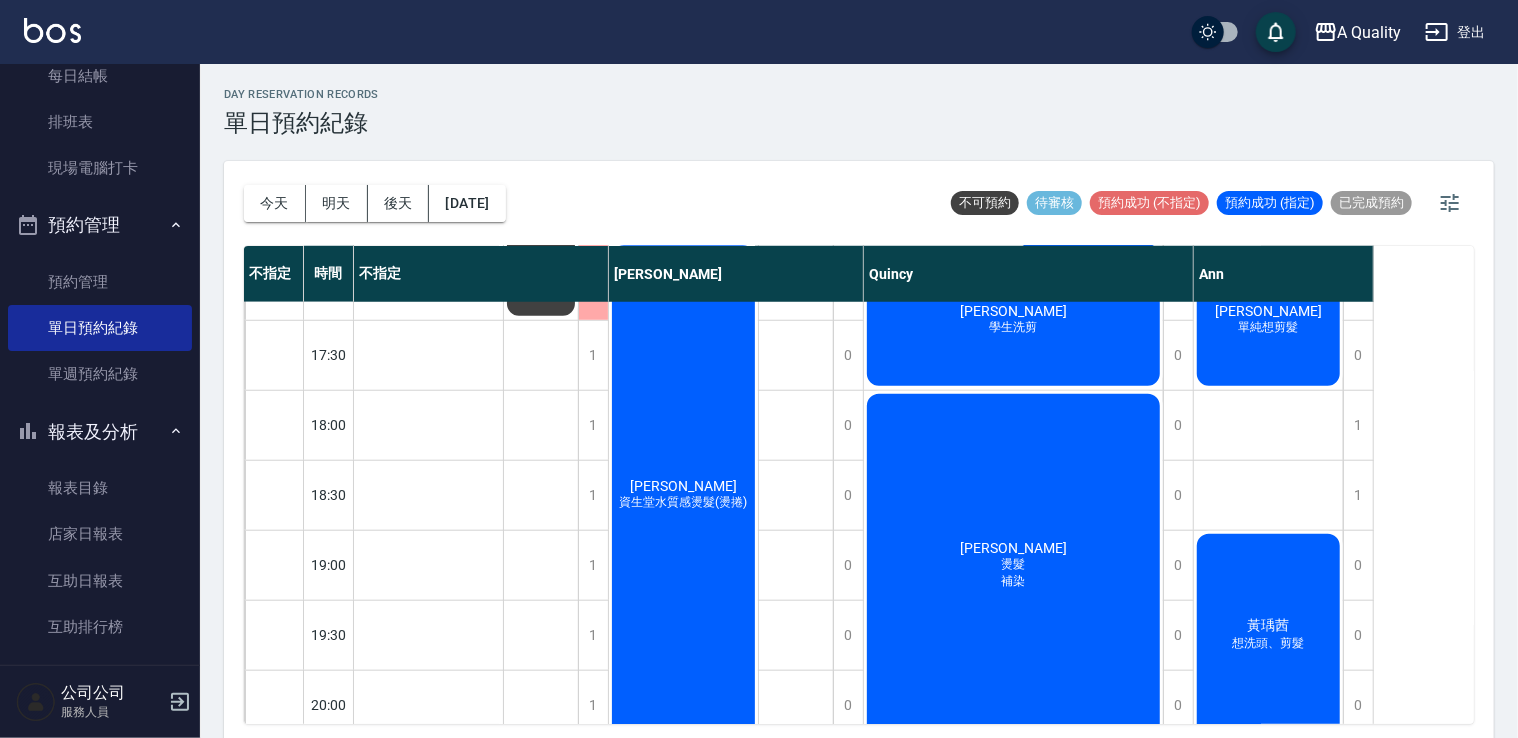 scroll, scrollTop: 923, scrollLeft: 0, axis: vertical 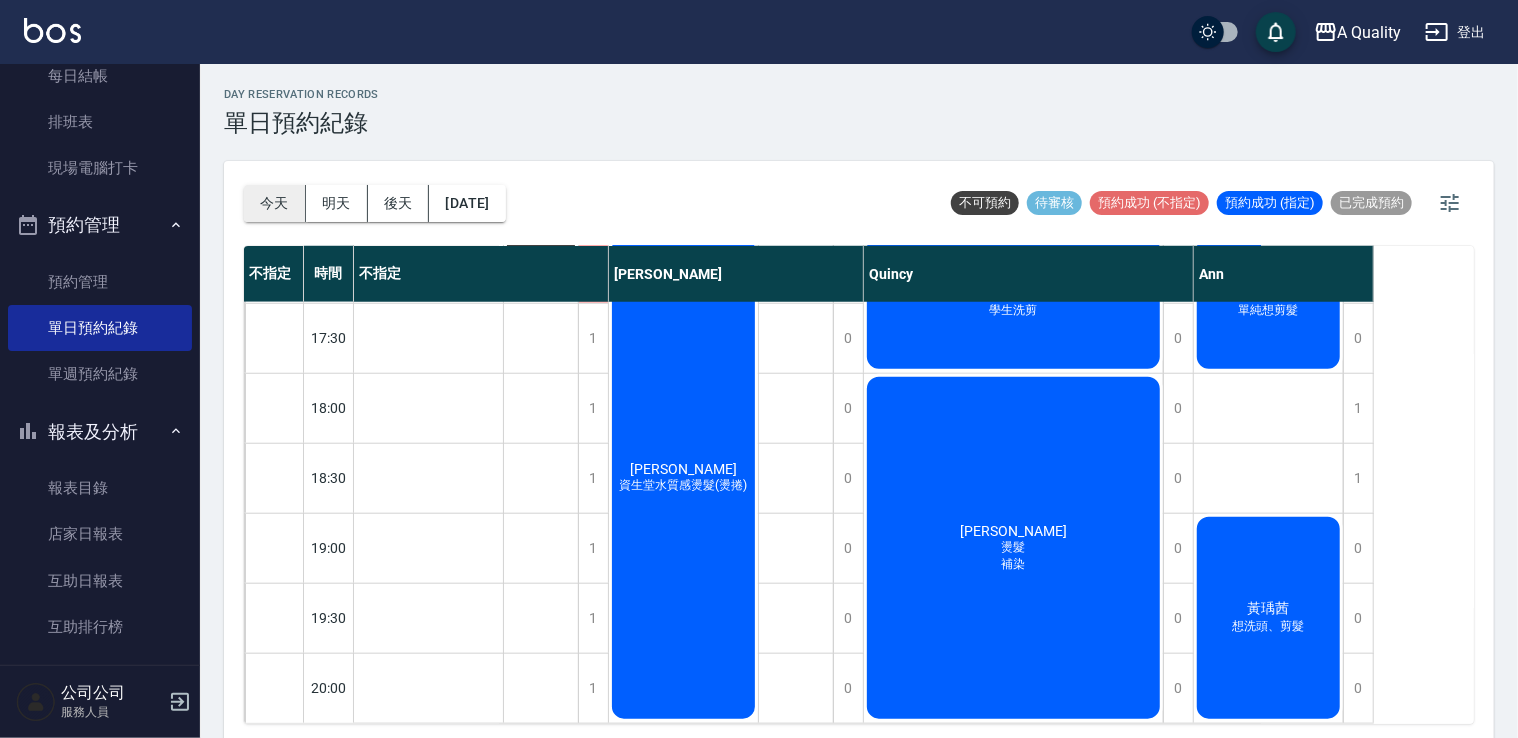 click on "今天" at bounding box center [275, 203] 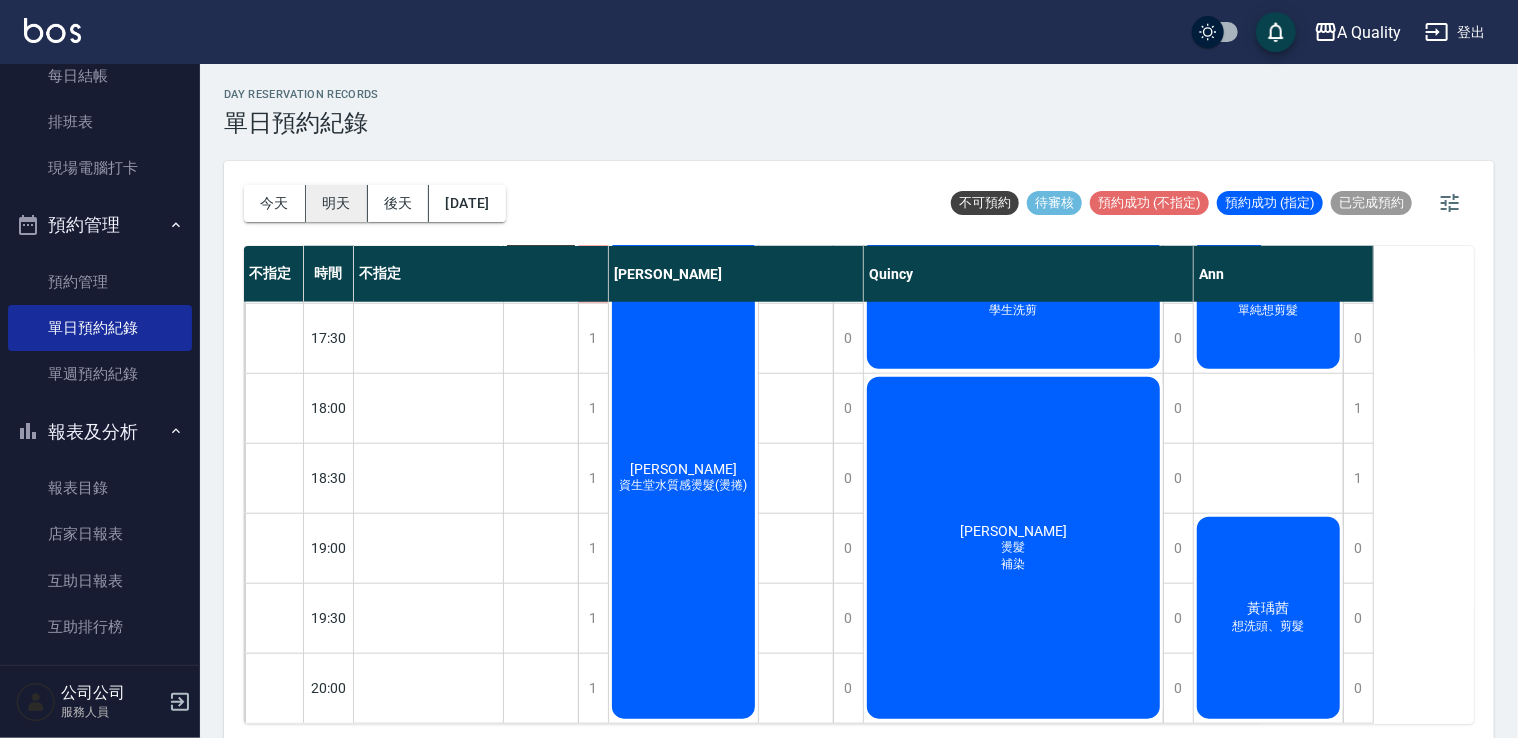 click on "明天" at bounding box center [337, 203] 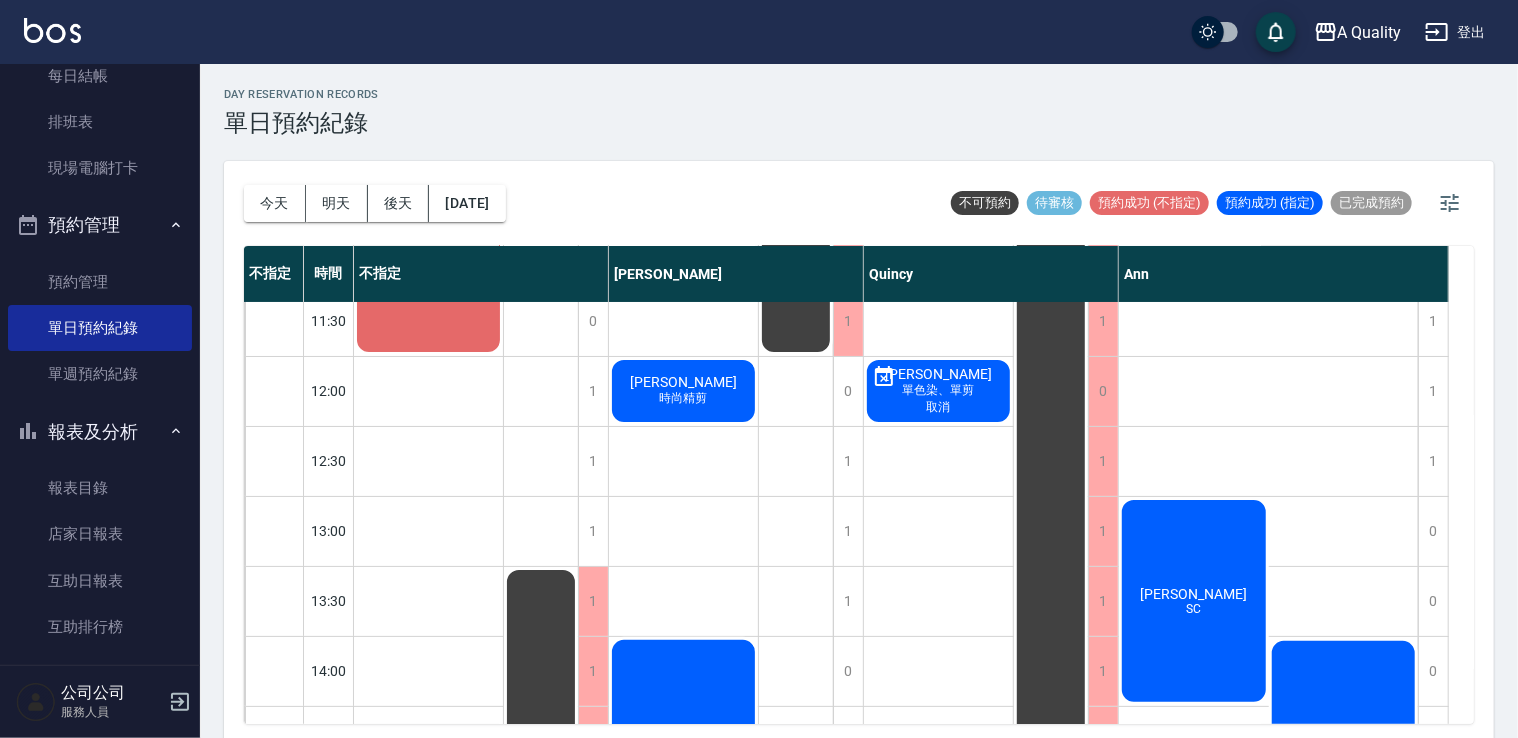 scroll, scrollTop: 0, scrollLeft: 0, axis: both 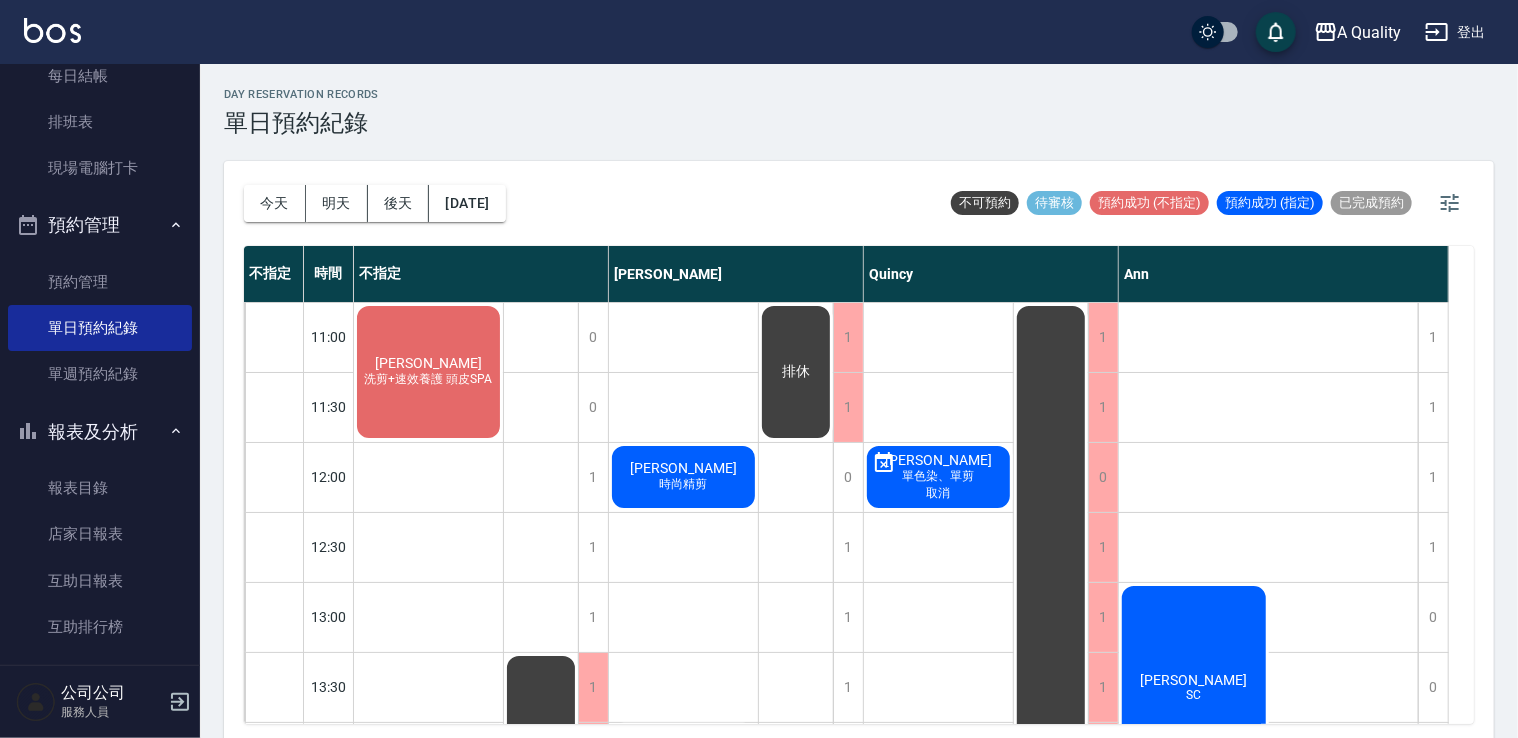 click on "[PERSON_NAME]" at bounding box center (428, 363) 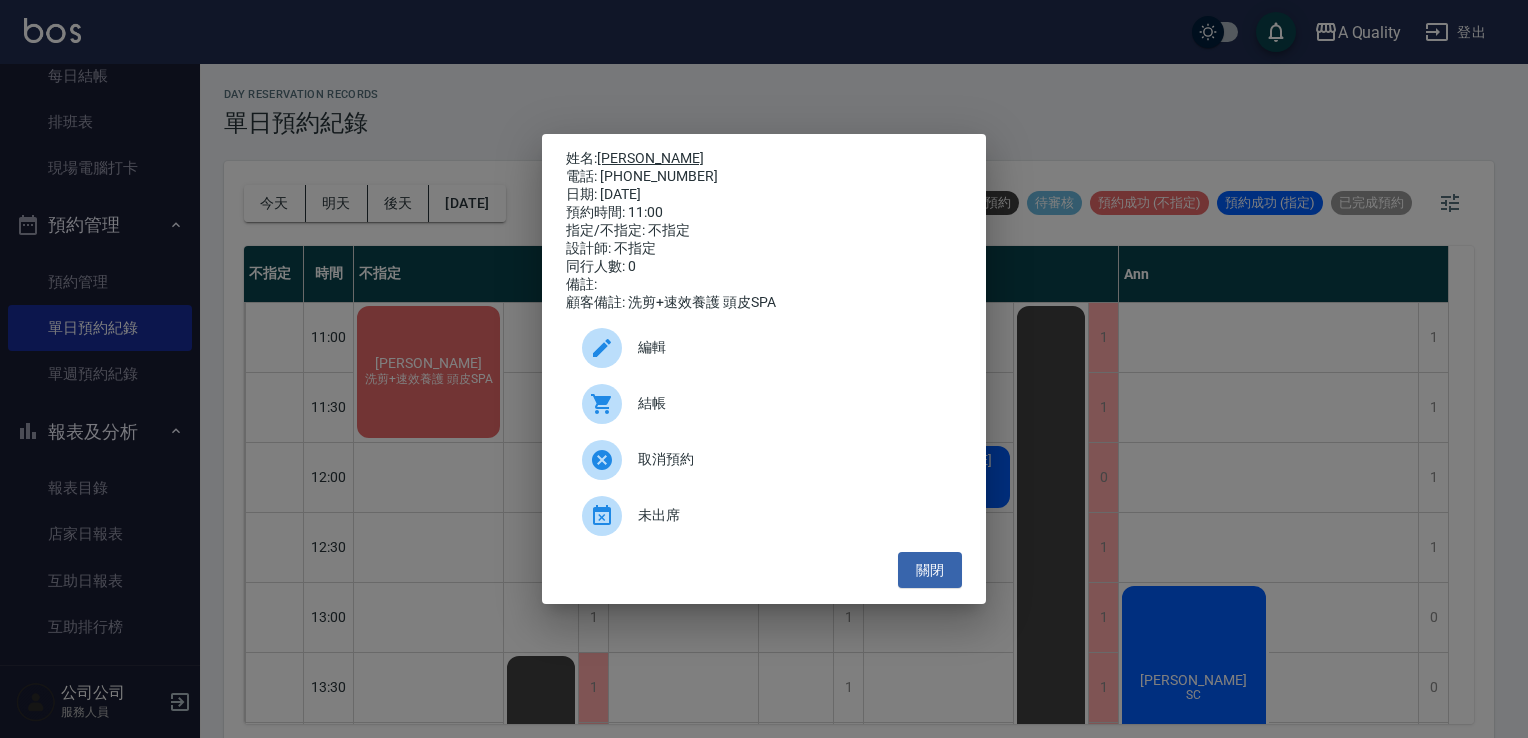 click on "電話: [PHONE_NUMBER]" at bounding box center [764, 177] 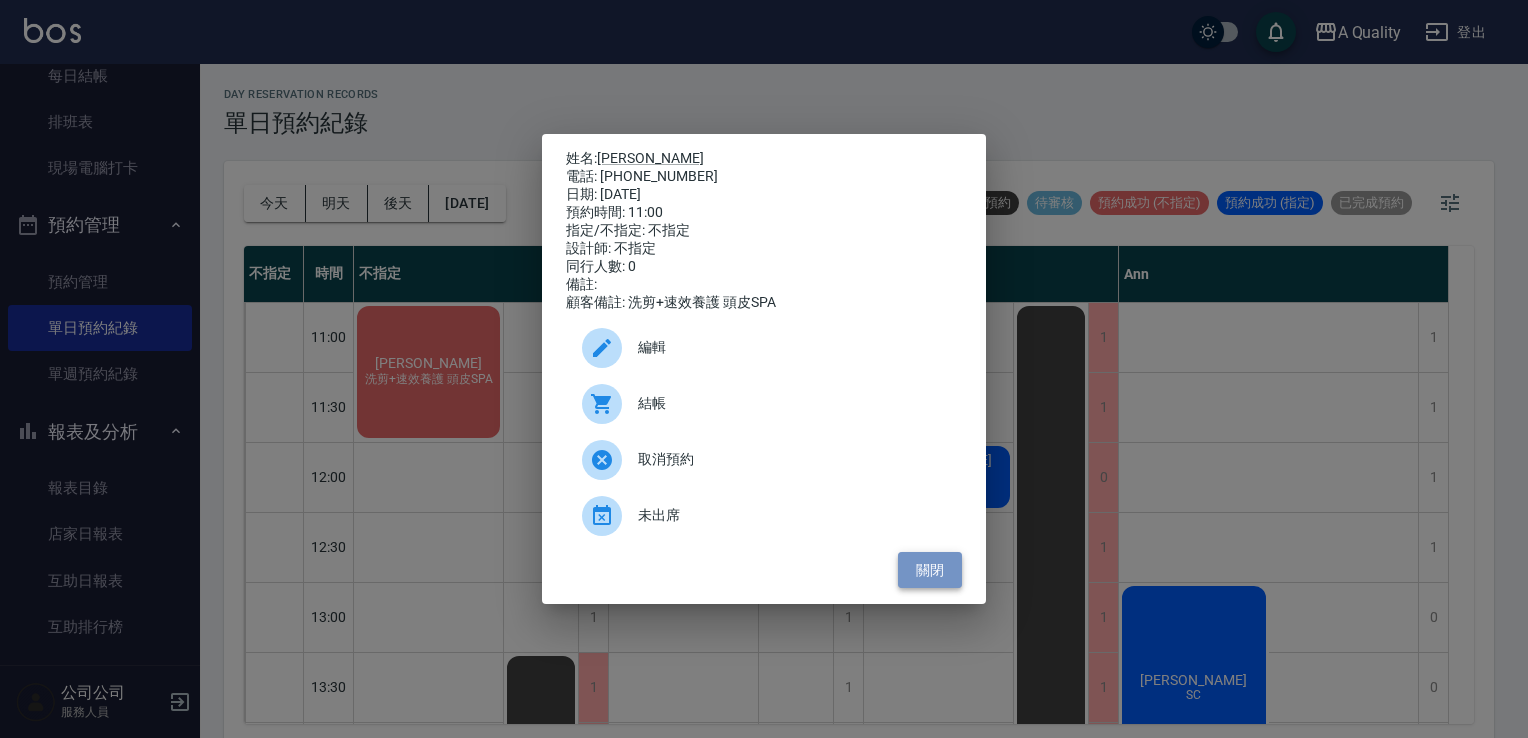 click on "關閉" at bounding box center (930, 570) 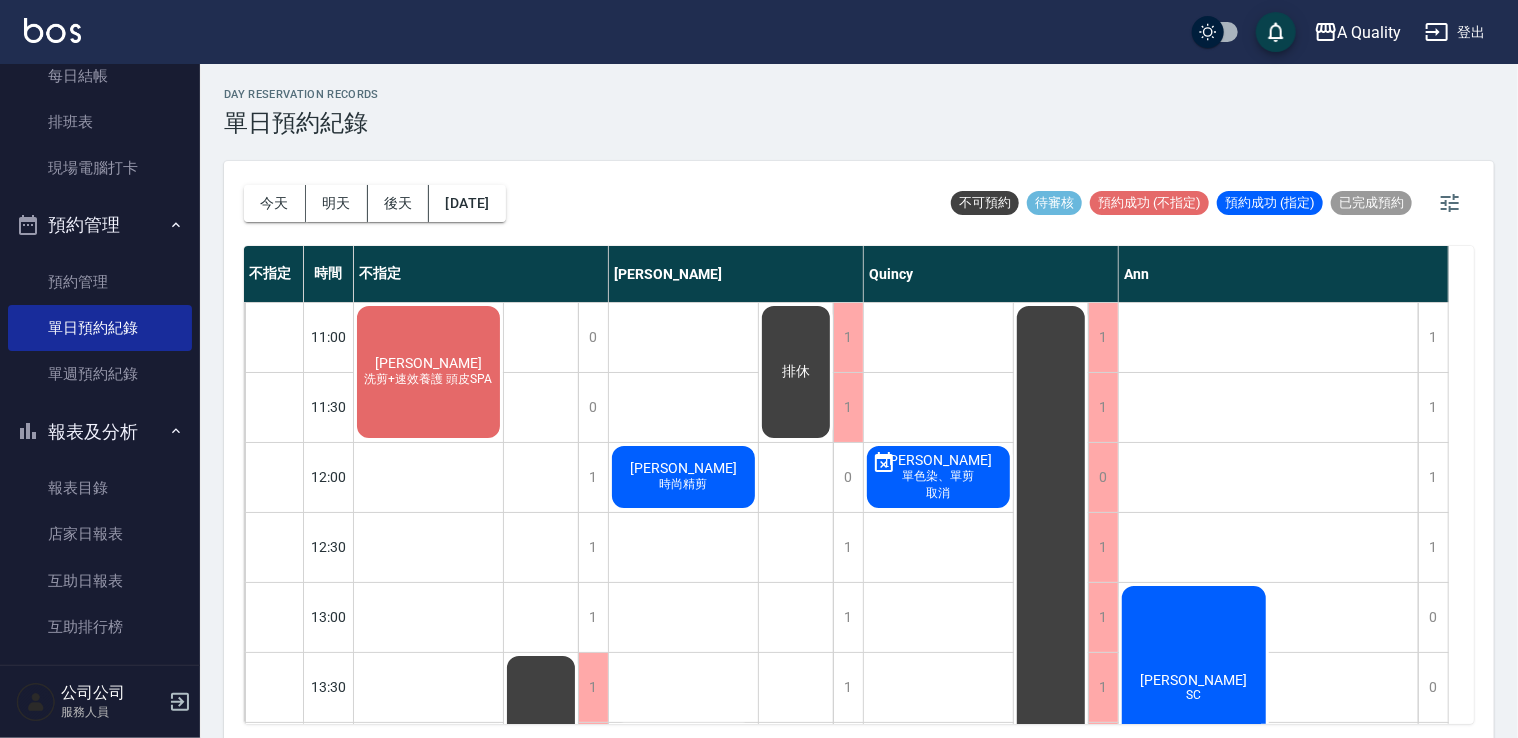 click on "今天" at bounding box center (275, 203) 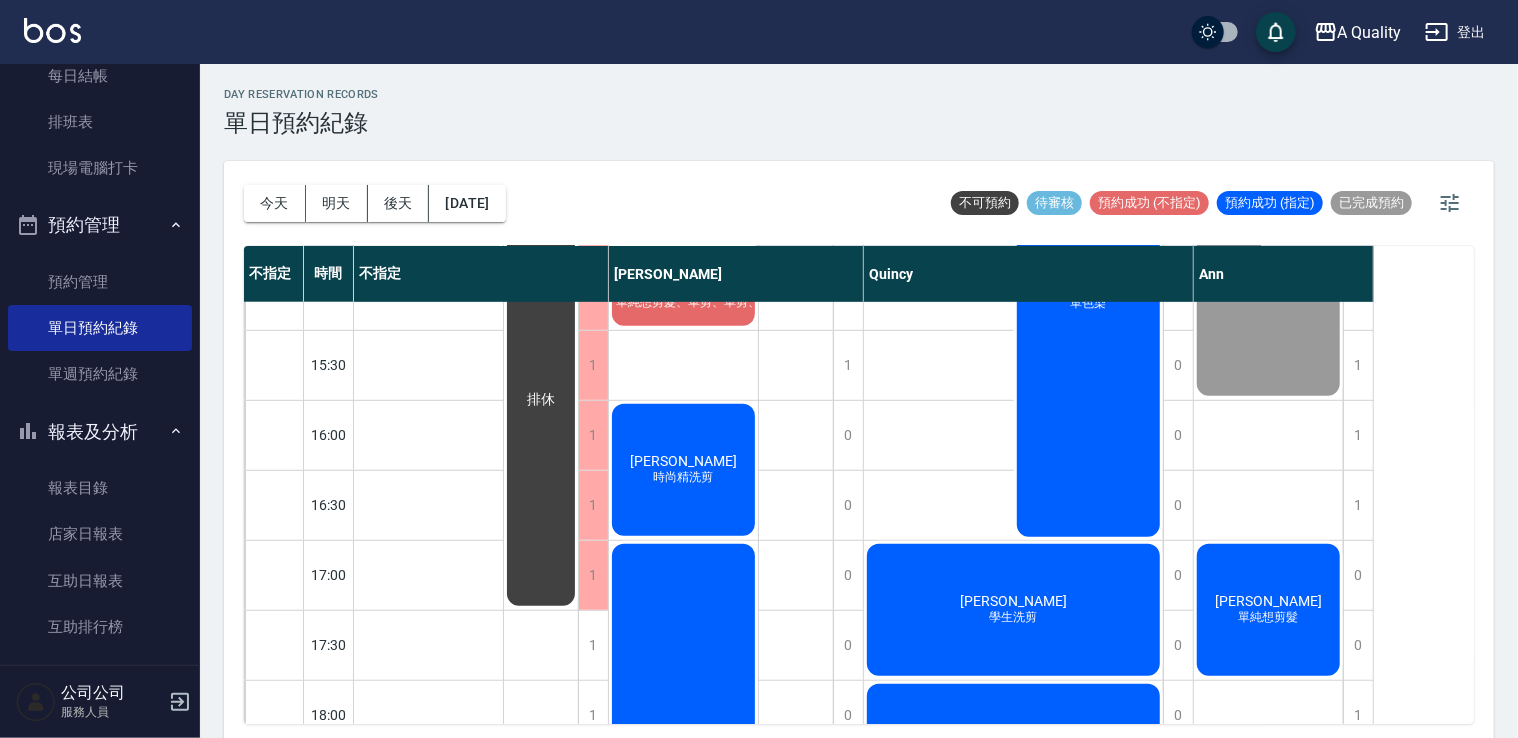 scroll, scrollTop: 800, scrollLeft: 0, axis: vertical 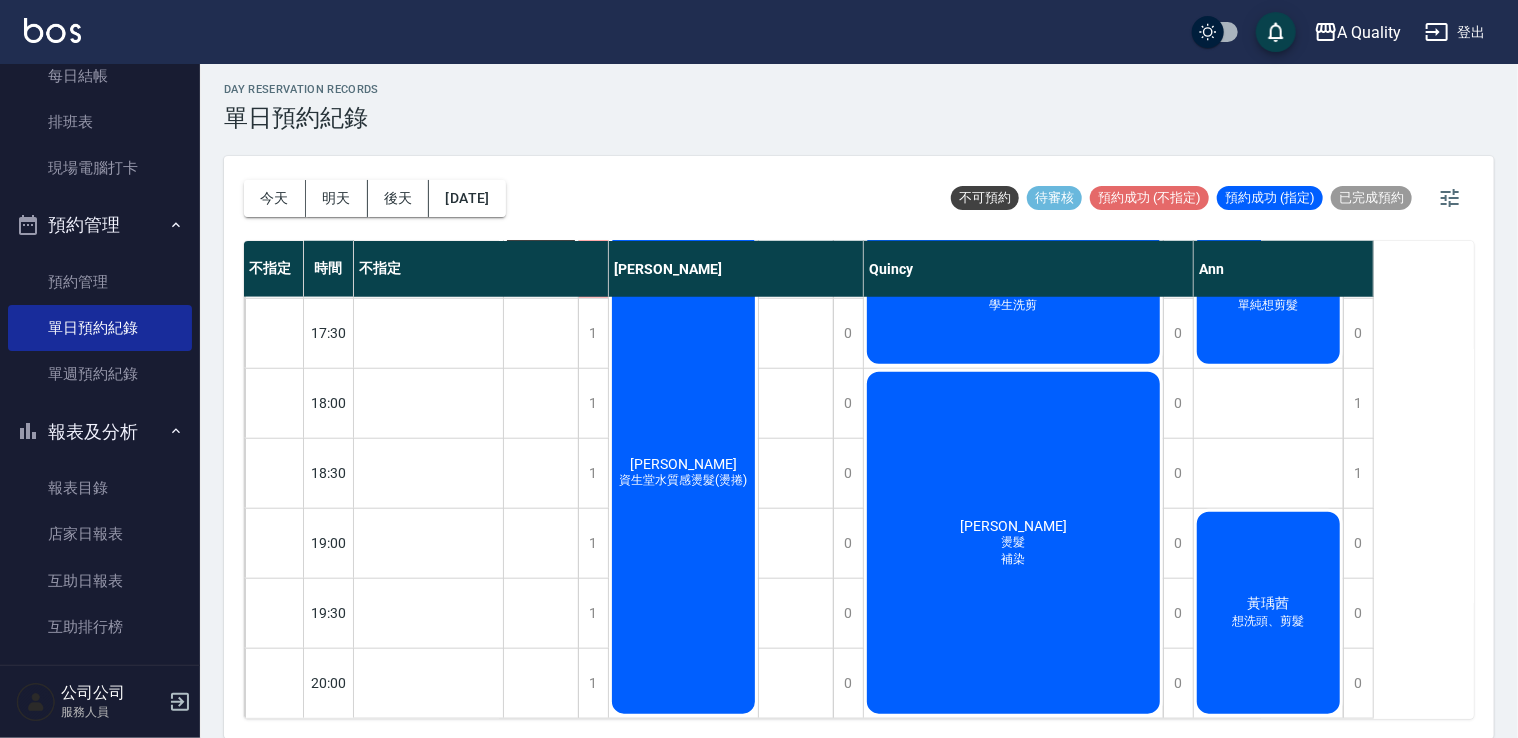 click on "[PERSON_NAME] 燙髮  補染" at bounding box center (428, -262) 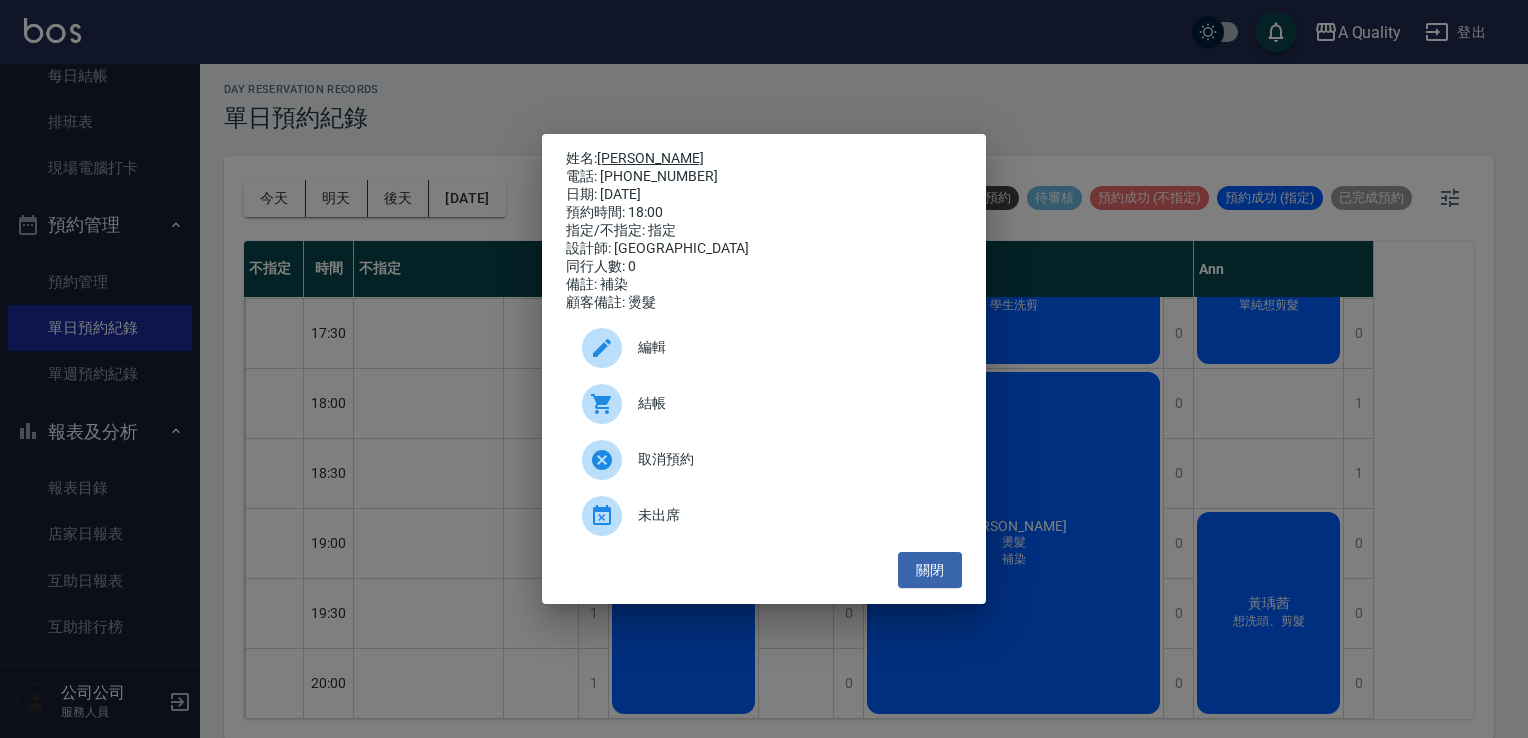 click on "姓名:  [PERSON_NAME]" at bounding box center (764, 159) 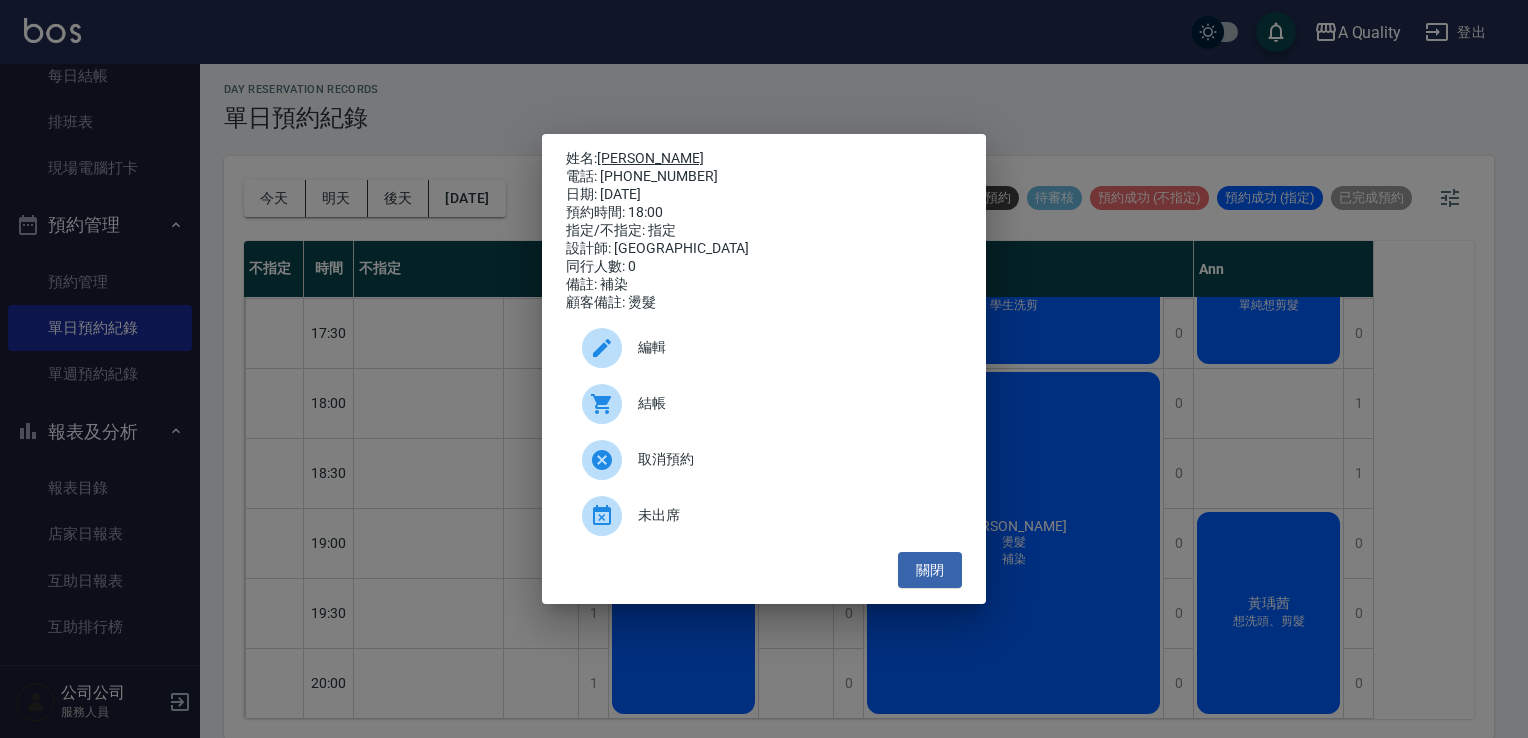 click on "[PERSON_NAME]" at bounding box center (650, 158) 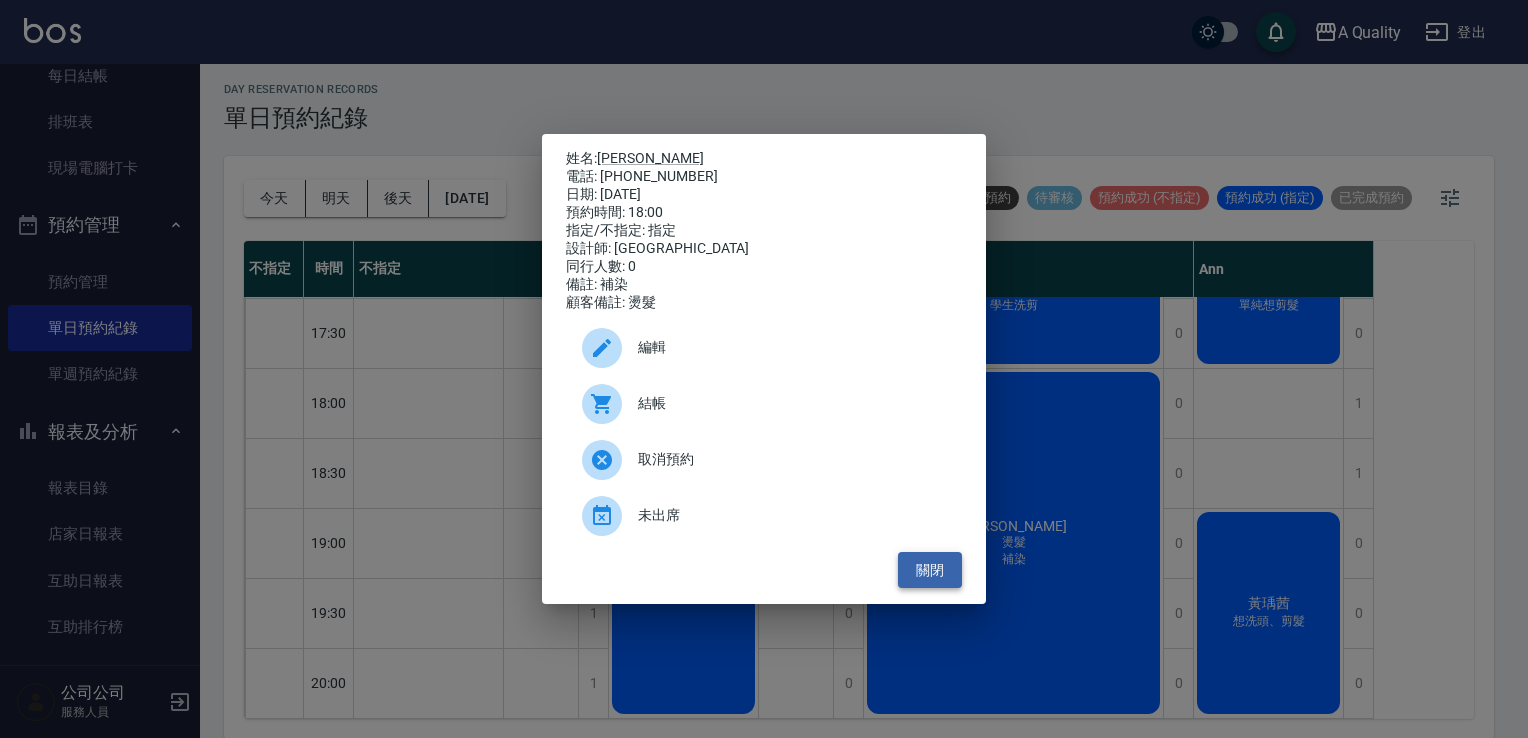 click on "關閉" at bounding box center [930, 570] 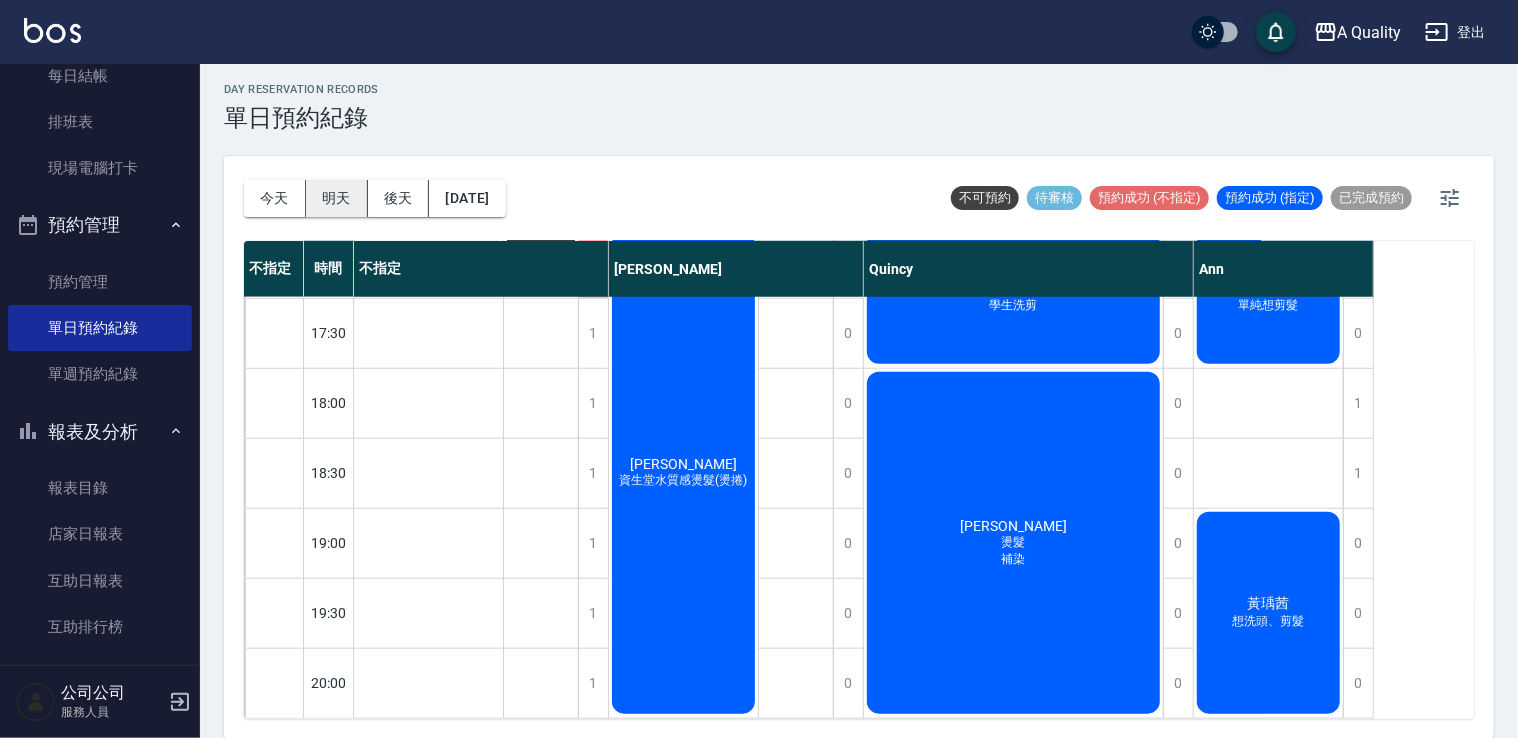 click on "明天" at bounding box center (337, 198) 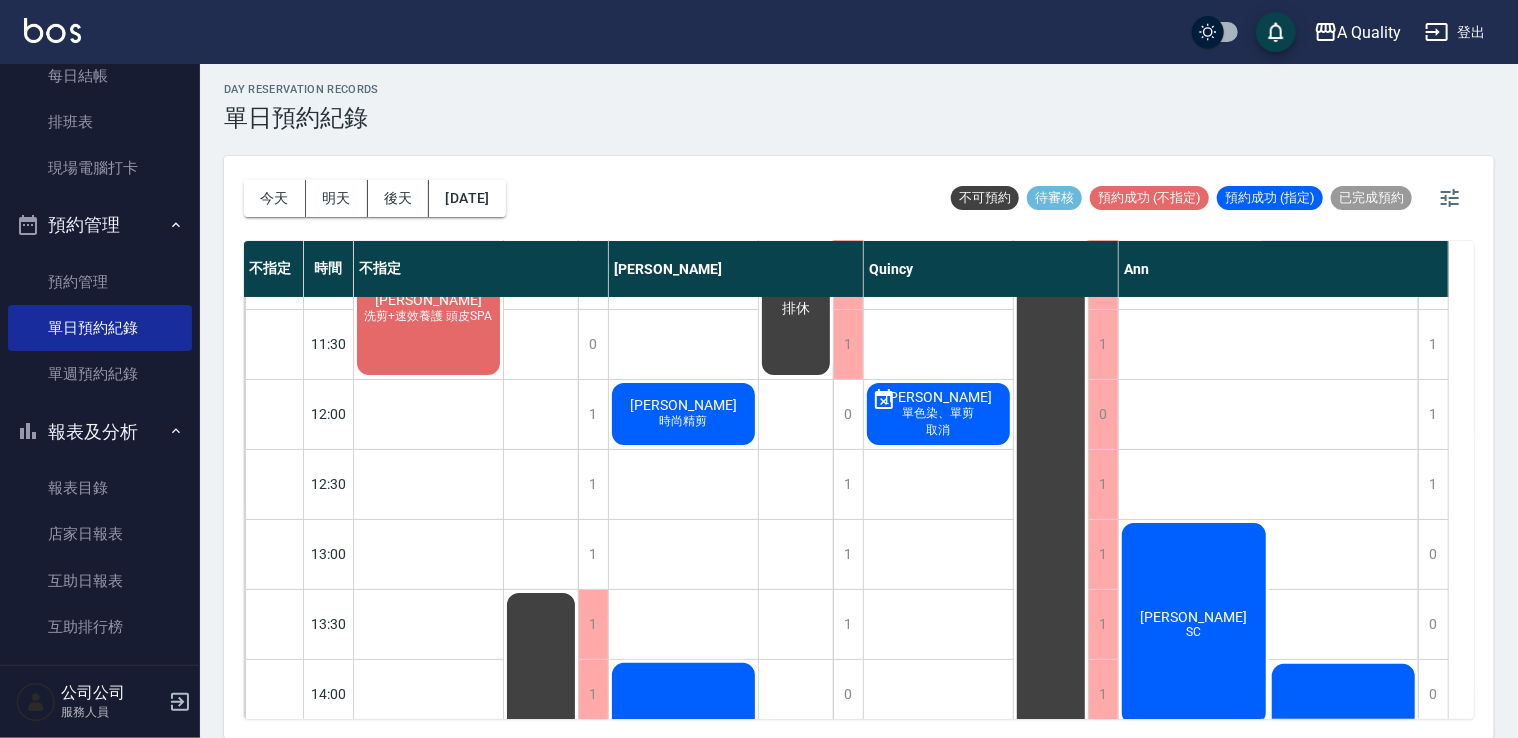 scroll, scrollTop: 0, scrollLeft: 0, axis: both 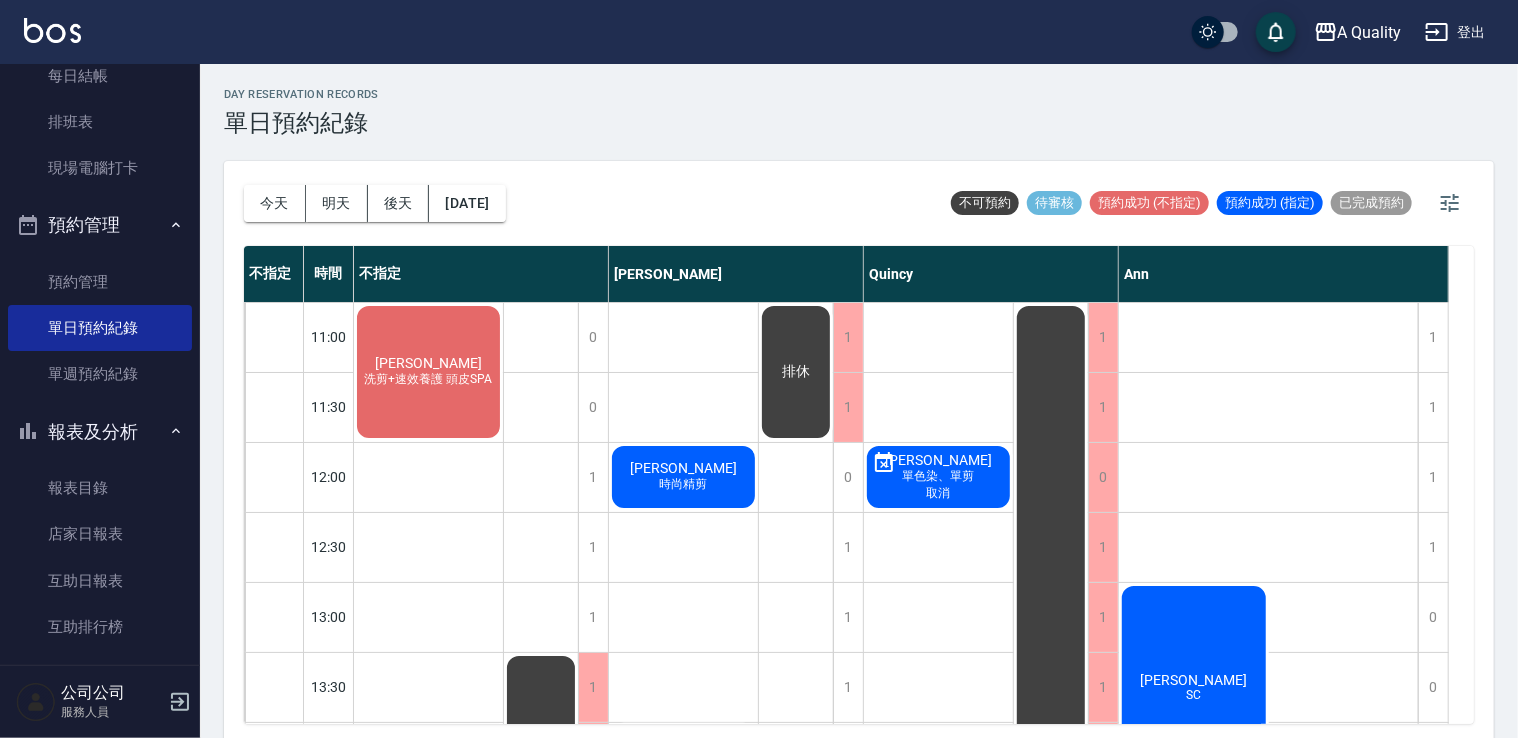 click on "[PERSON_NAME] 洗剪+速效養護 頭皮SPA" at bounding box center (428, 372) 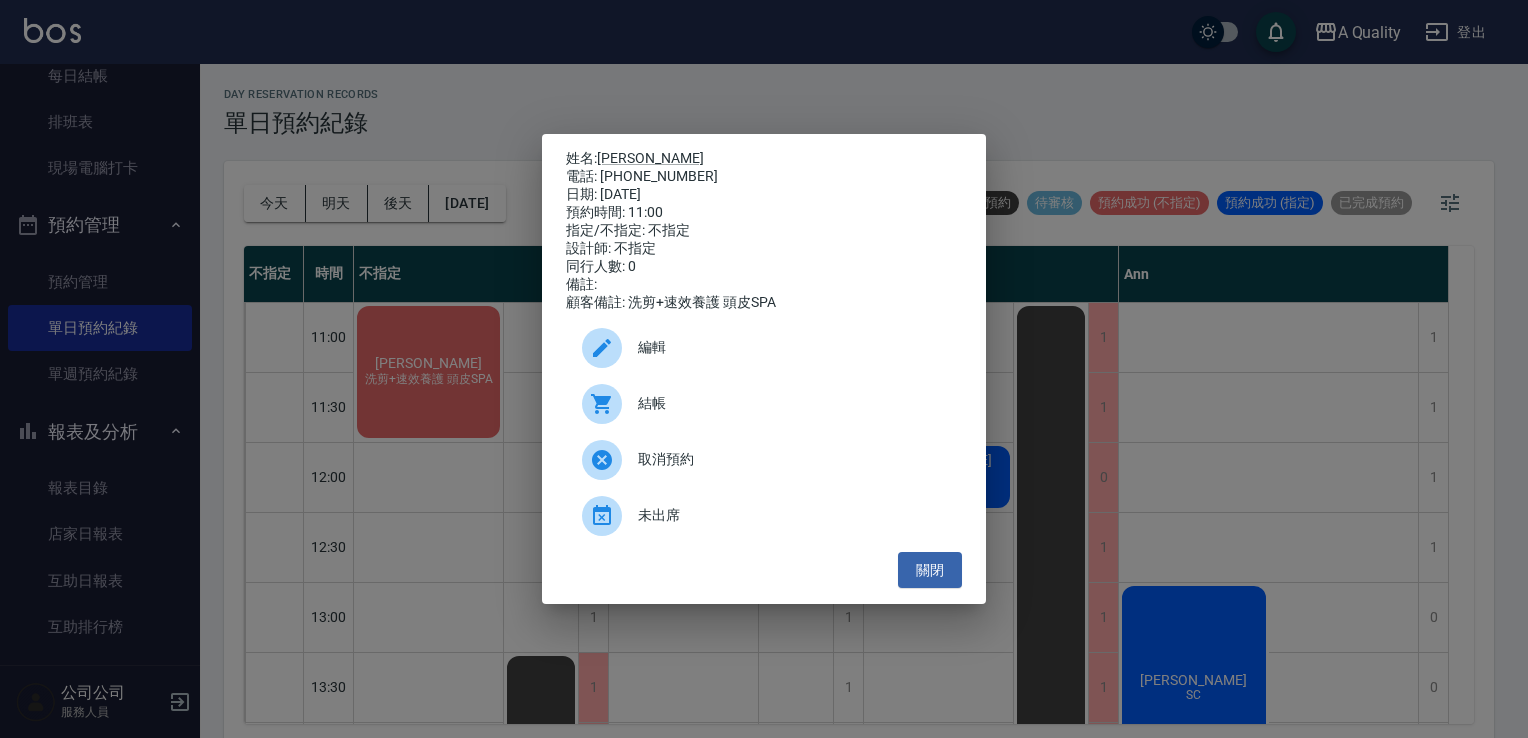 click on "編輯" at bounding box center [792, 347] 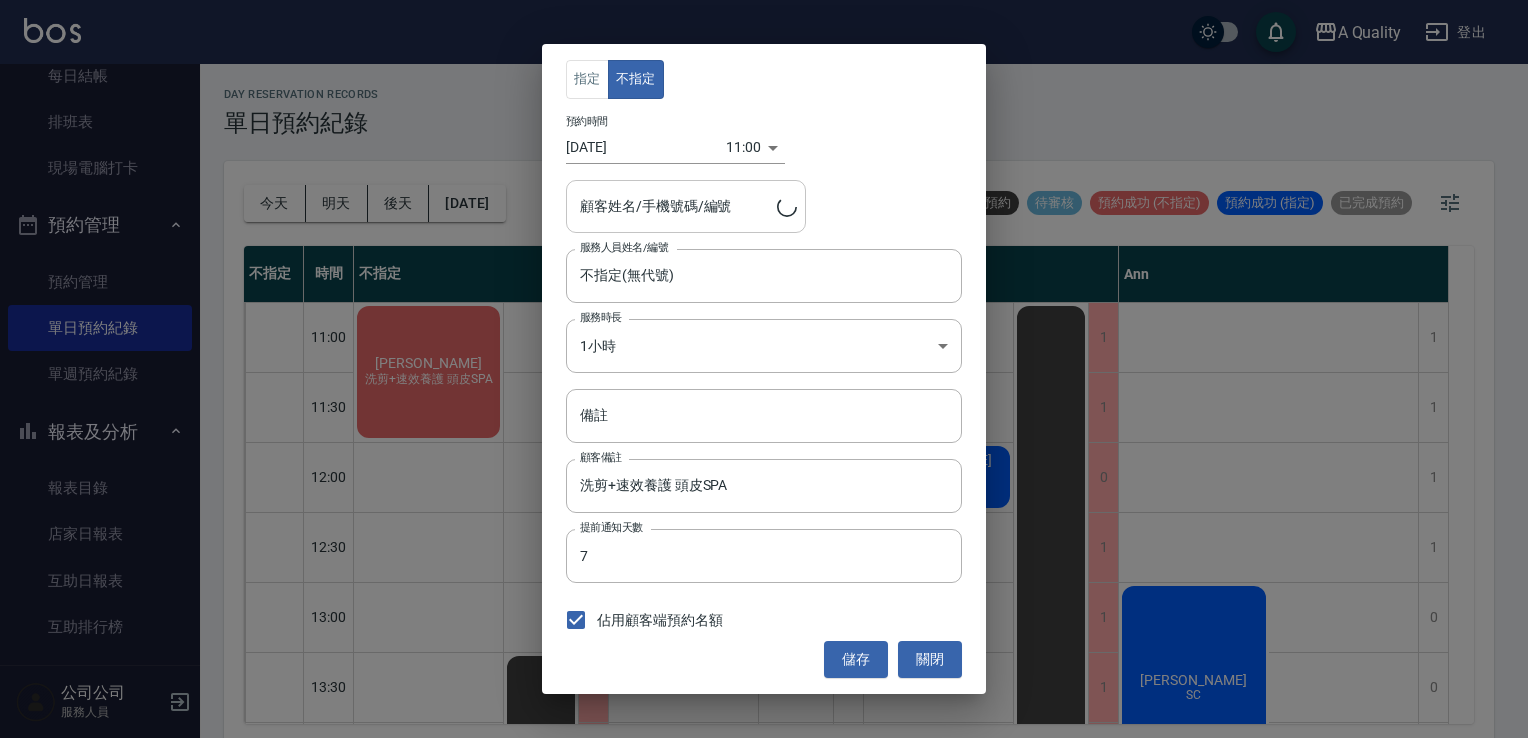 type on "[PERSON_NAME]/0916818007" 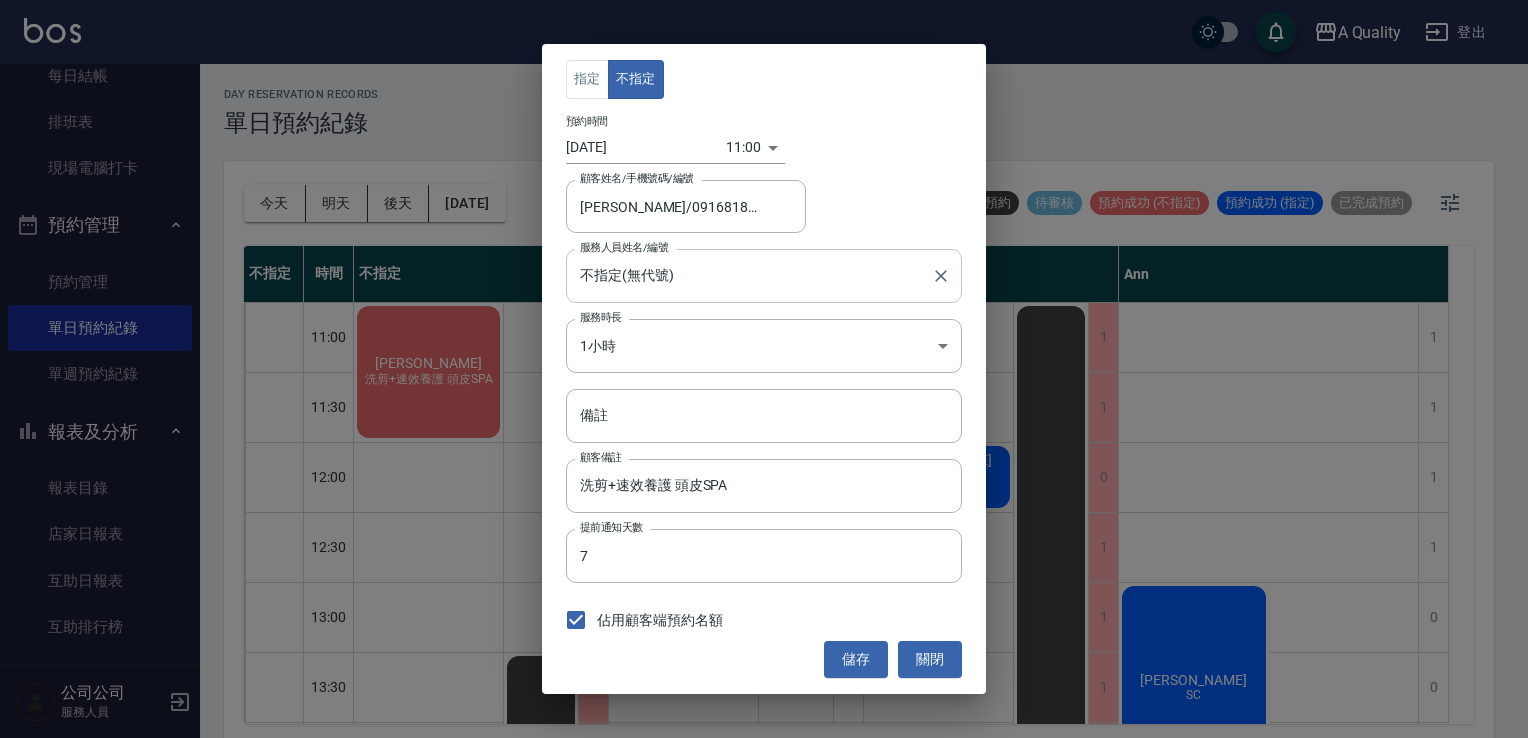 click on "不指定(無代號)" at bounding box center [749, 275] 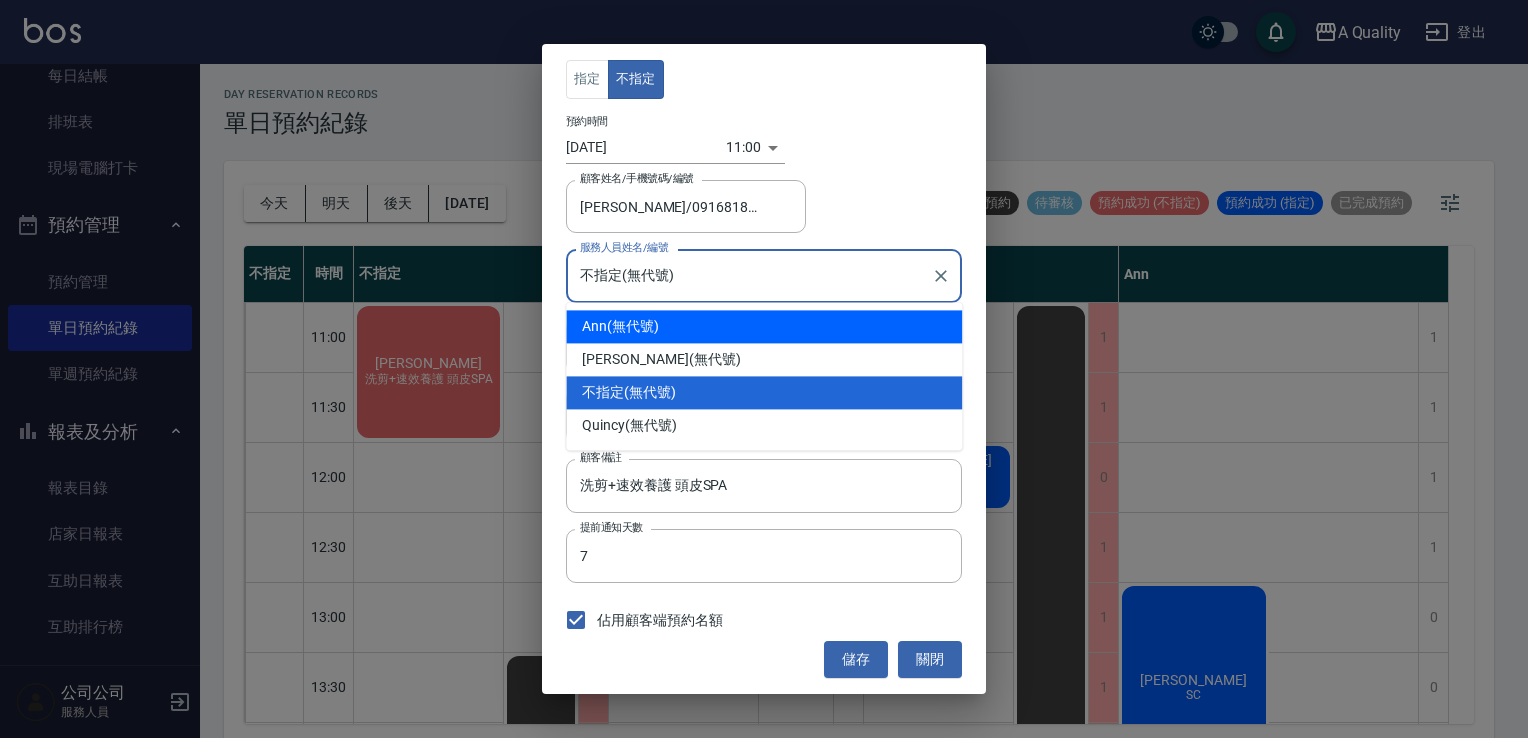 click on "Ann (無代號)" at bounding box center (764, 326) 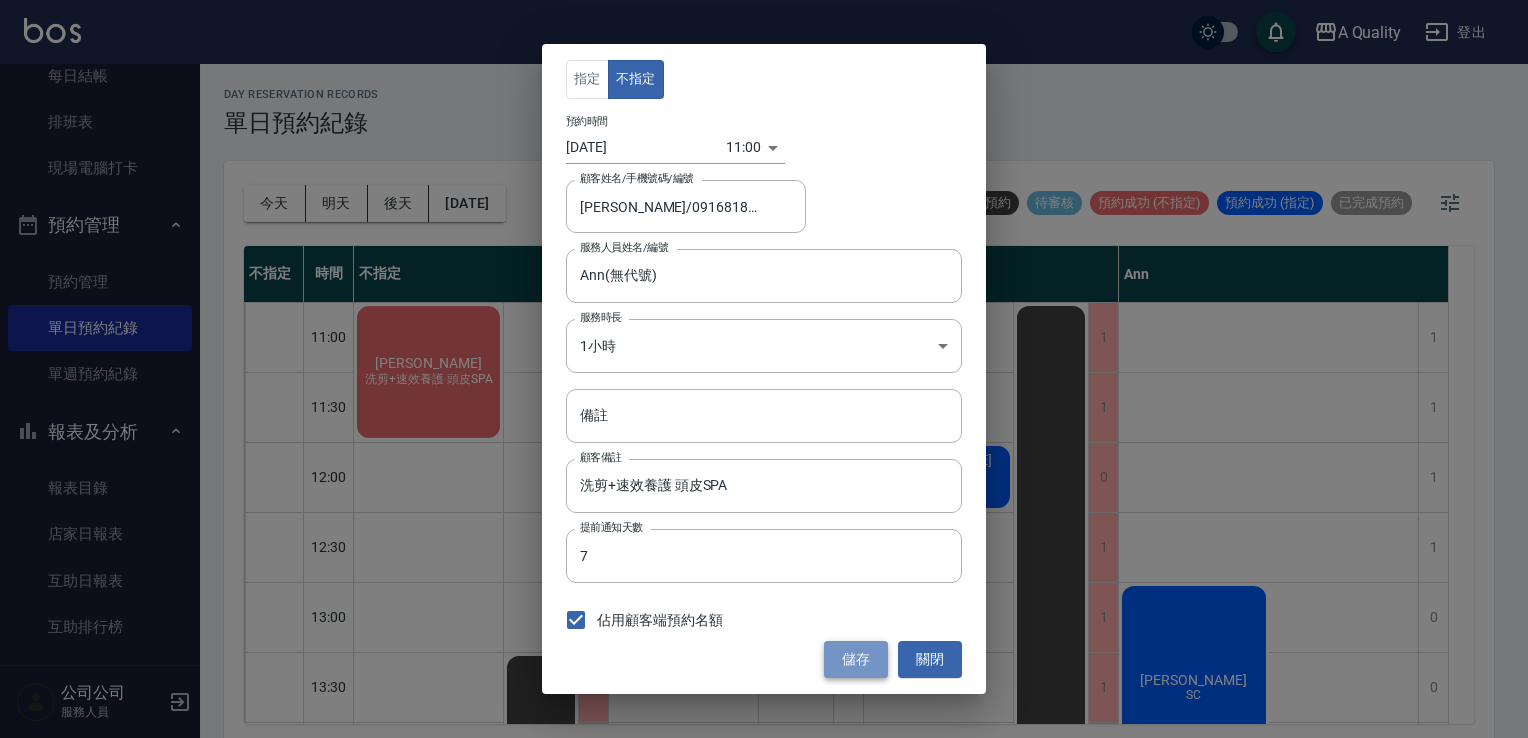 click on "儲存" at bounding box center [856, 659] 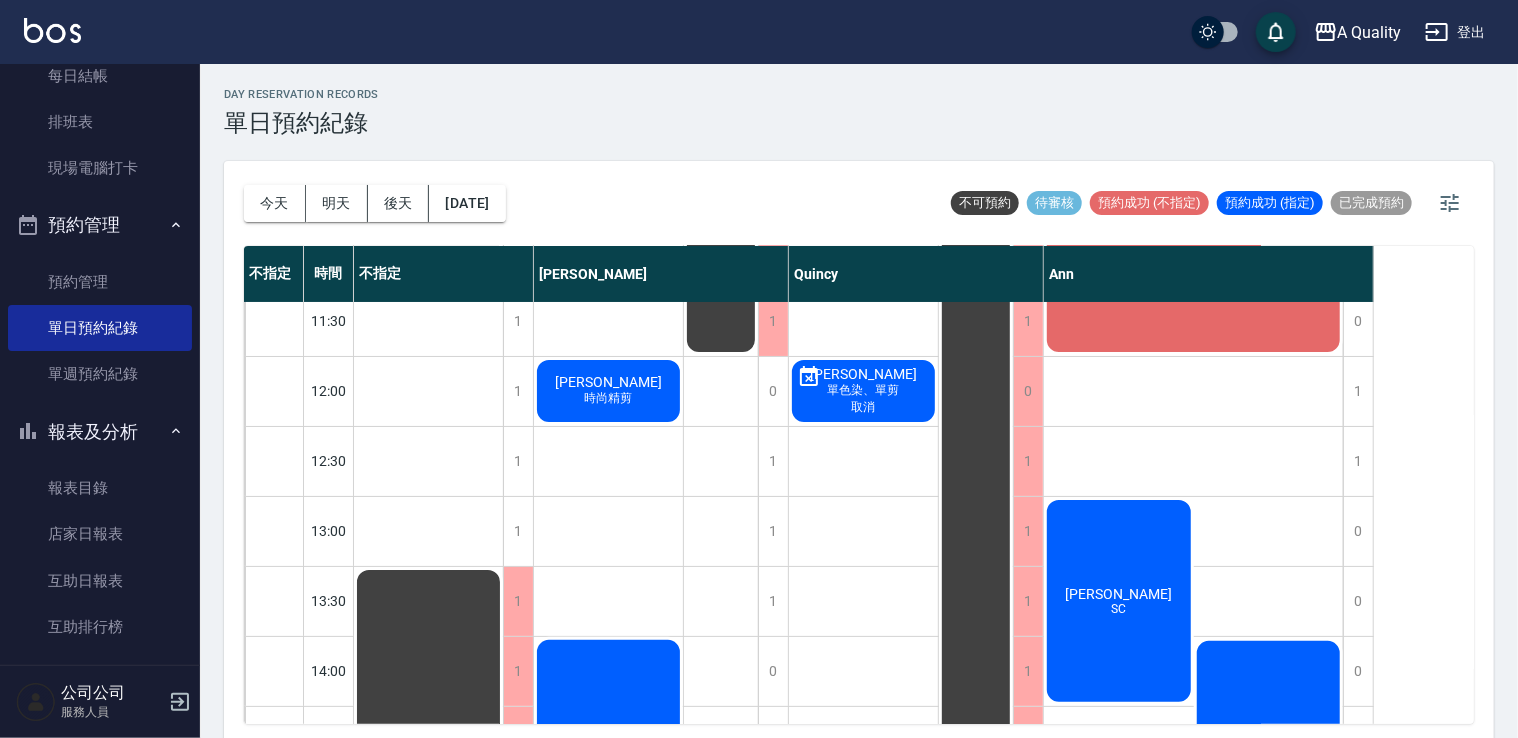 scroll, scrollTop: 200, scrollLeft: 0, axis: vertical 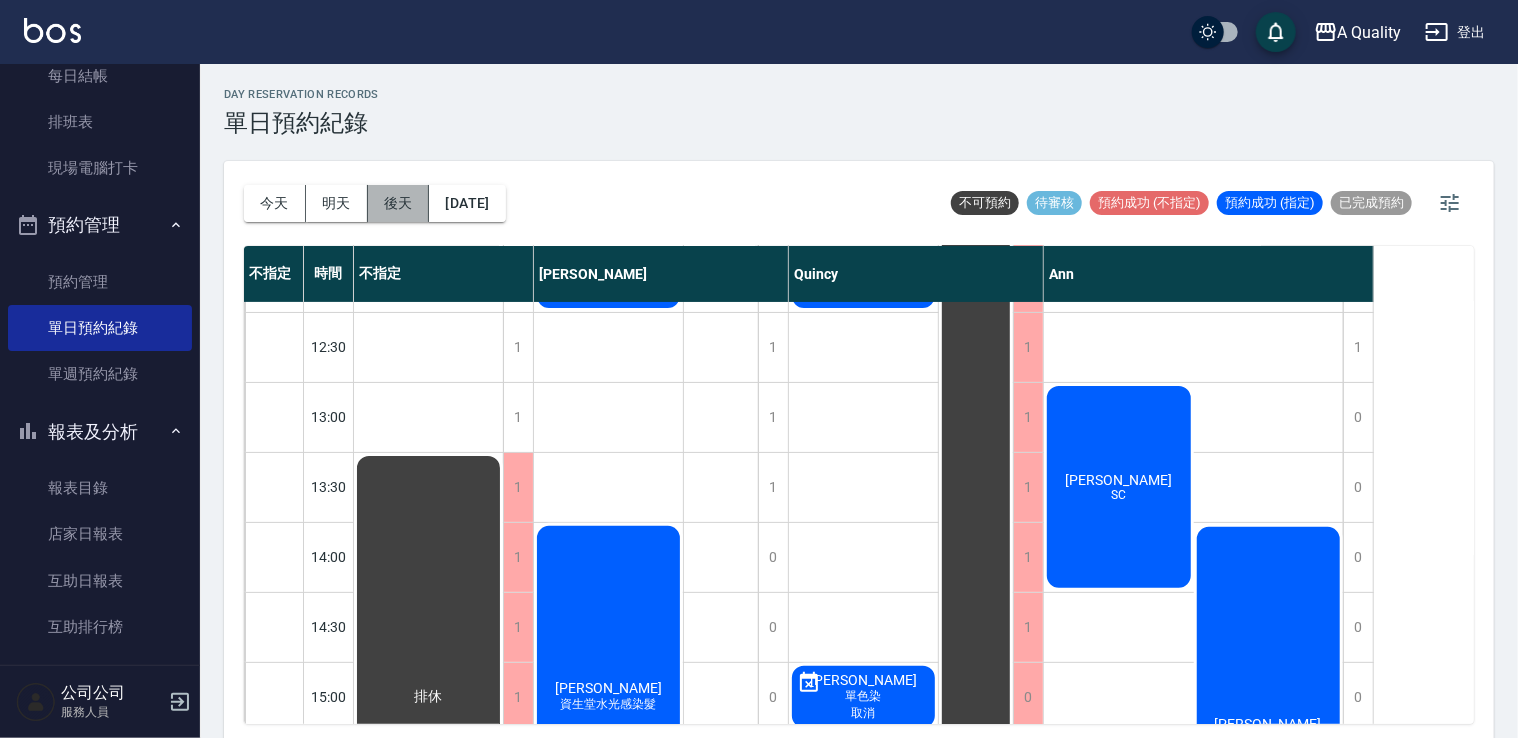 click on "後天" at bounding box center [399, 203] 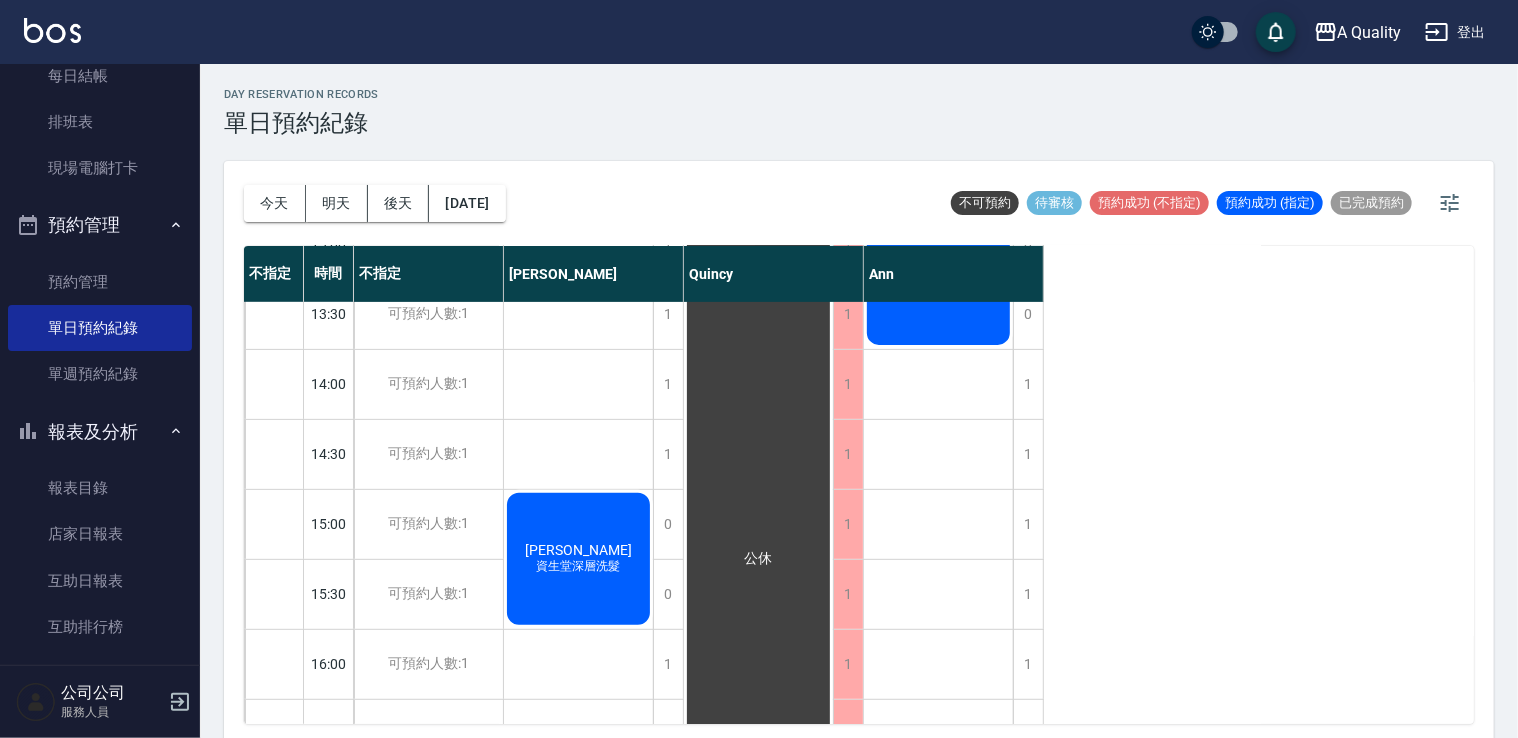 scroll, scrollTop: 500, scrollLeft: 0, axis: vertical 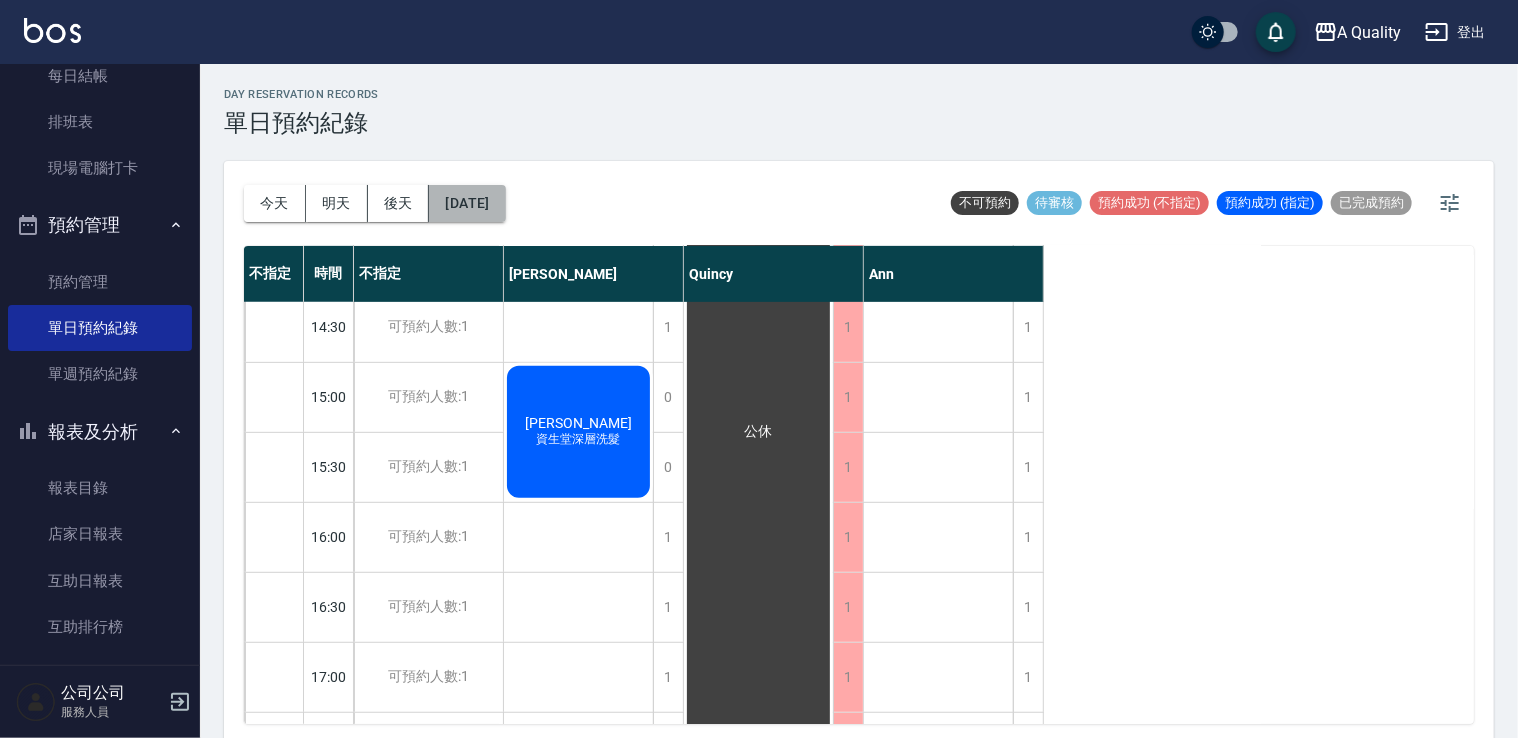 click on "[DATE]" at bounding box center (467, 203) 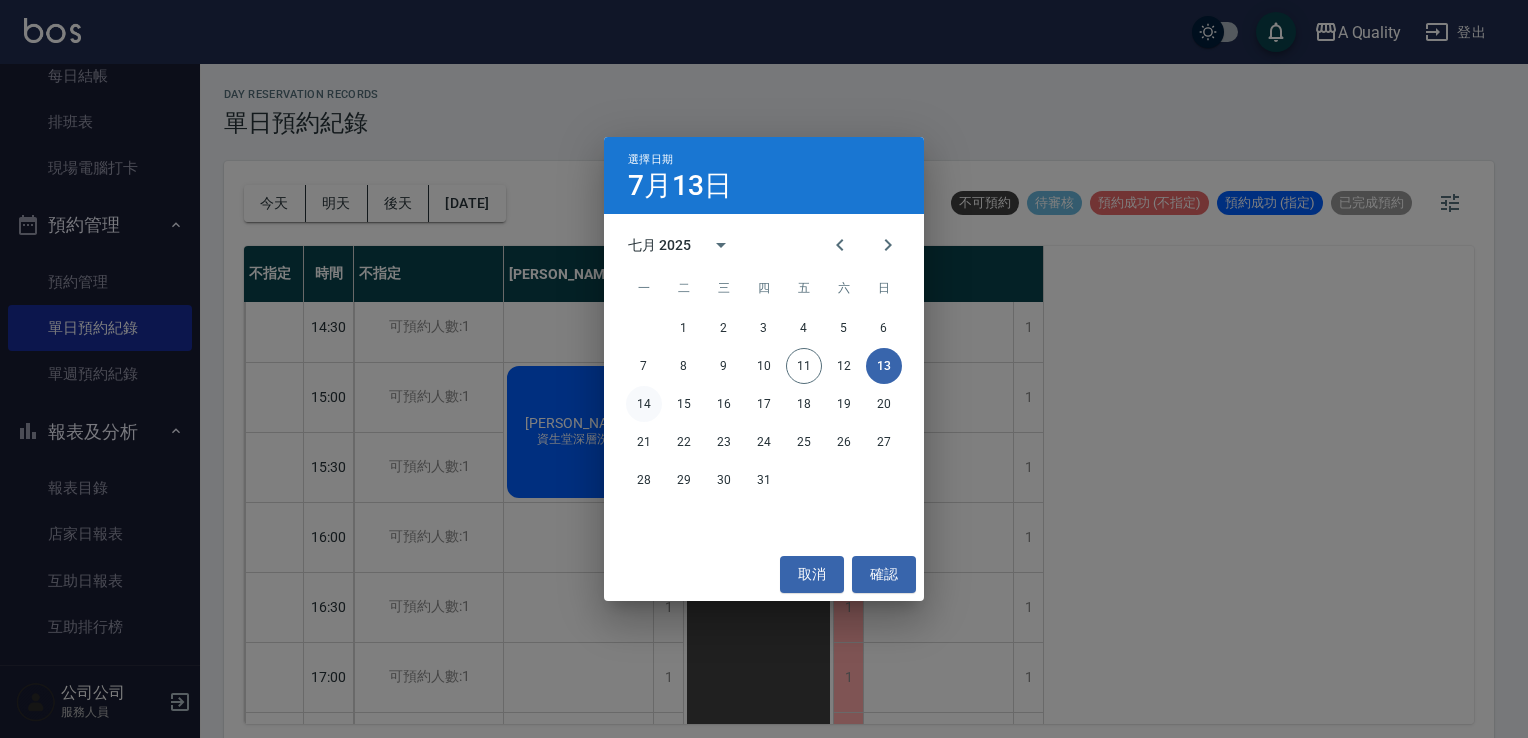 click on "14" at bounding box center (644, 404) 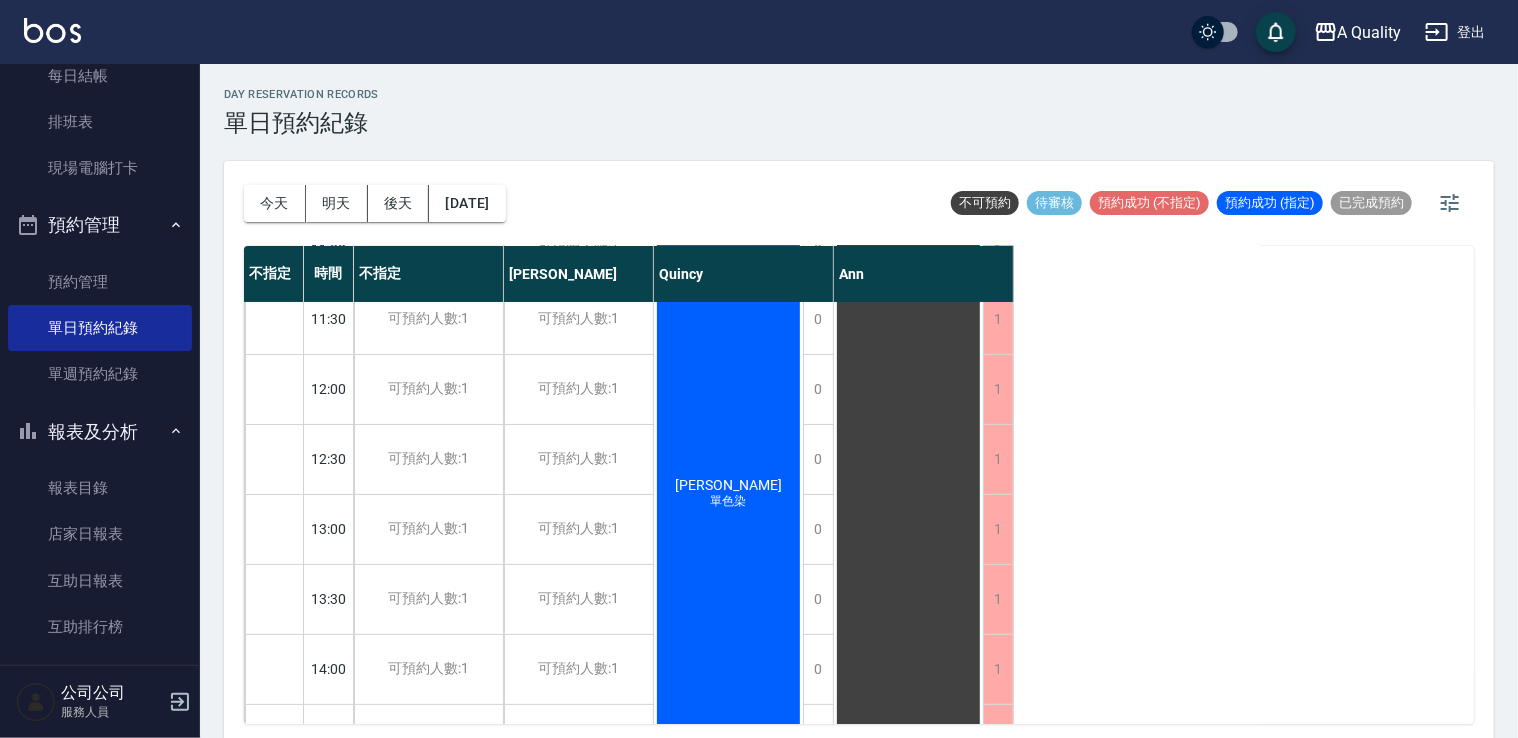 scroll, scrollTop: 0, scrollLeft: 0, axis: both 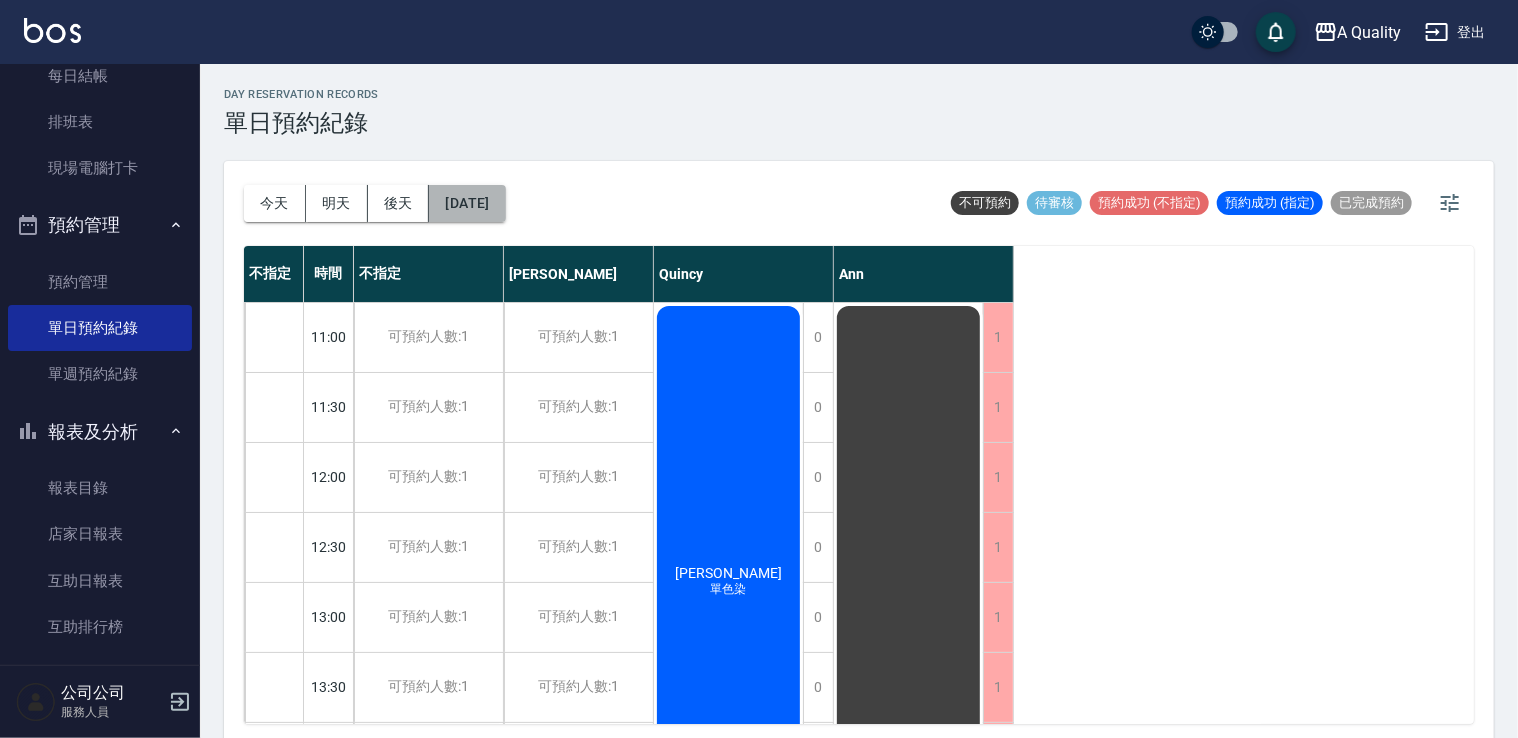 click on "[DATE]" at bounding box center [467, 203] 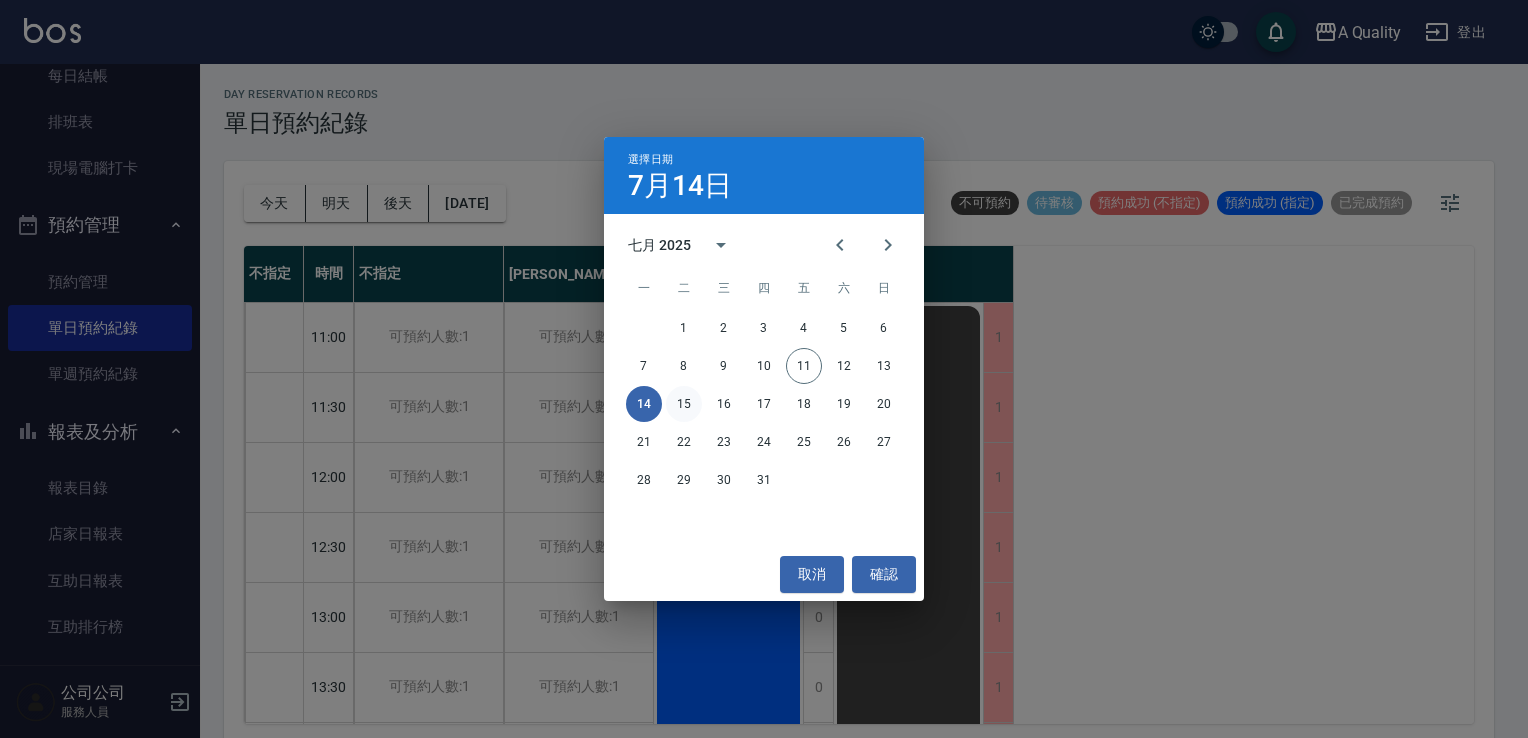 click on "15" at bounding box center (684, 404) 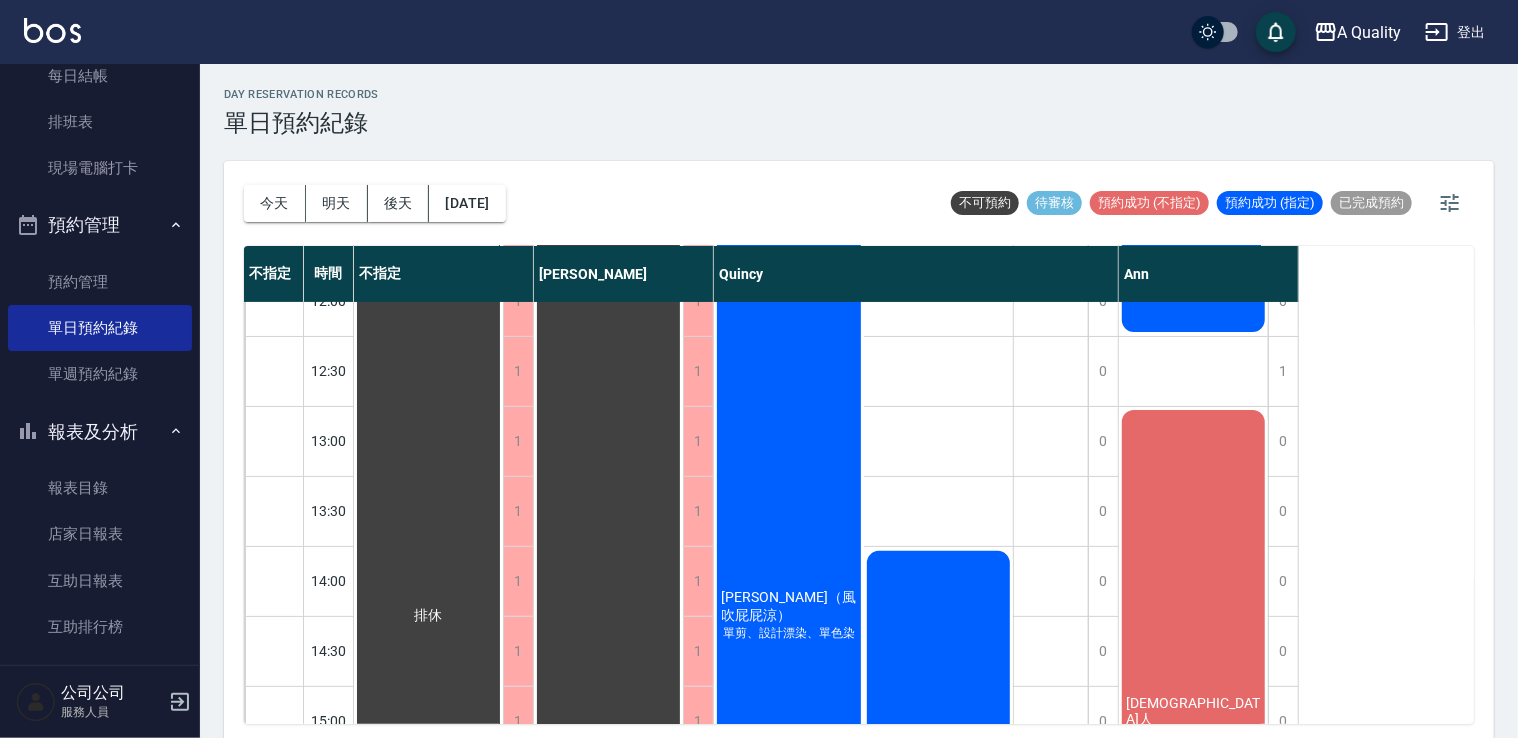 scroll, scrollTop: 0, scrollLeft: 0, axis: both 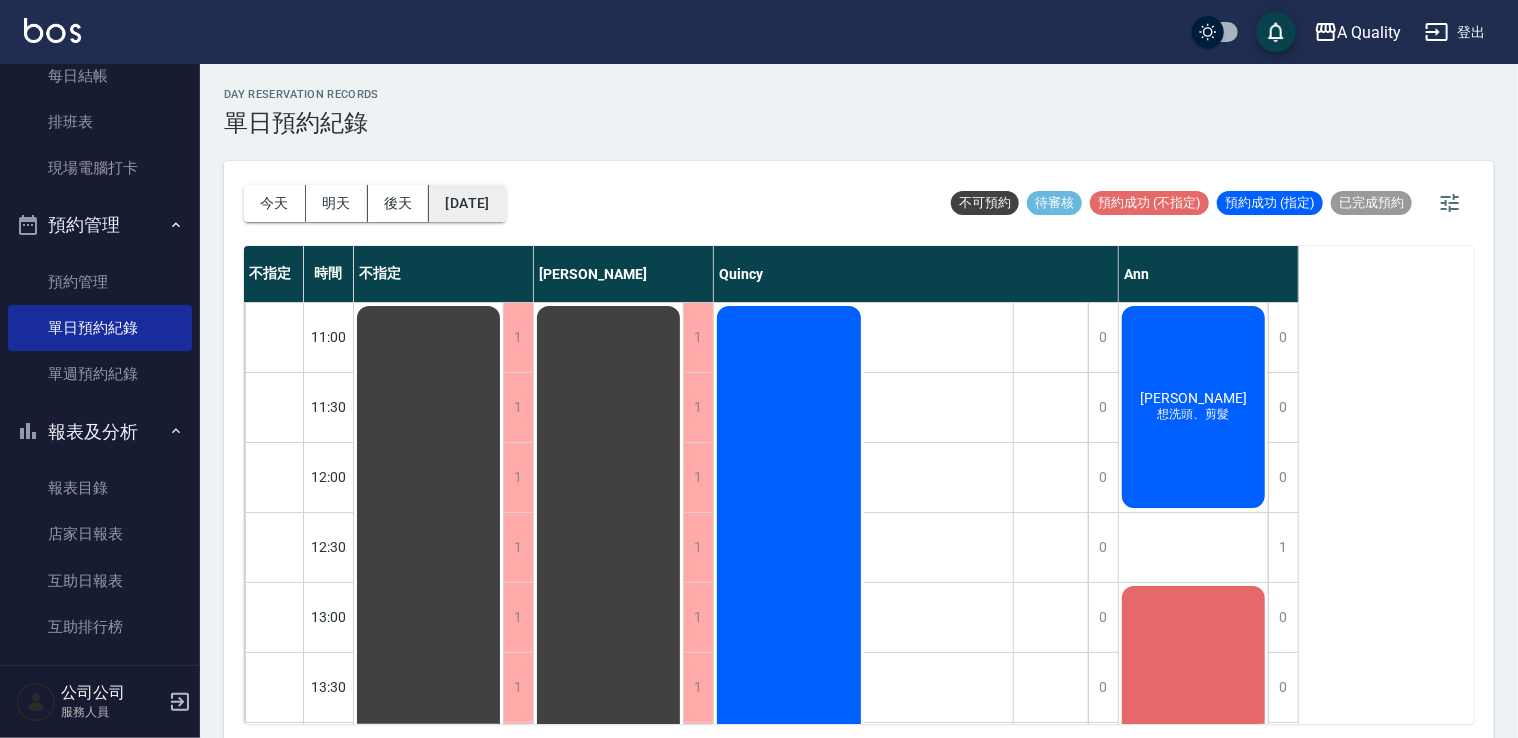 click on "[DATE]" at bounding box center (467, 203) 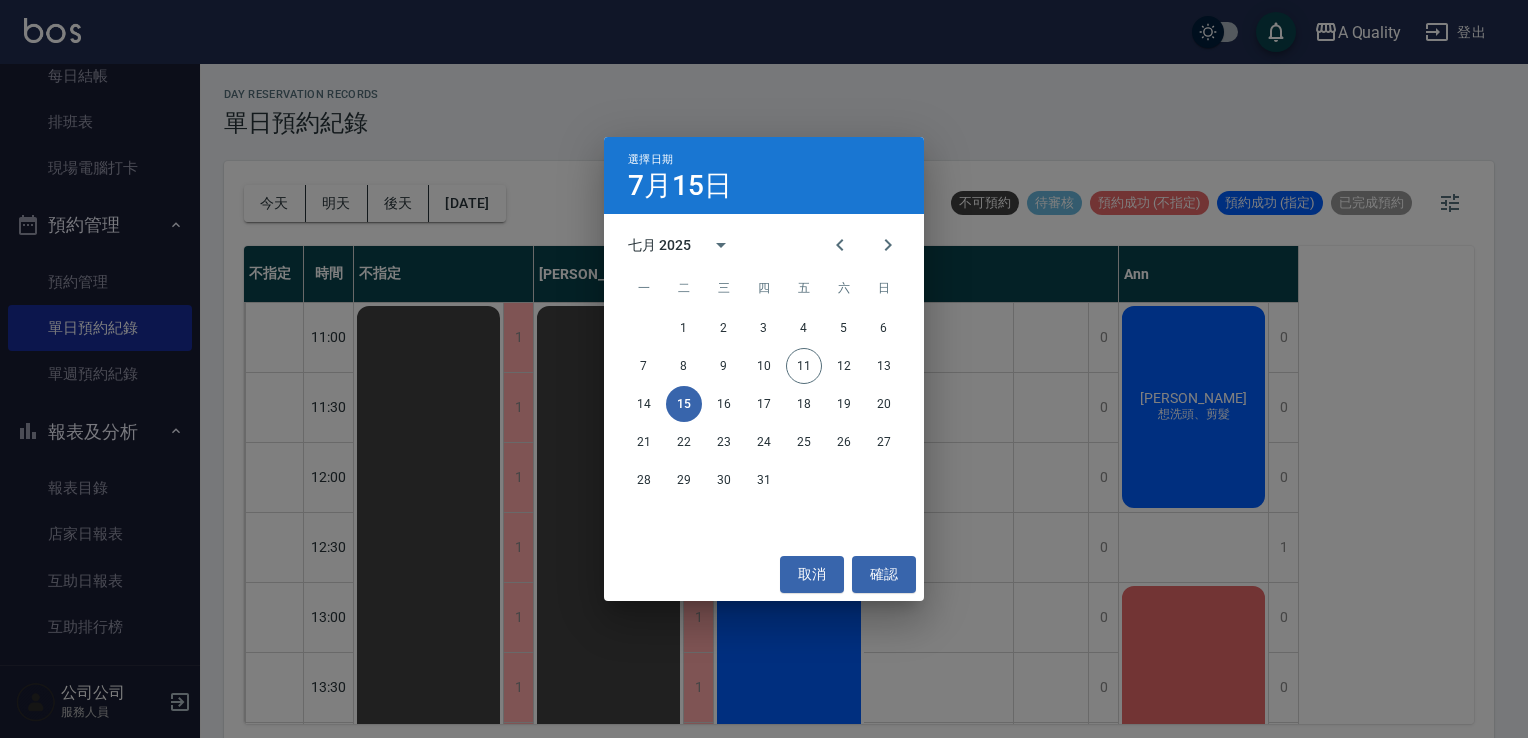 drag, startPoint x: 716, startPoint y: 386, endPoint x: 721, endPoint y: 398, distance: 13 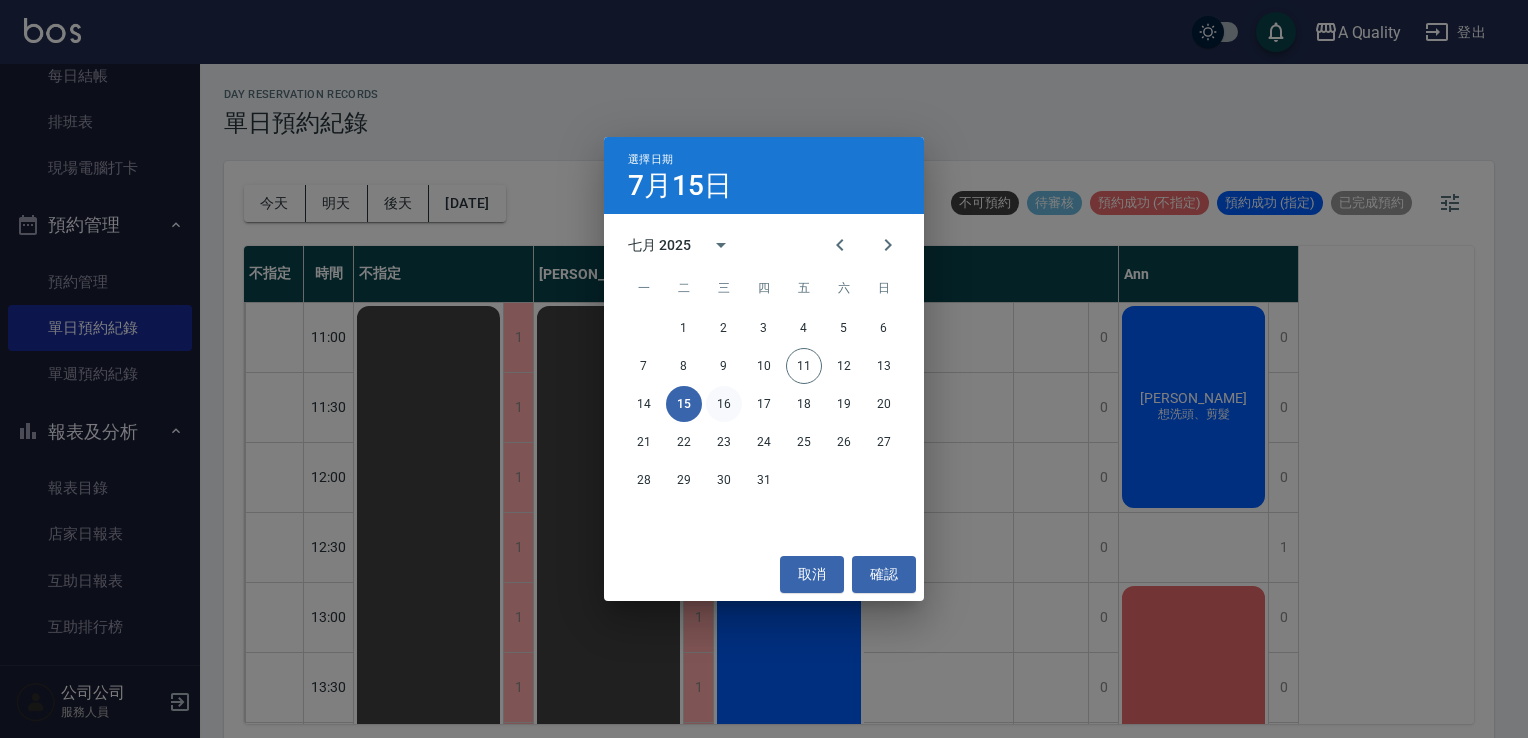 click on "16" at bounding box center [724, 404] 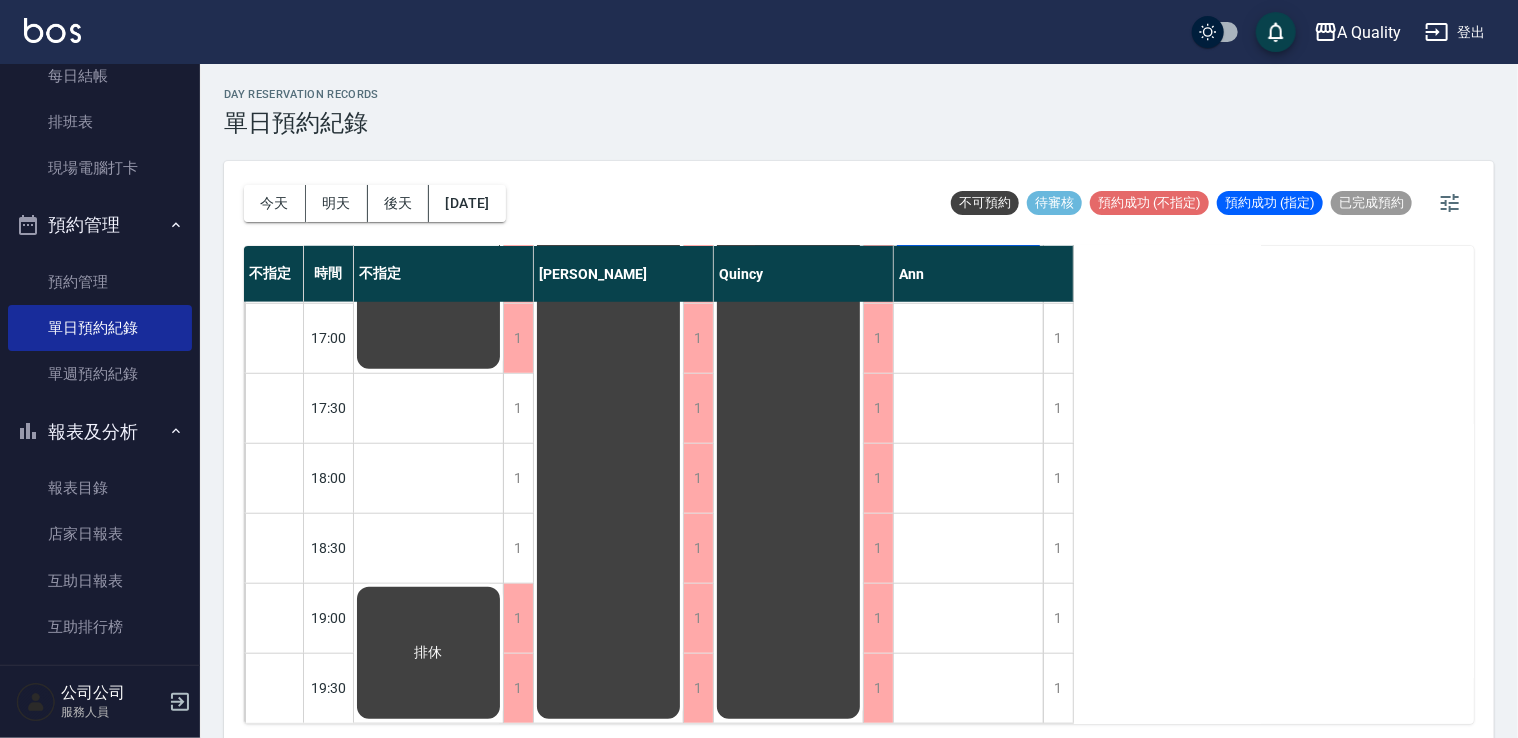scroll, scrollTop: 753, scrollLeft: 0, axis: vertical 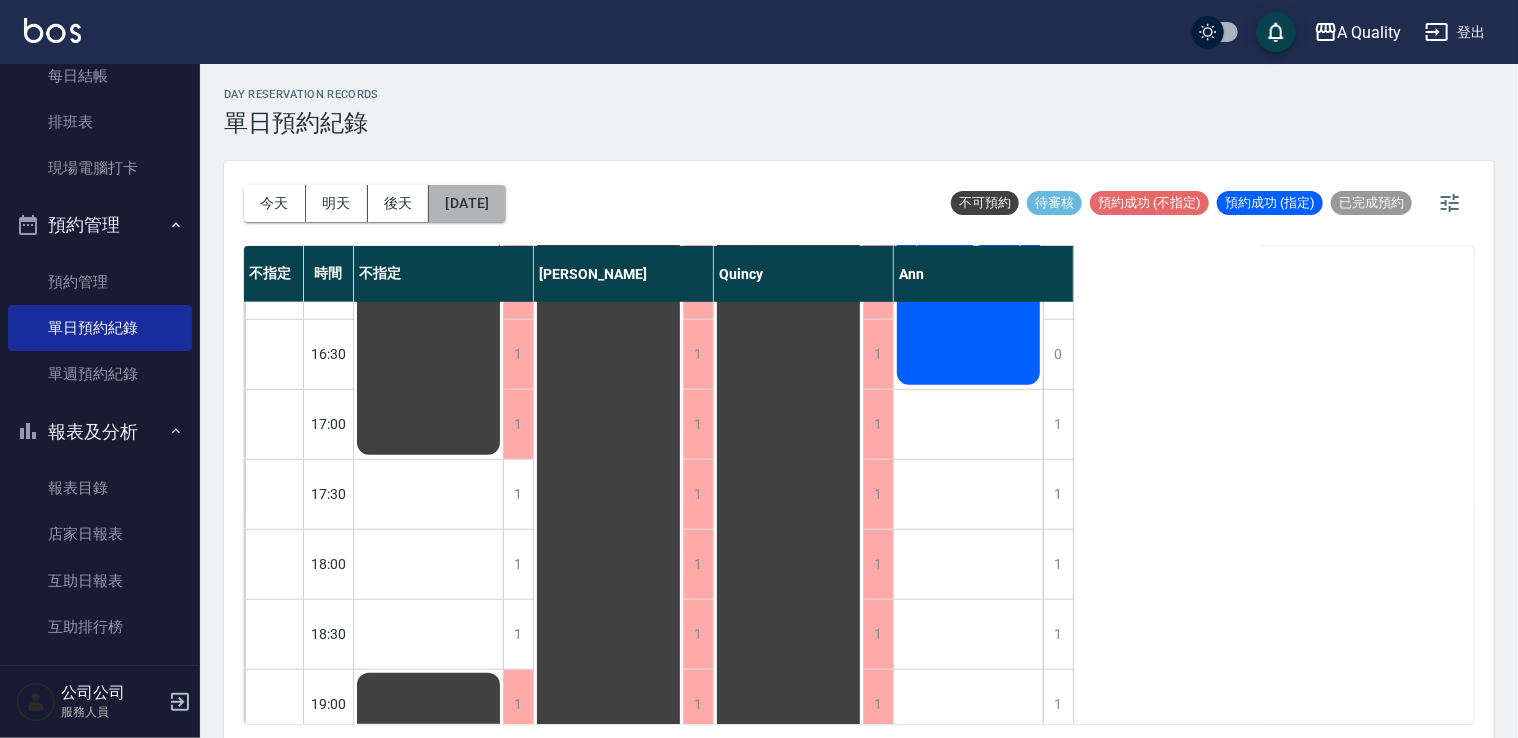 click on "[DATE]" at bounding box center [467, 203] 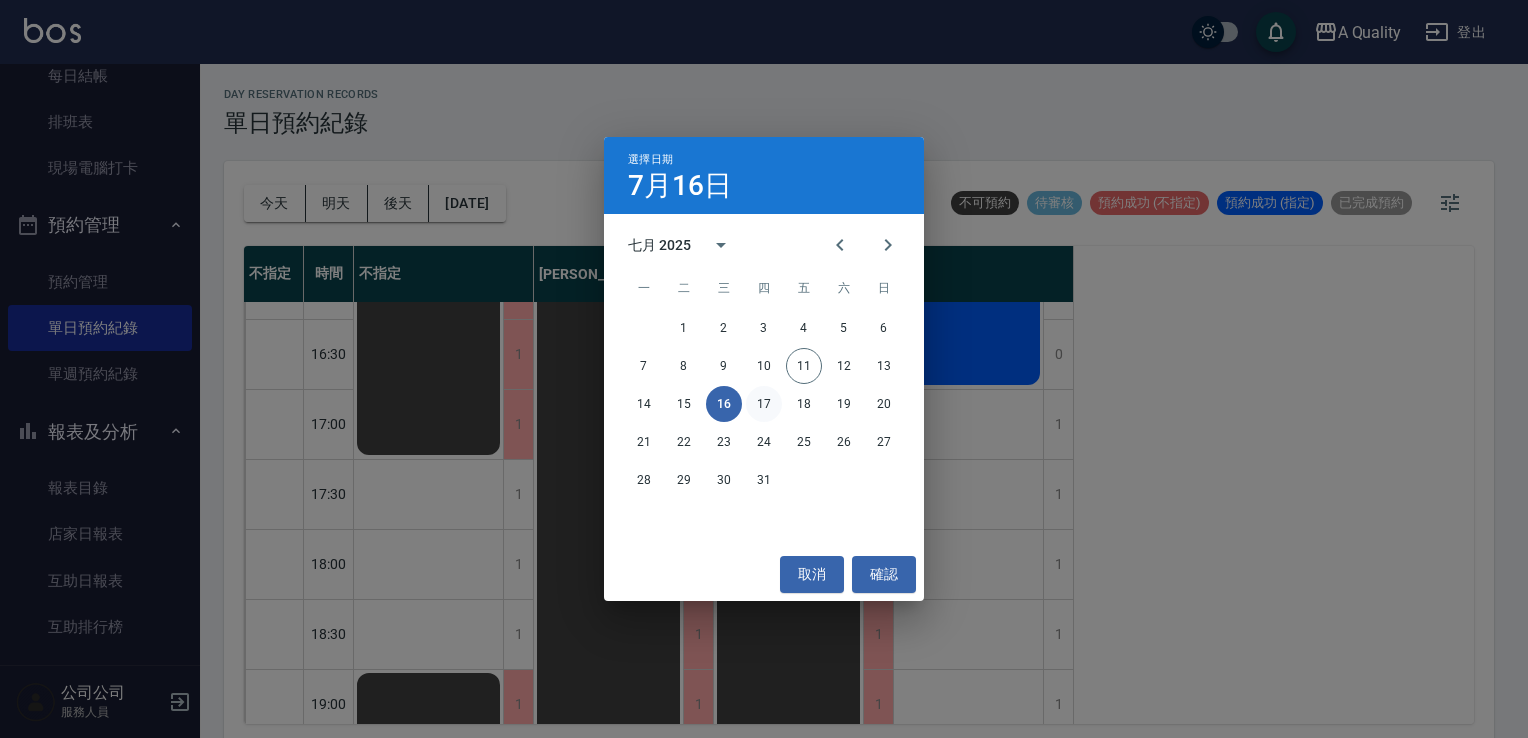 click on "17" at bounding box center (764, 404) 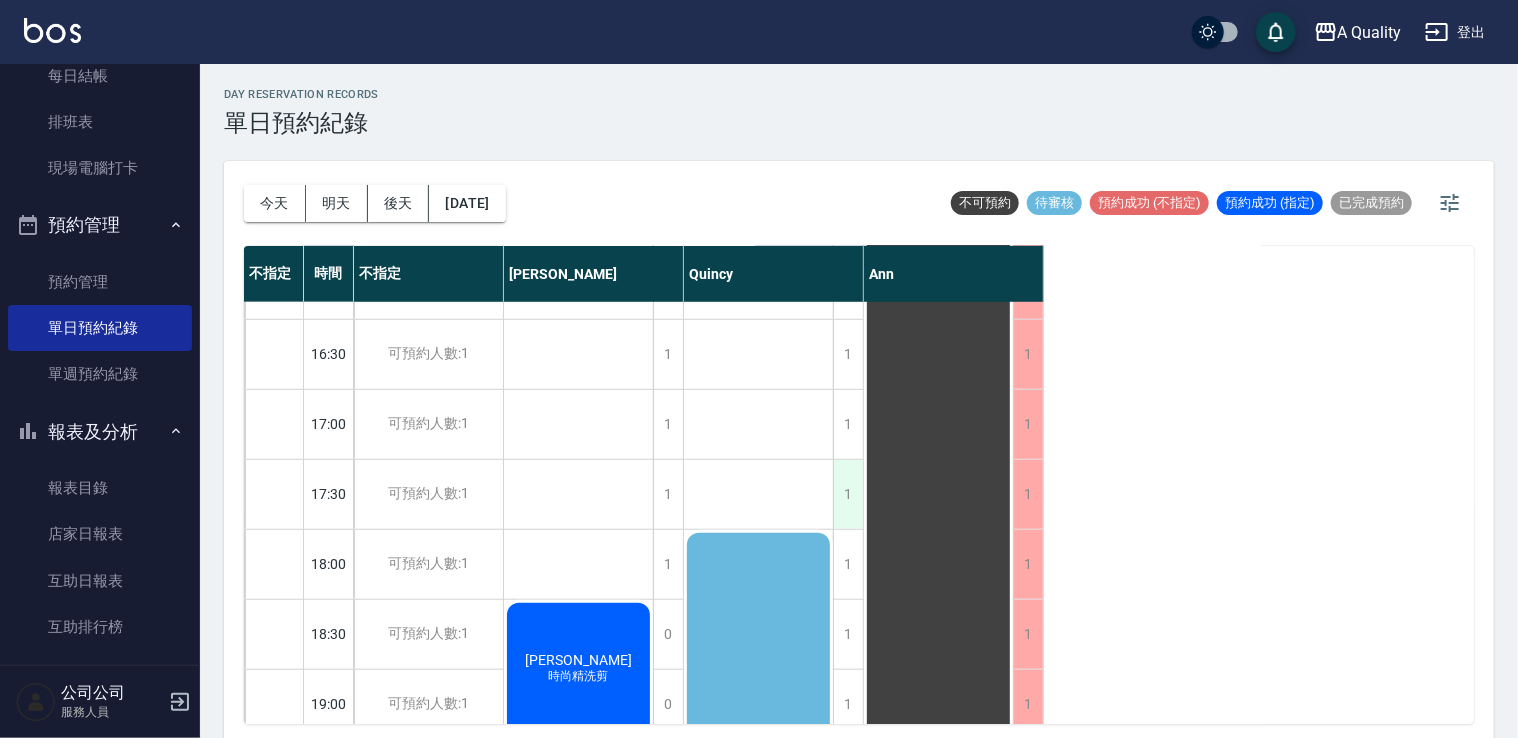 scroll, scrollTop: 853, scrollLeft: 0, axis: vertical 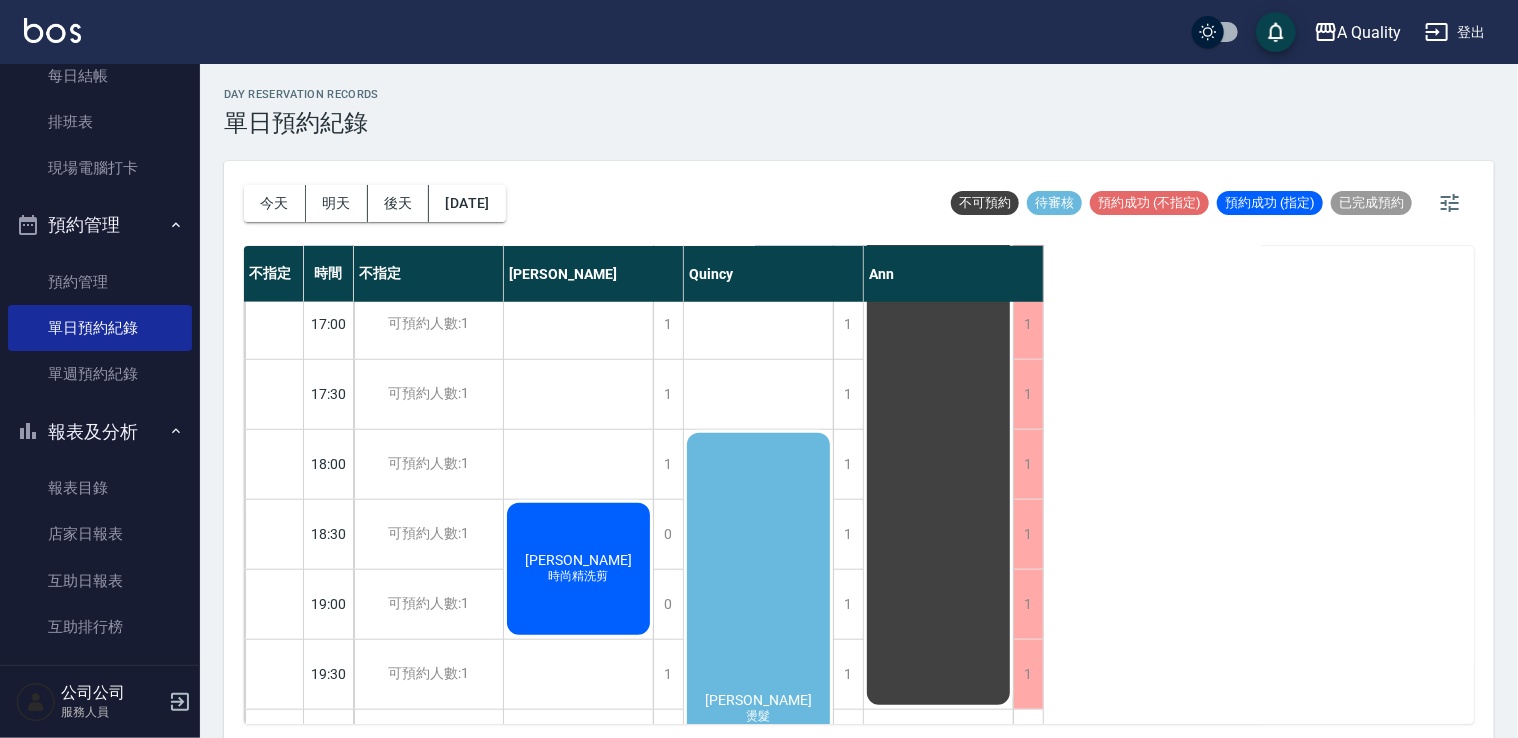 click on "[PERSON_NAME] 燙髮" at bounding box center (578, 569) 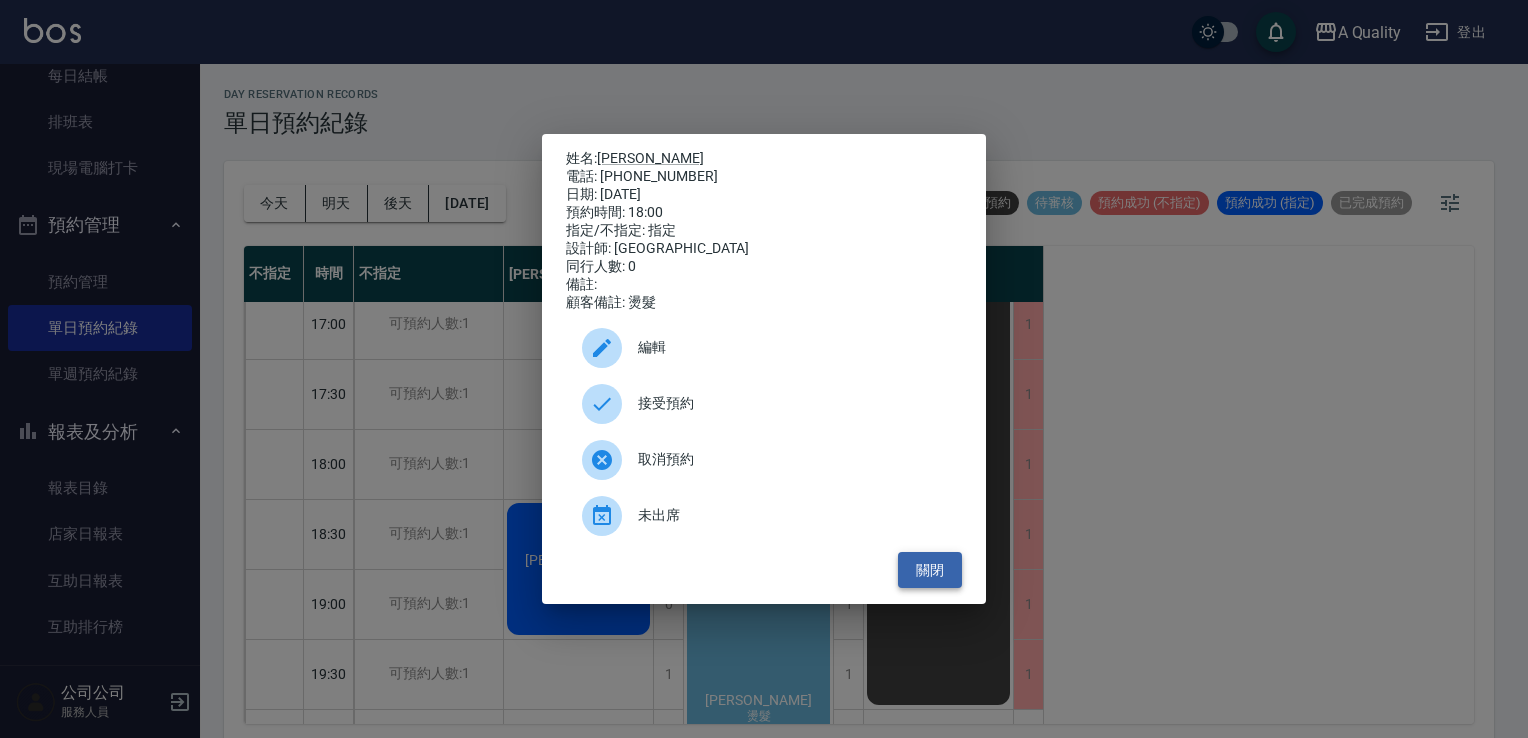 click on "關閉" at bounding box center [930, 570] 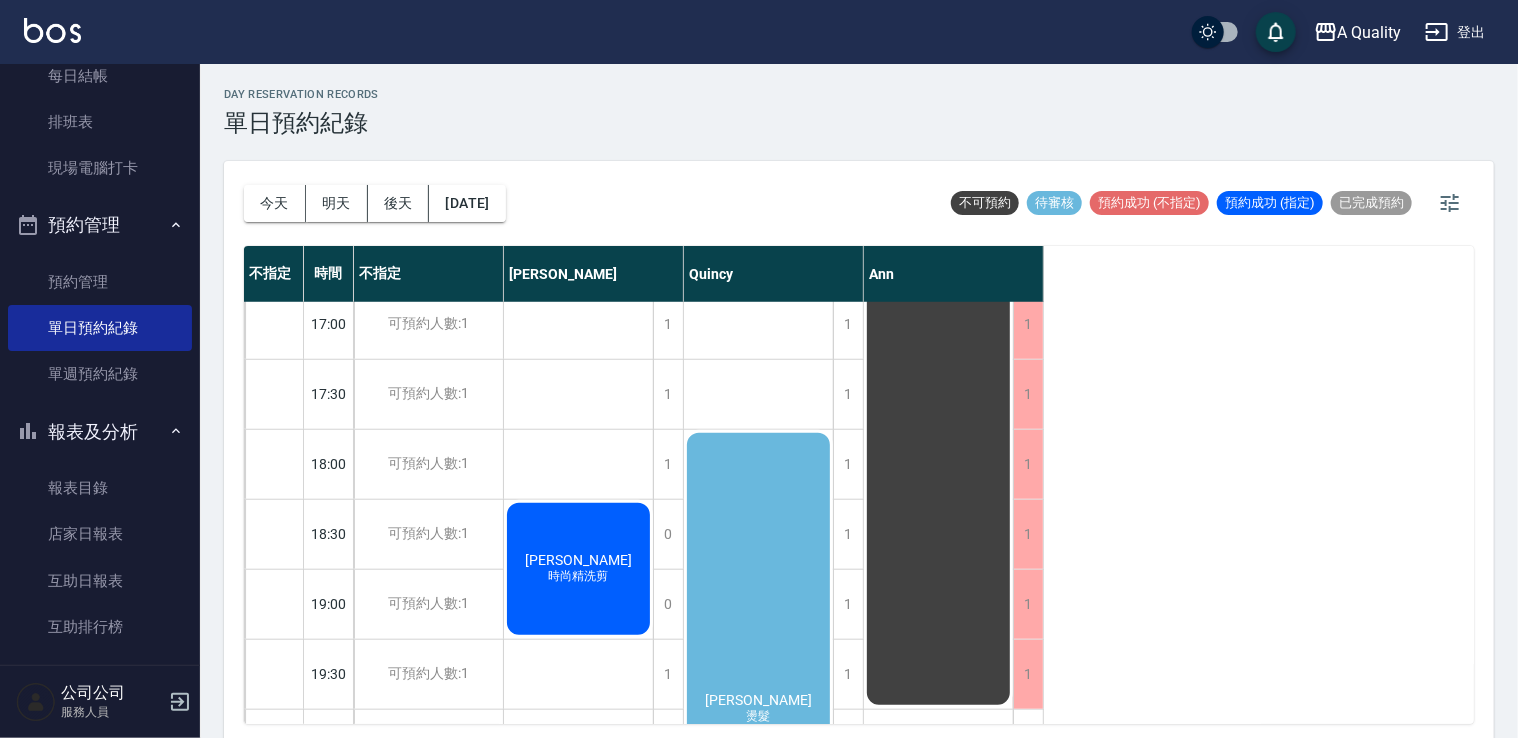 click on "[DATE] [DATE] [DATE] [DATE]" at bounding box center (375, 203) 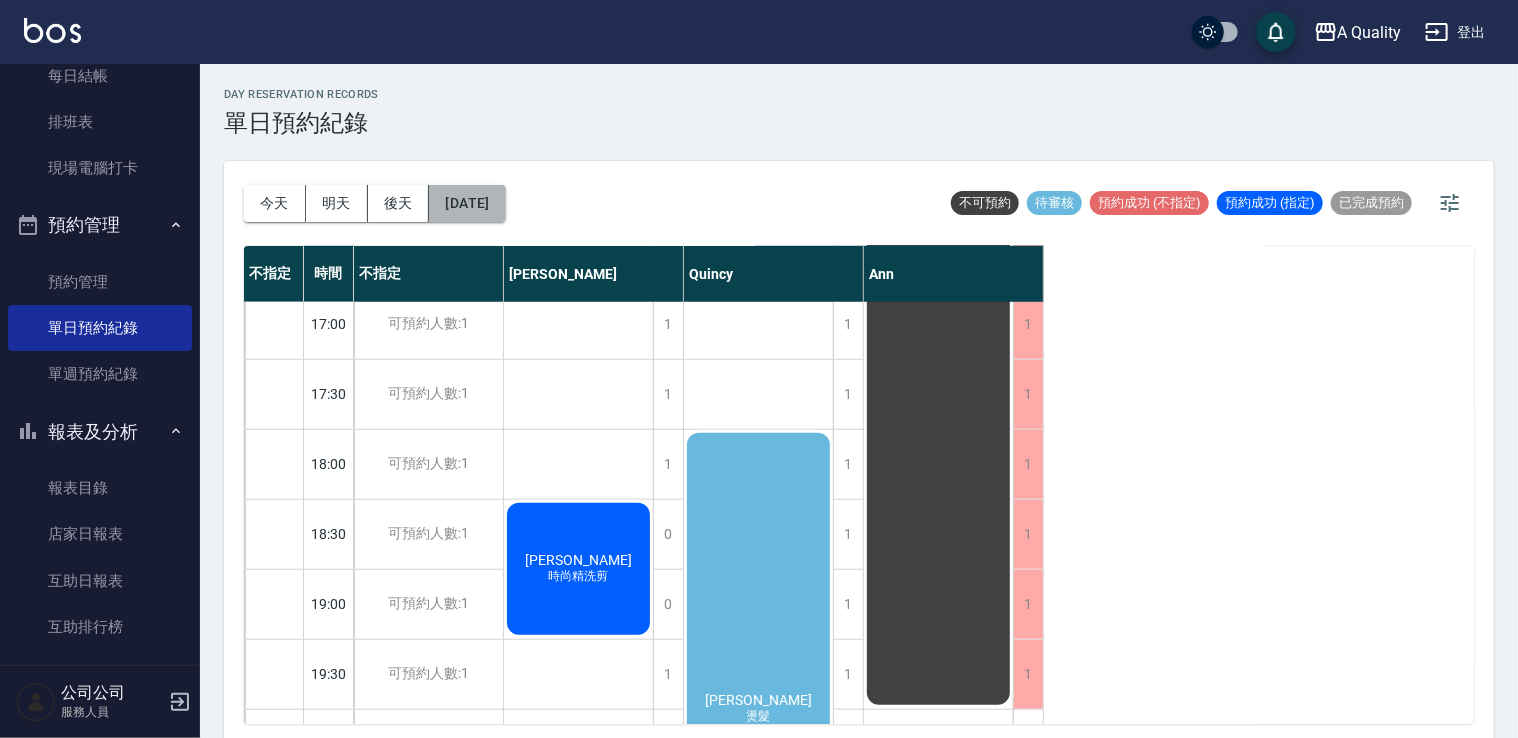 click on "[DATE]" at bounding box center (467, 203) 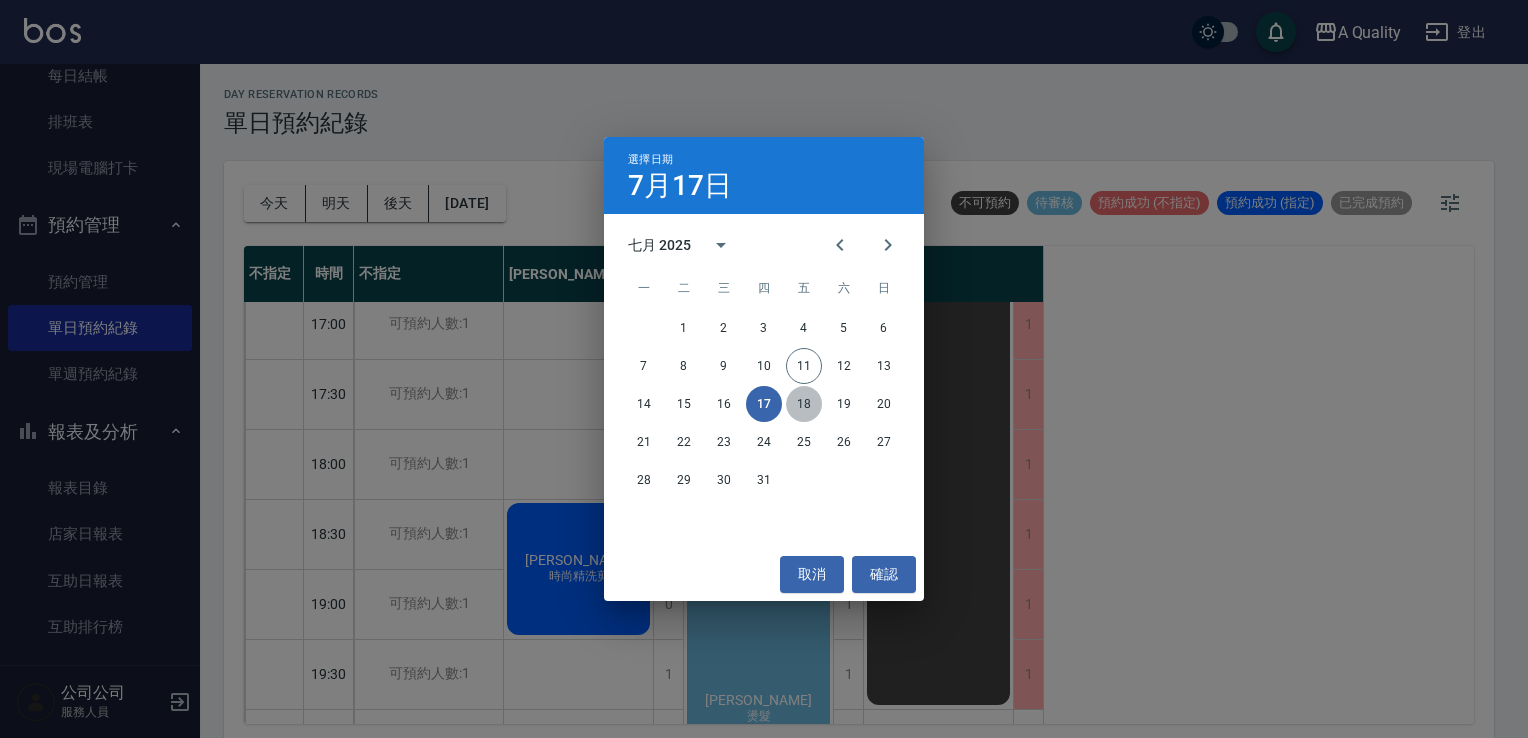 click on "18" at bounding box center [804, 404] 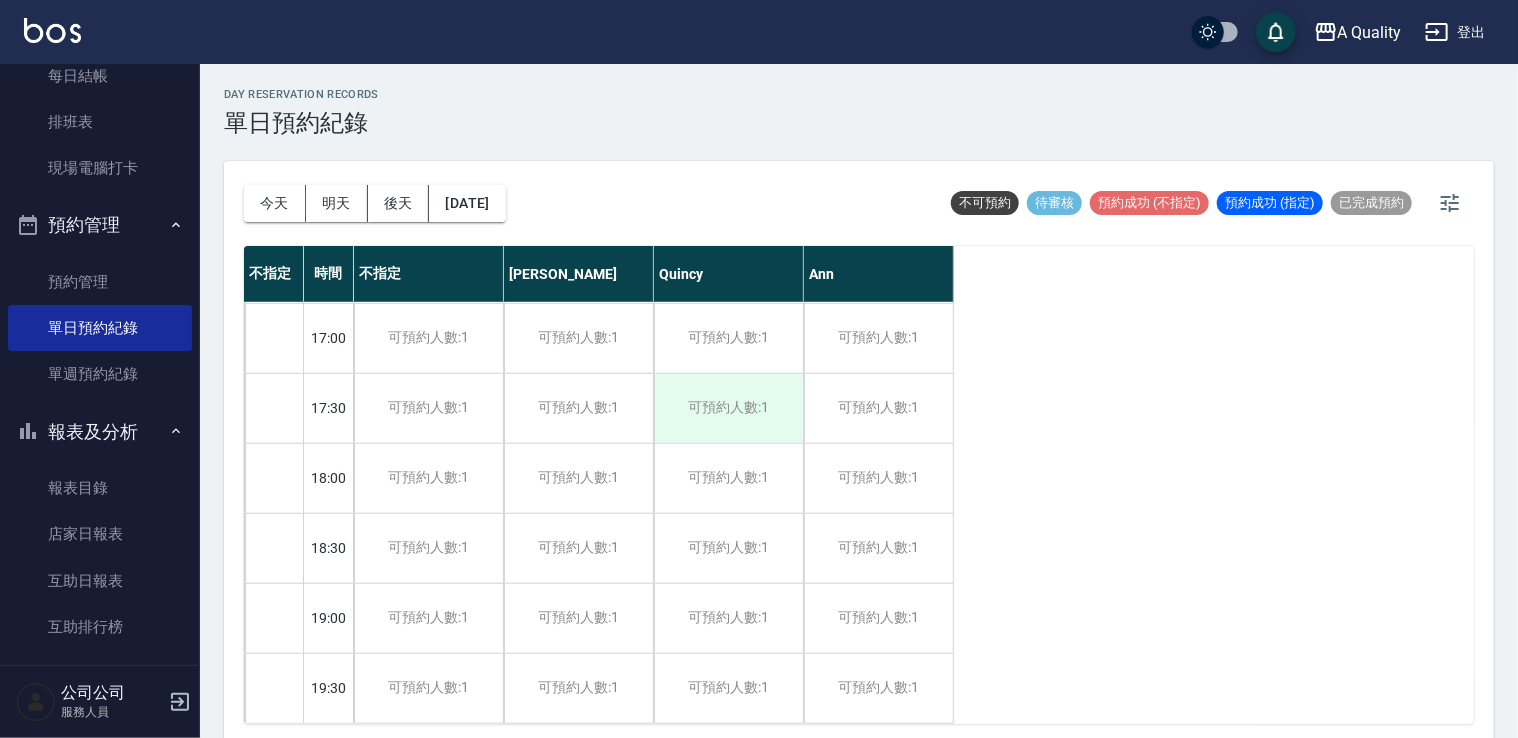 scroll, scrollTop: 853, scrollLeft: 0, axis: vertical 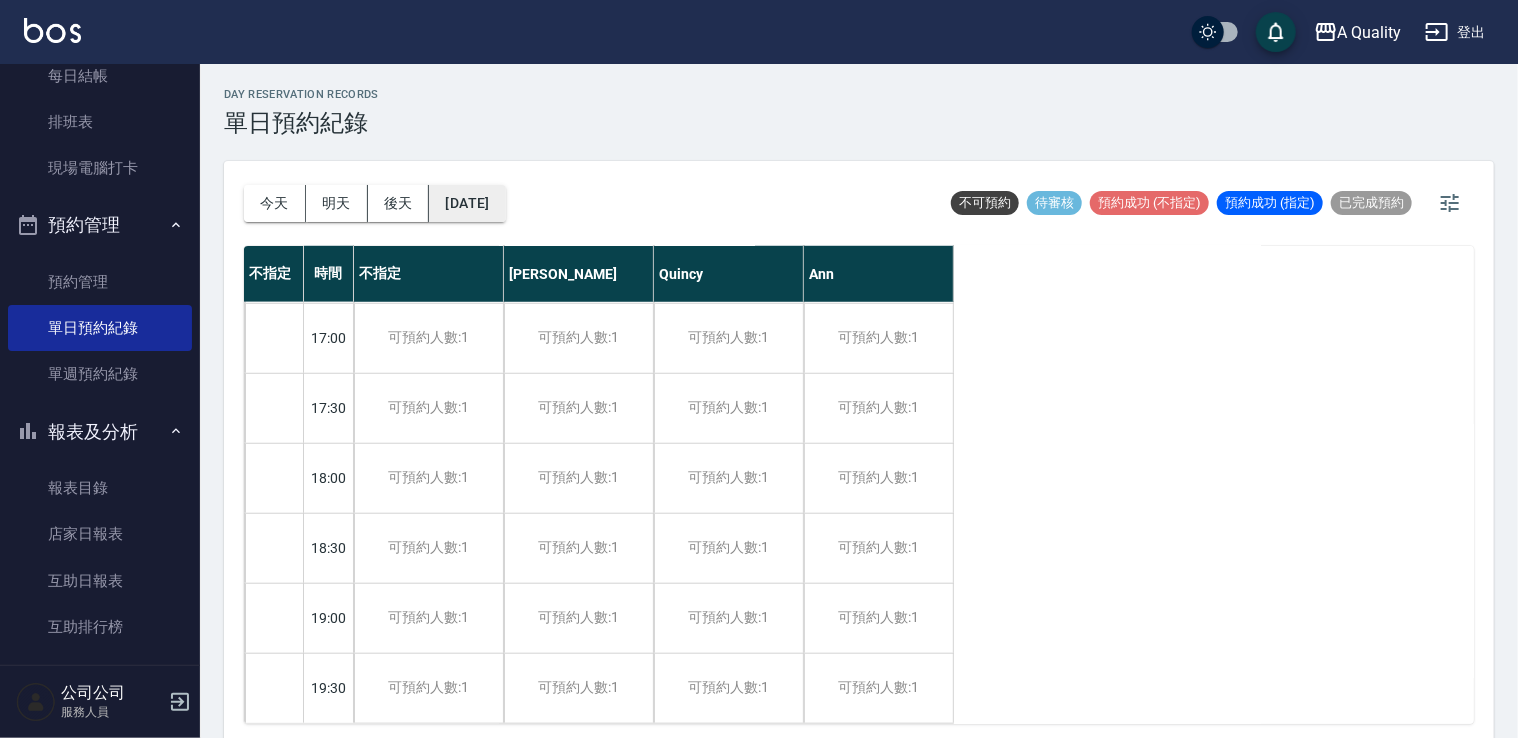 click on "[DATE]" at bounding box center (467, 203) 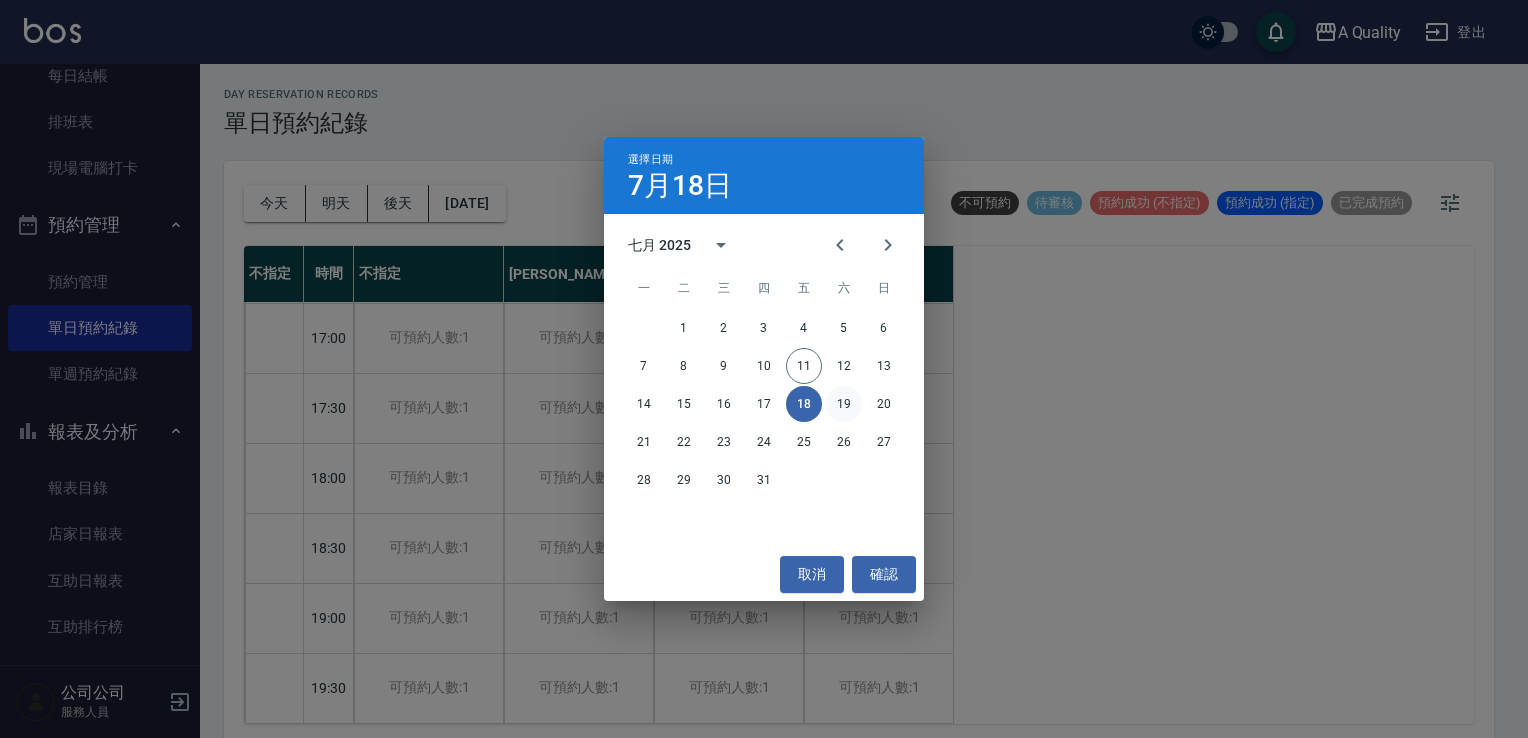 click on "19" at bounding box center (844, 404) 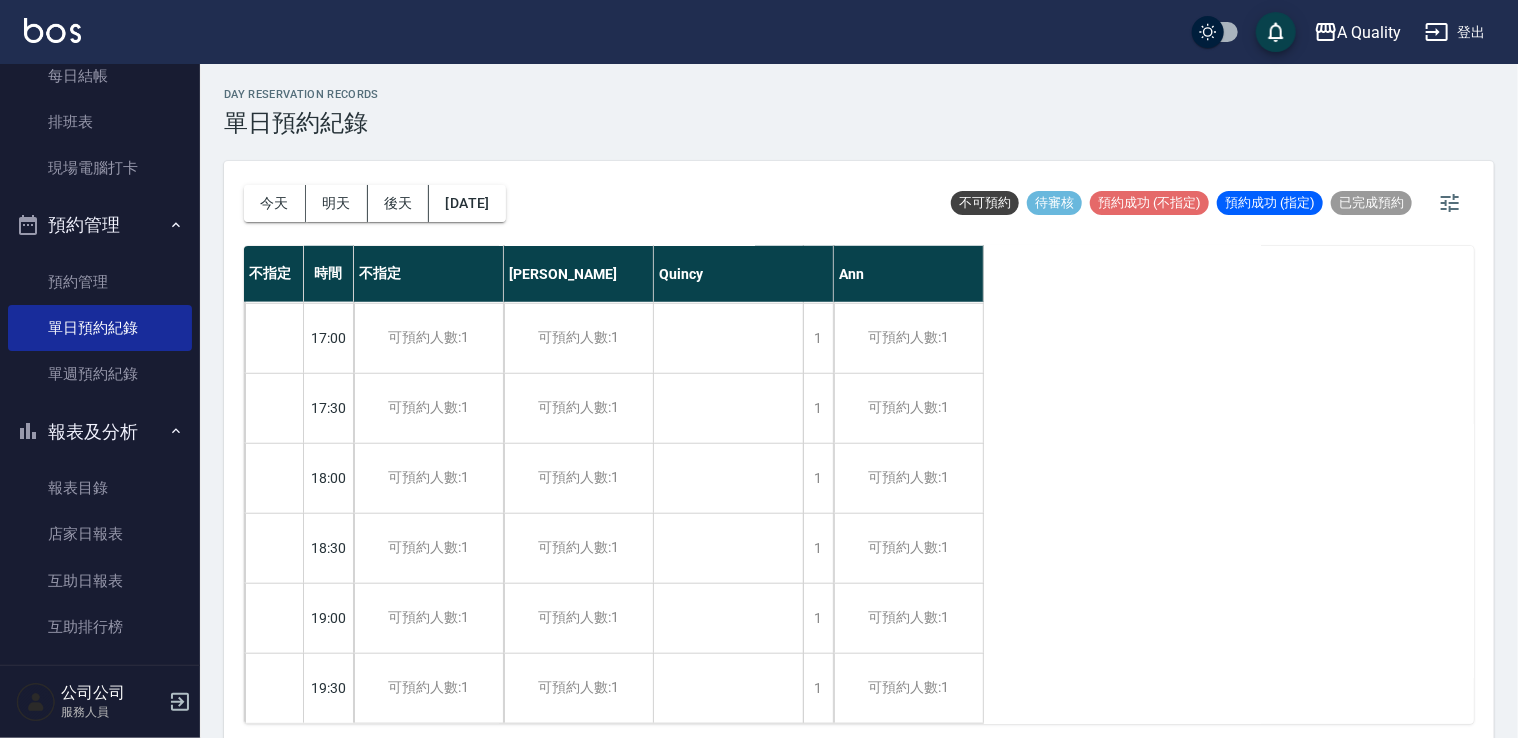scroll, scrollTop: 5, scrollLeft: 0, axis: vertical 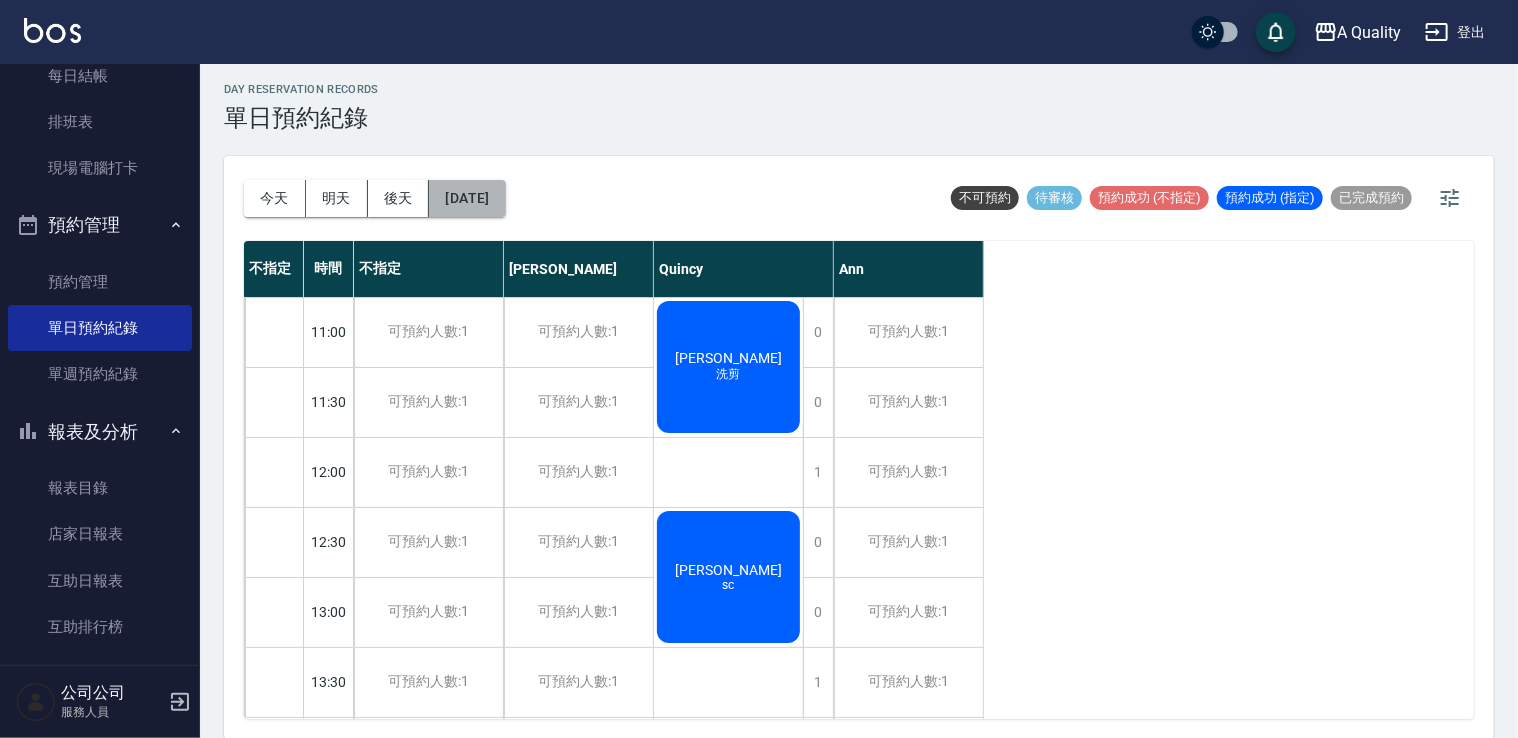 click on "[DATE]" at bounding box center [467, 198] 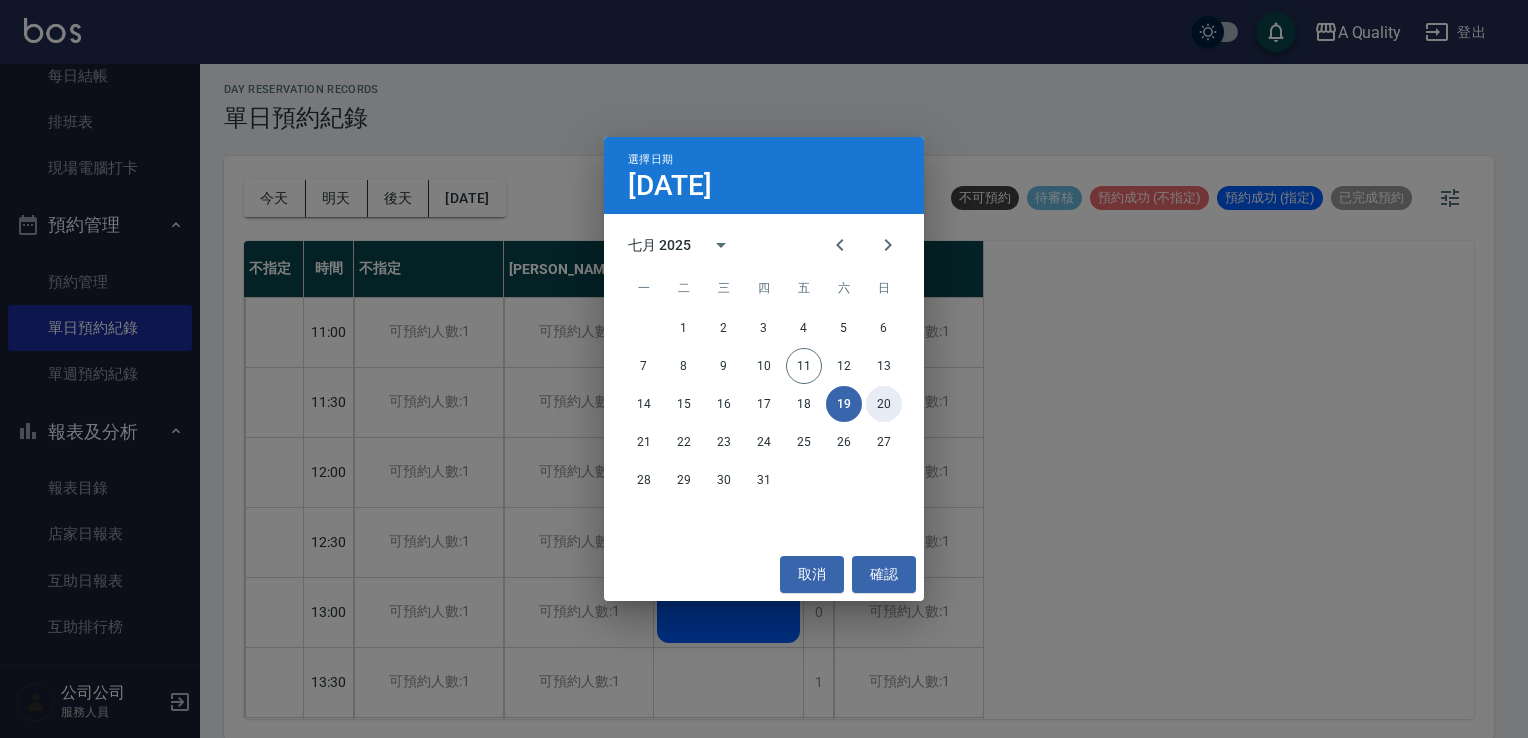 click on "20" at bounding box center (884, 404) 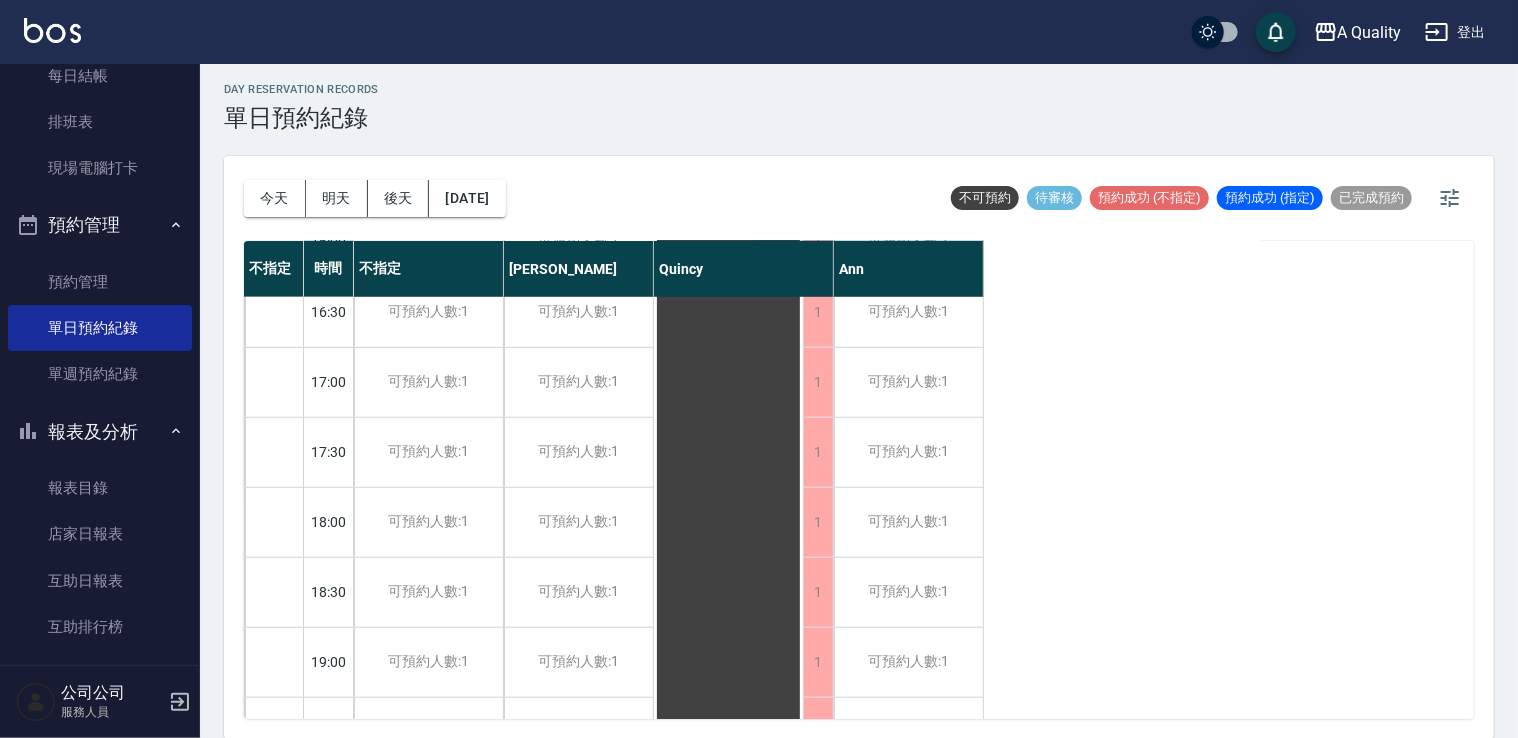 scroll, scrollTop: 800, scrollLeft: 0, axis: vertical 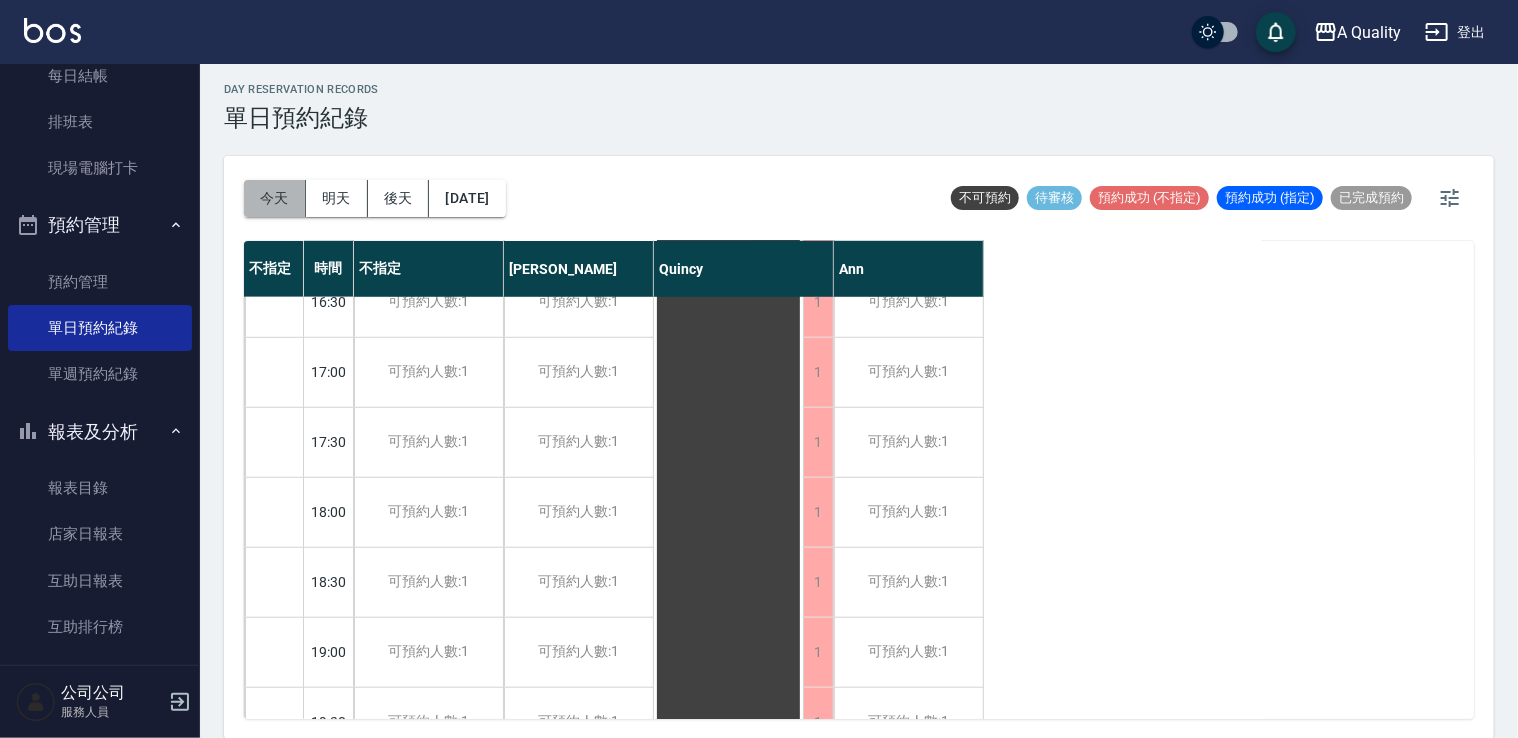 click on "今天" at bounding box center [275, 198] 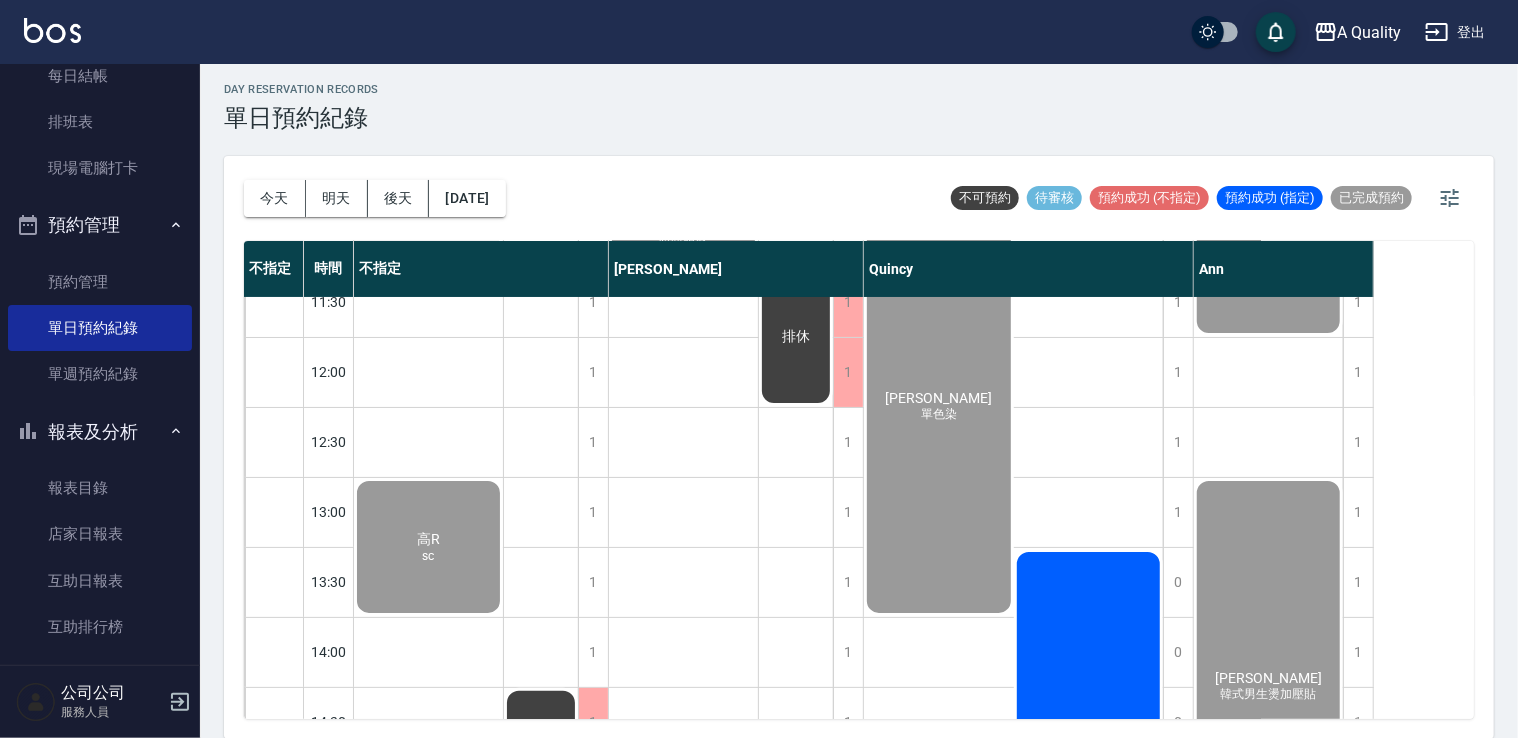 scroll, scrollTop: 600, scrollLeft: 0, axis: vertical 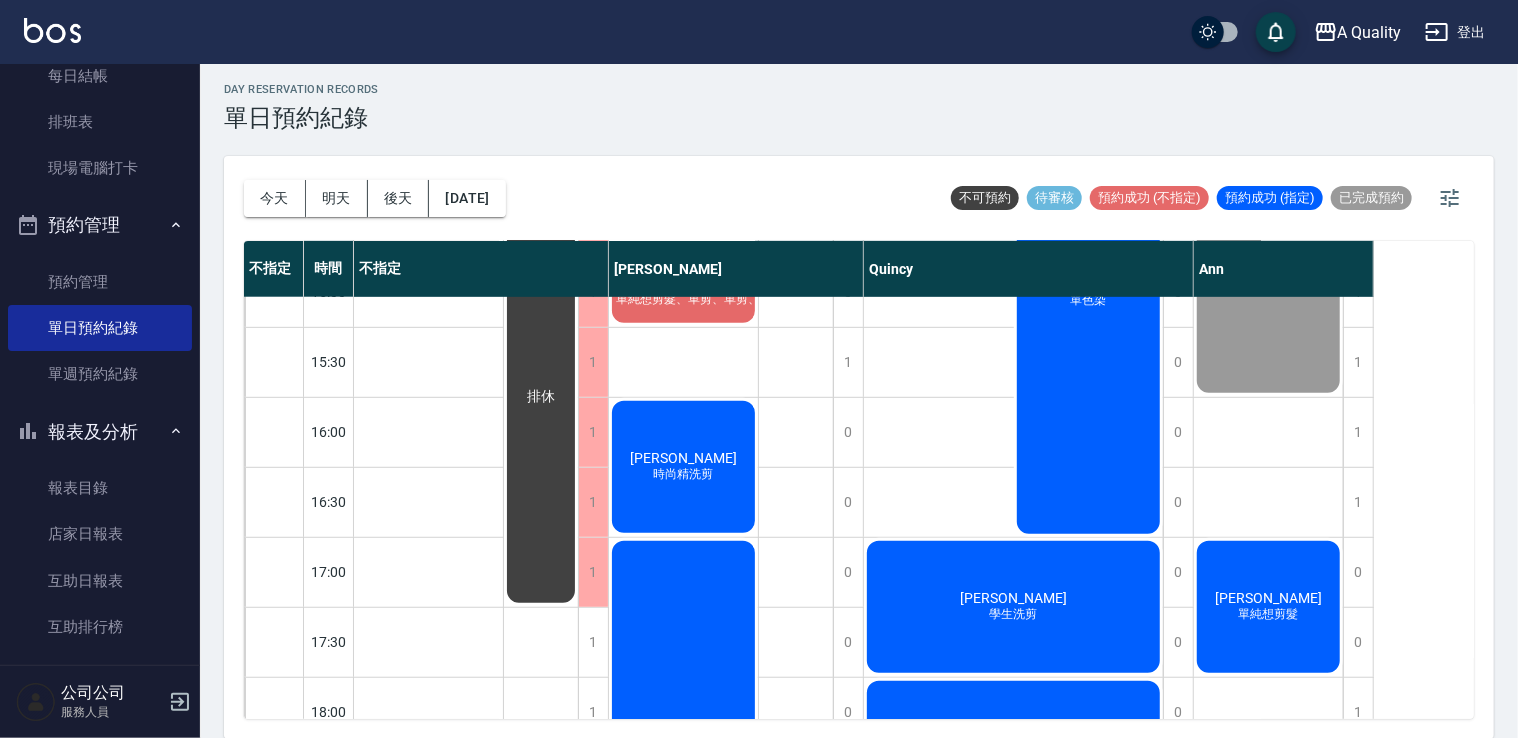 click on "[PERSON_NAME] 學生洗剪" at bounding box center (428, 47) 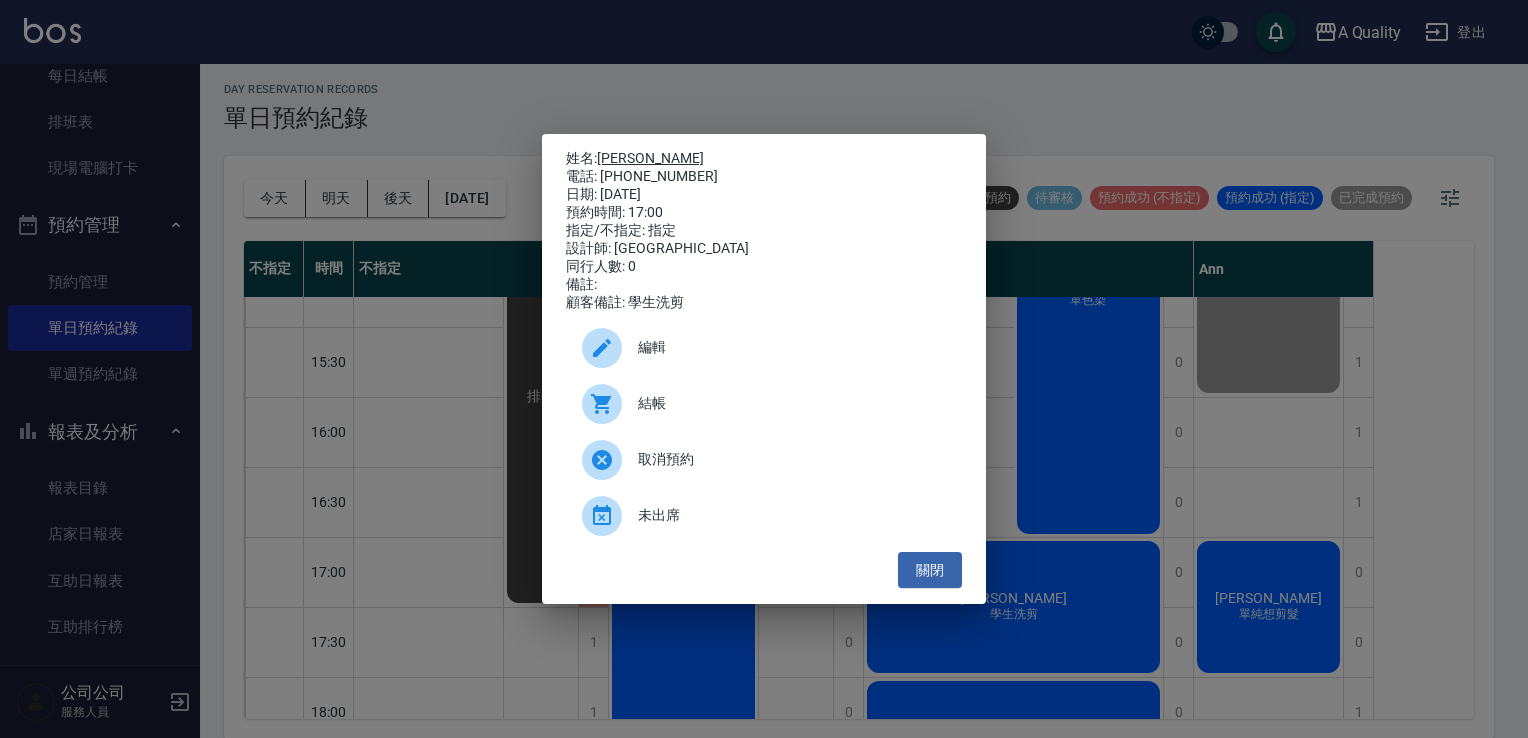 click on "[PERSON_NAME]" at bounding box center (650, 158) 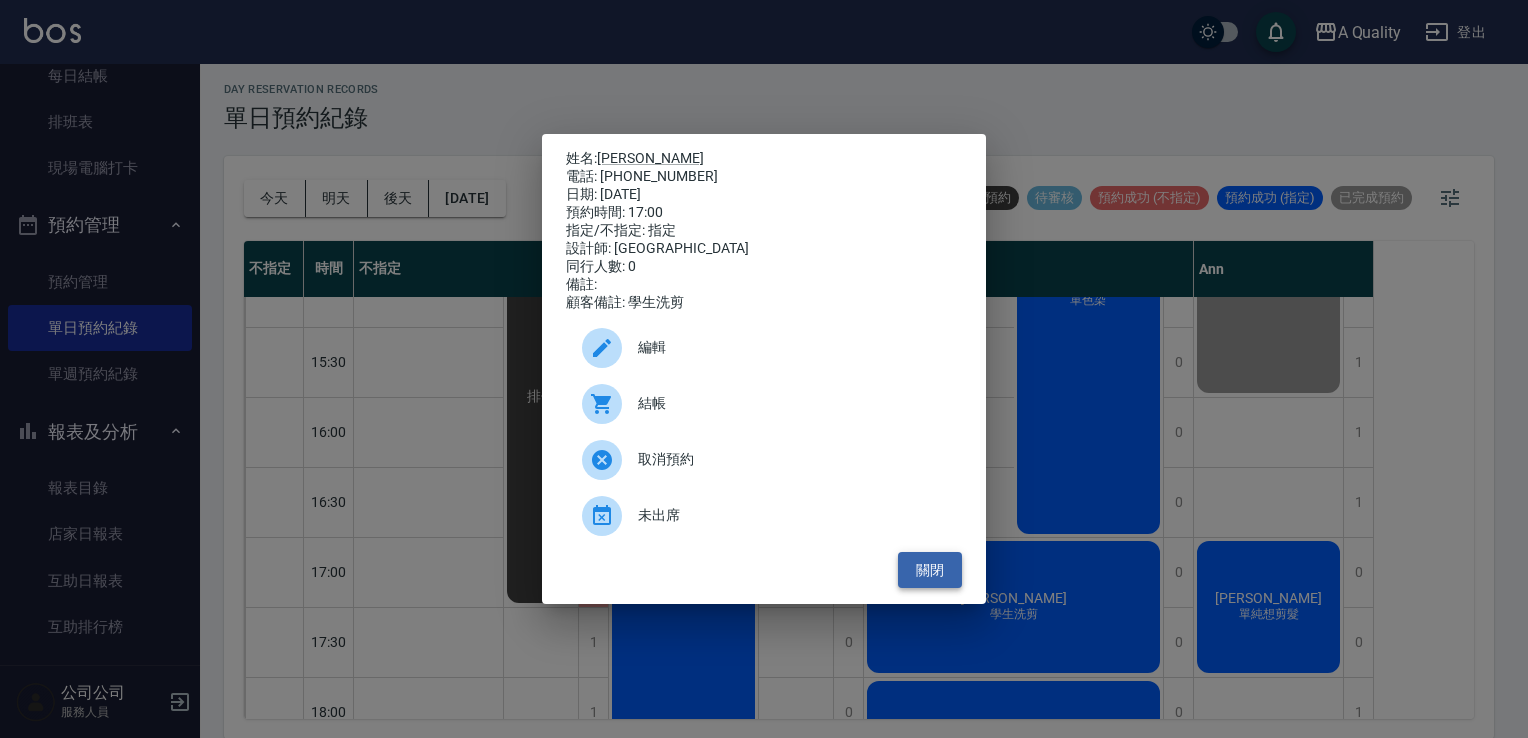 click on "關閉" at bounding box center [930, 570] 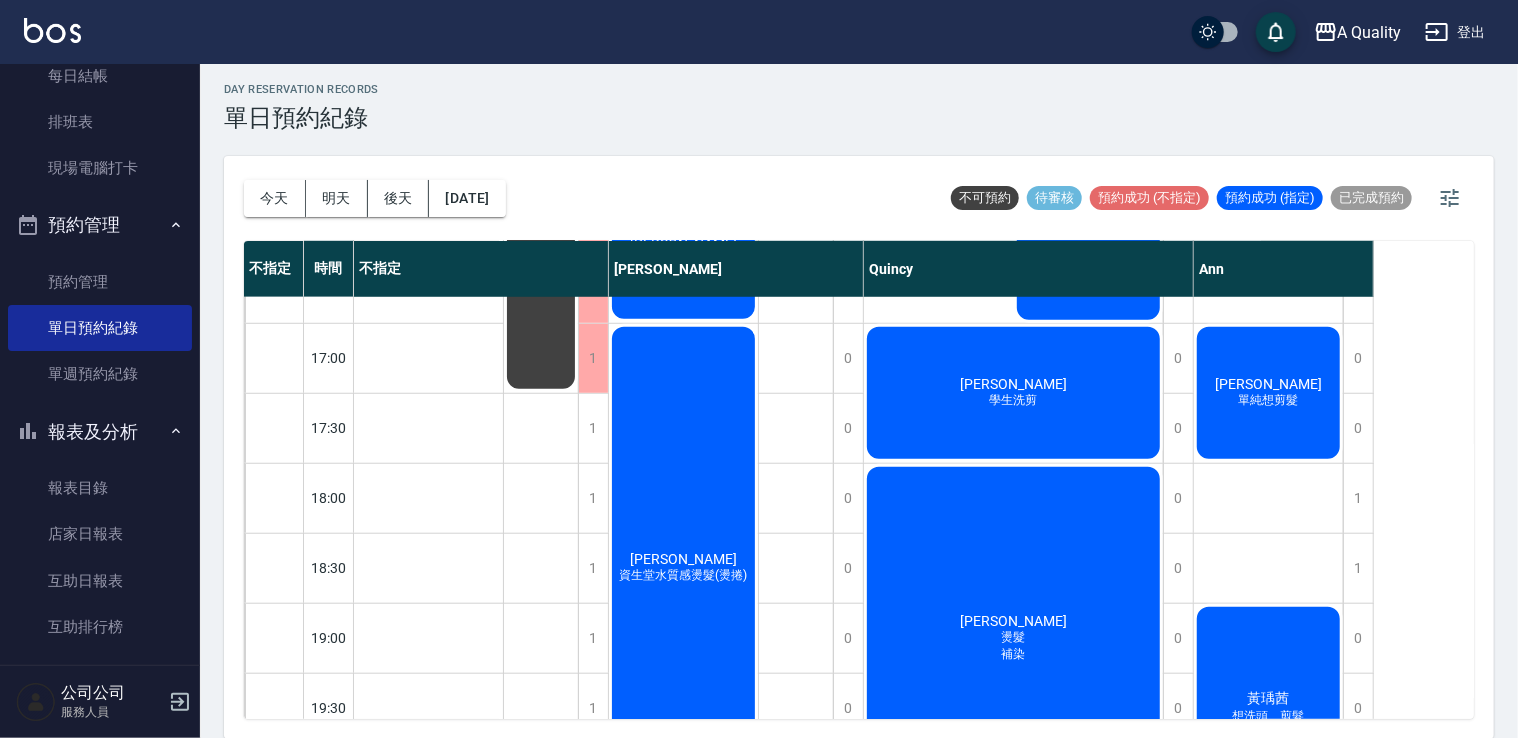 scroll, scrollTop: 923, scrollLeft: 0, axis: vertical 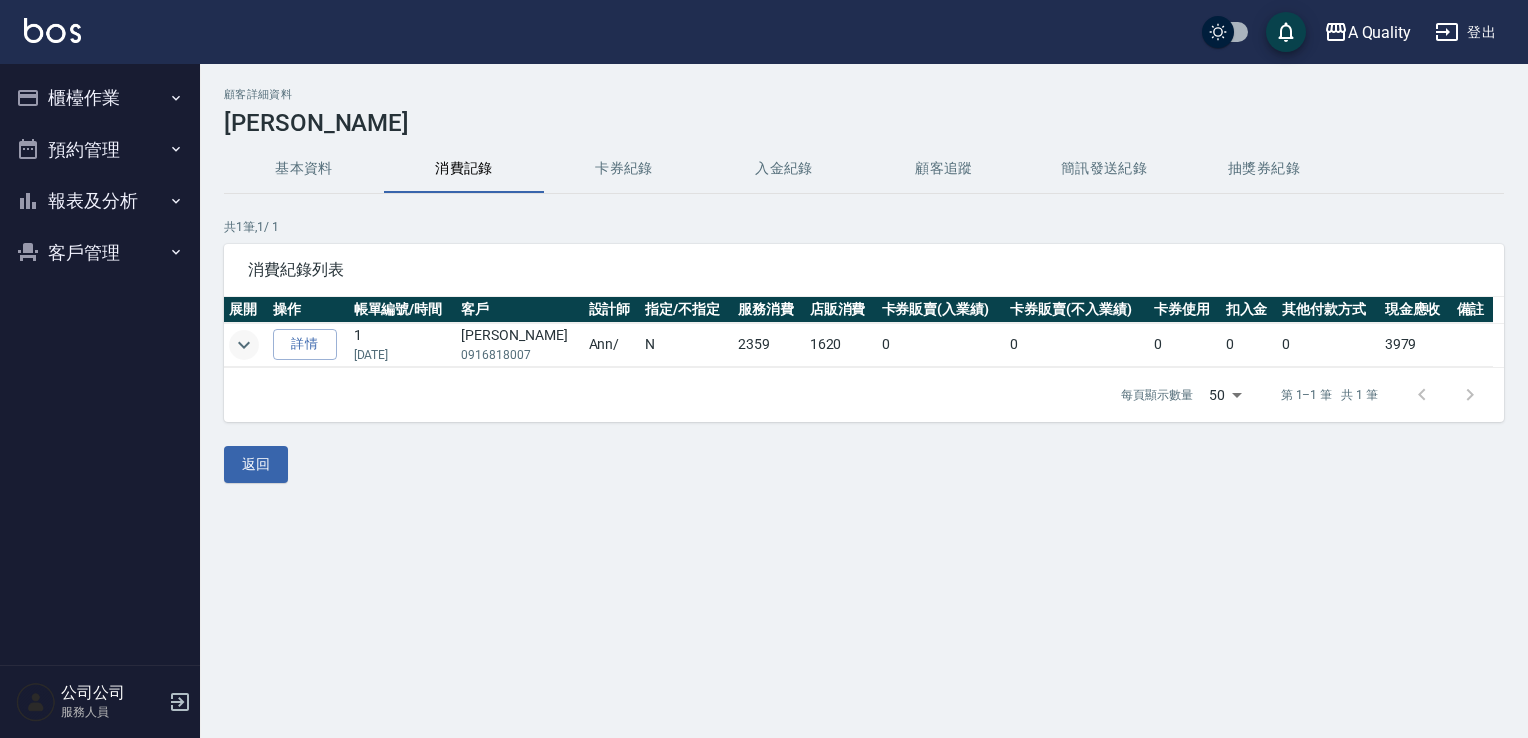 click at bounding box center [246, 345] 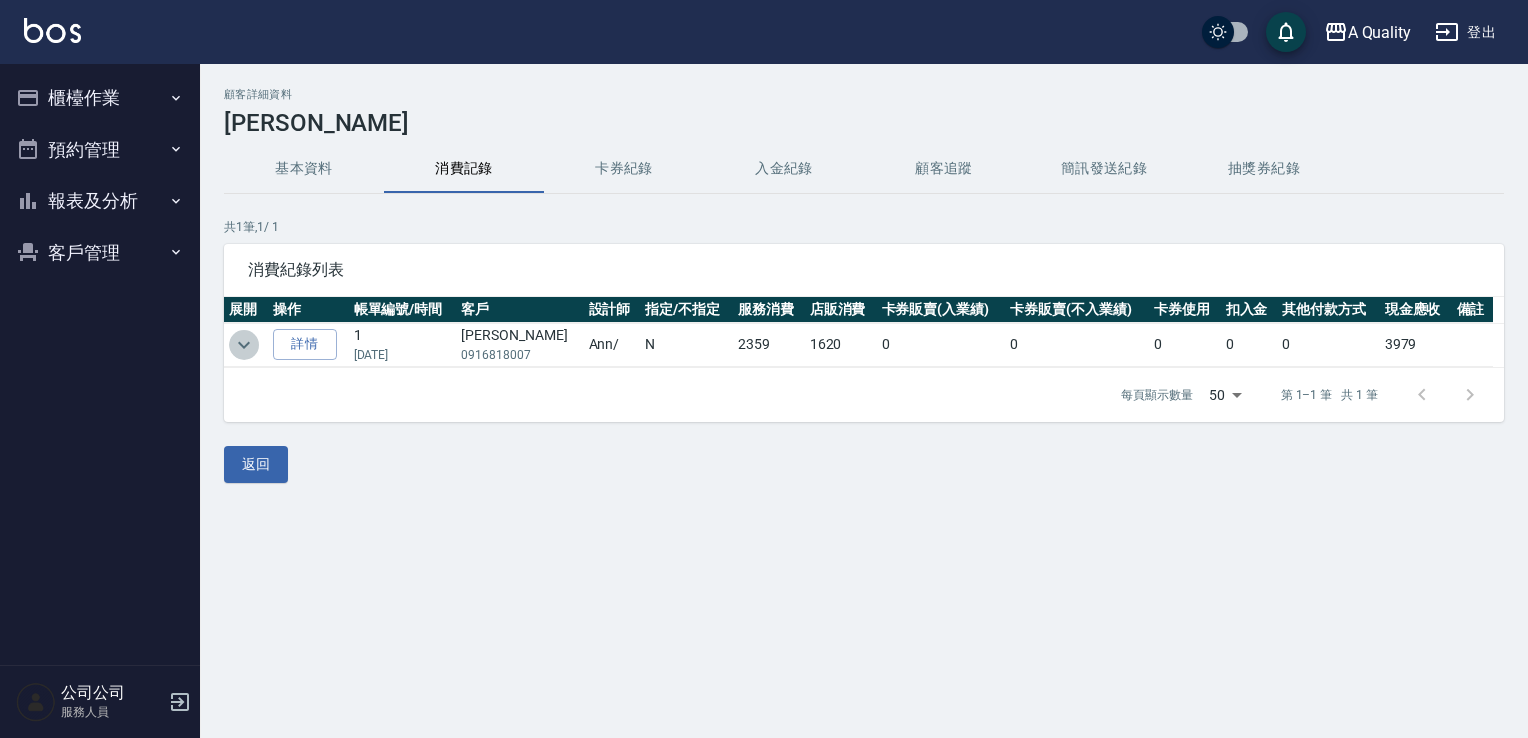 click 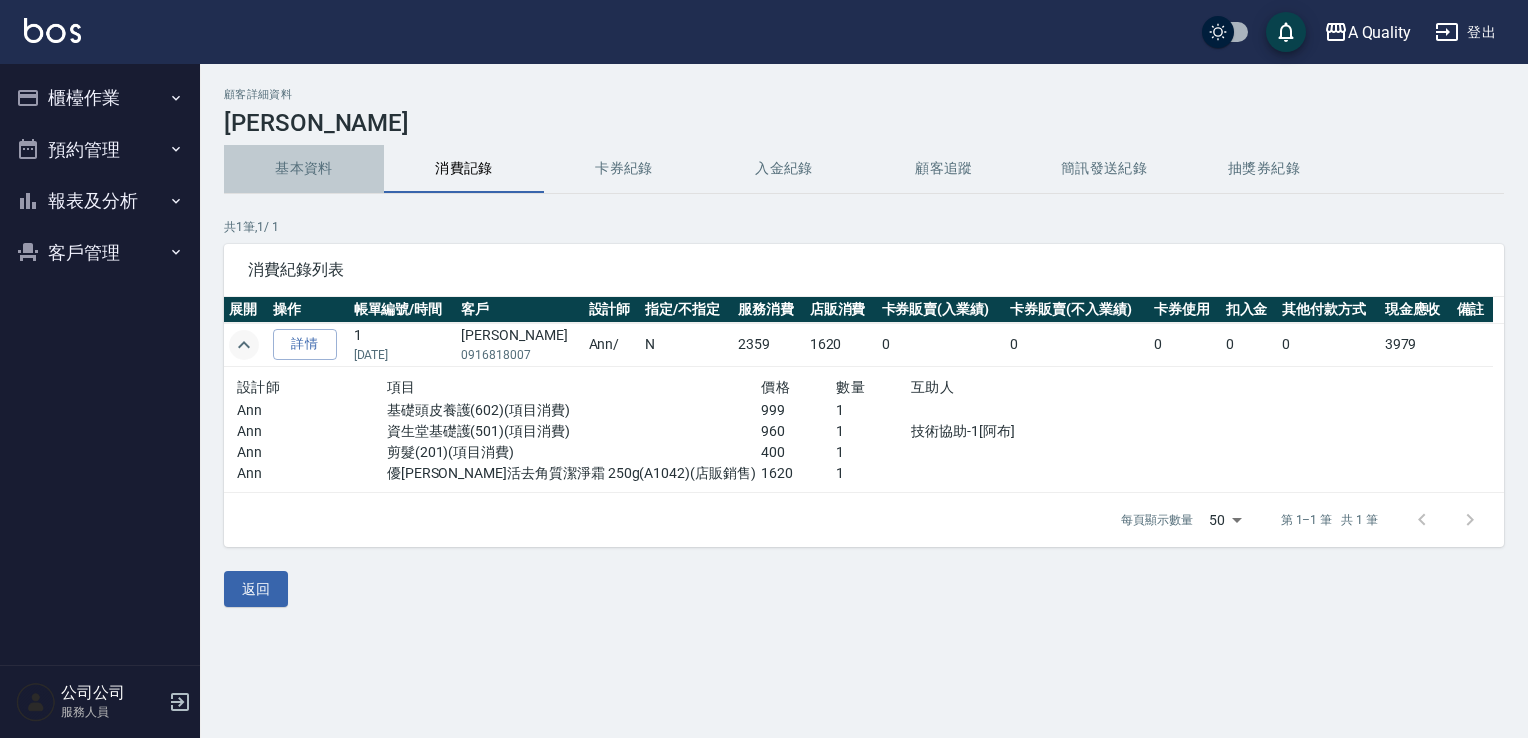 click on "基本資料" at bounding box center [304, 169] 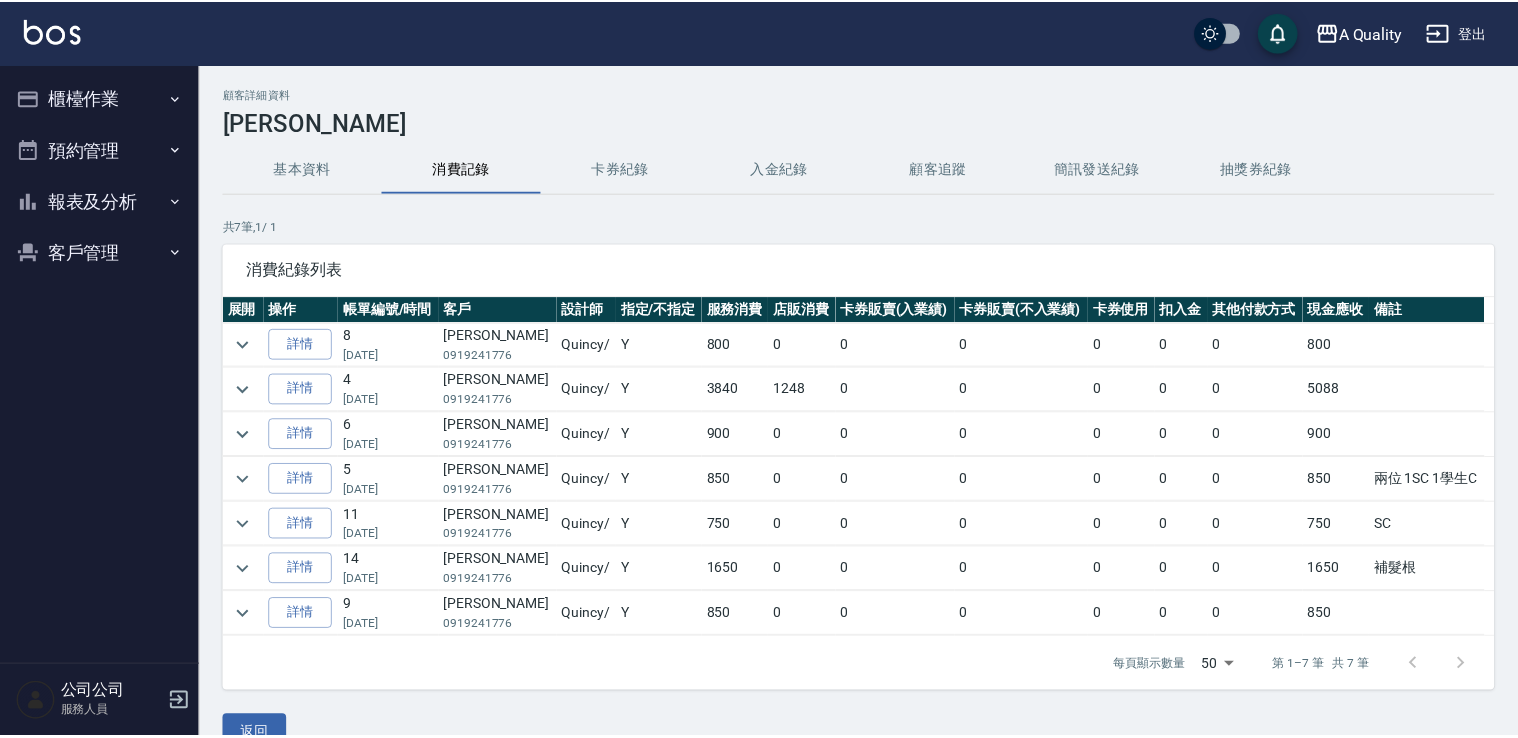 scroll, scrollTop: 0, scrollLeft: 0, axis: both 